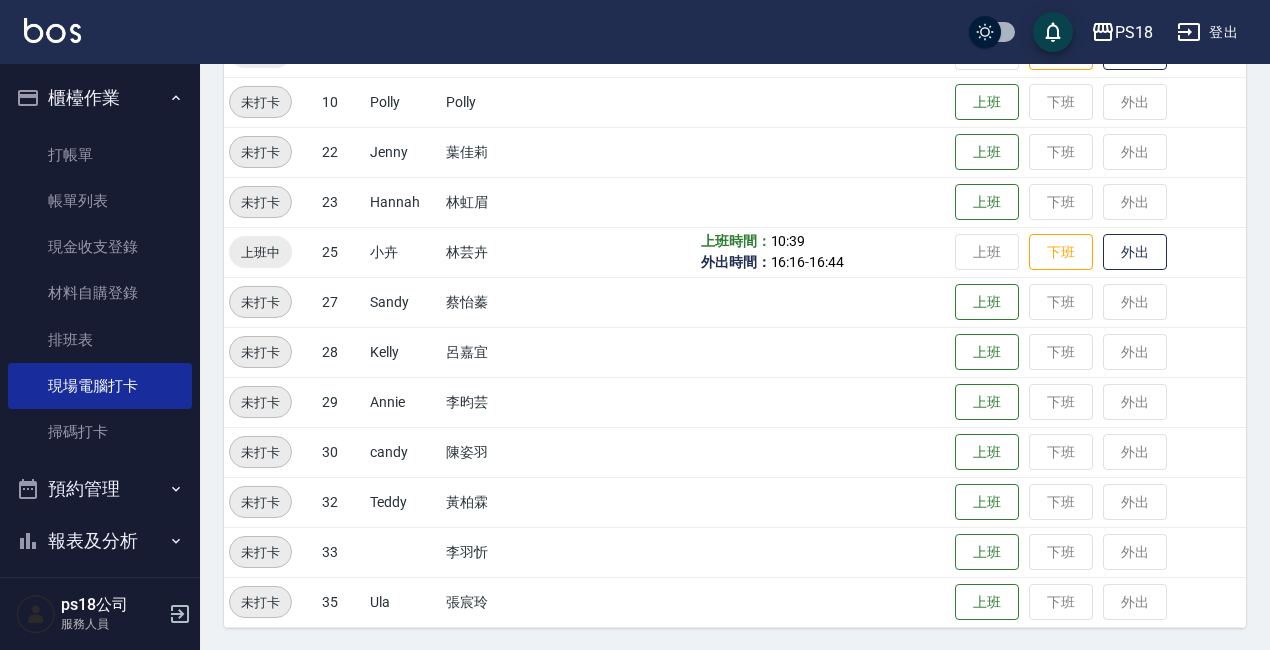 scroll, scrollTop: 448, scrollLeft: 0, axis: vertical 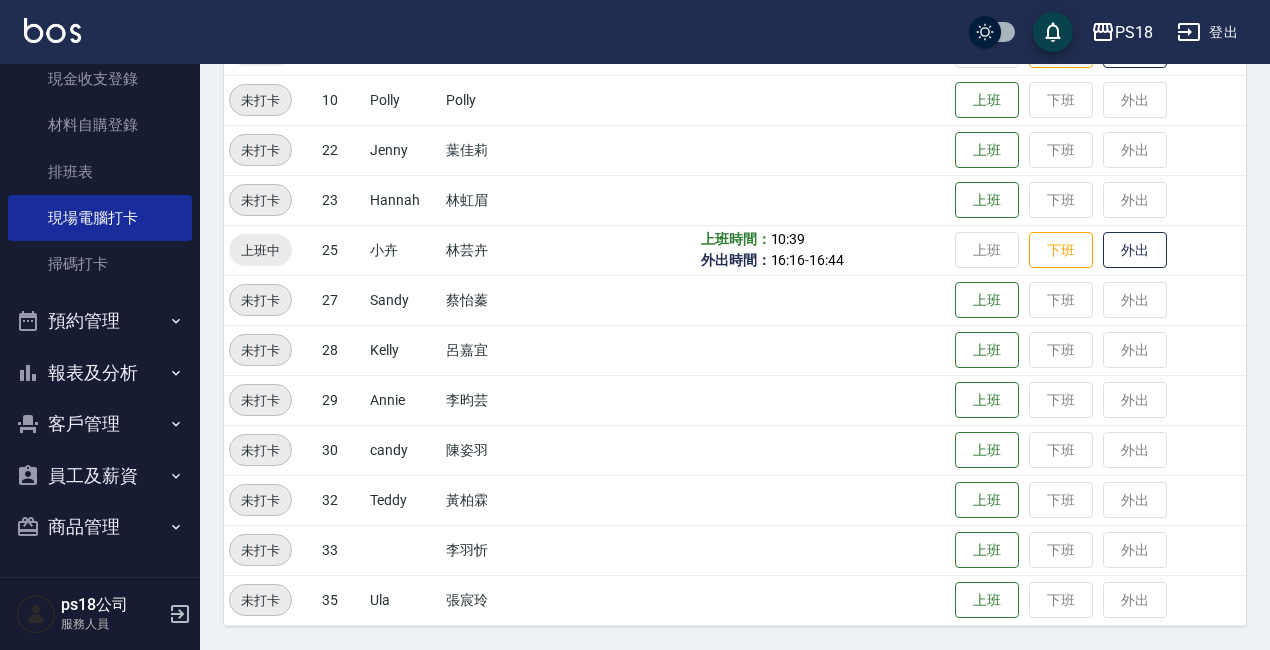 click on "報表及分析" at bounding box center (100, 373) 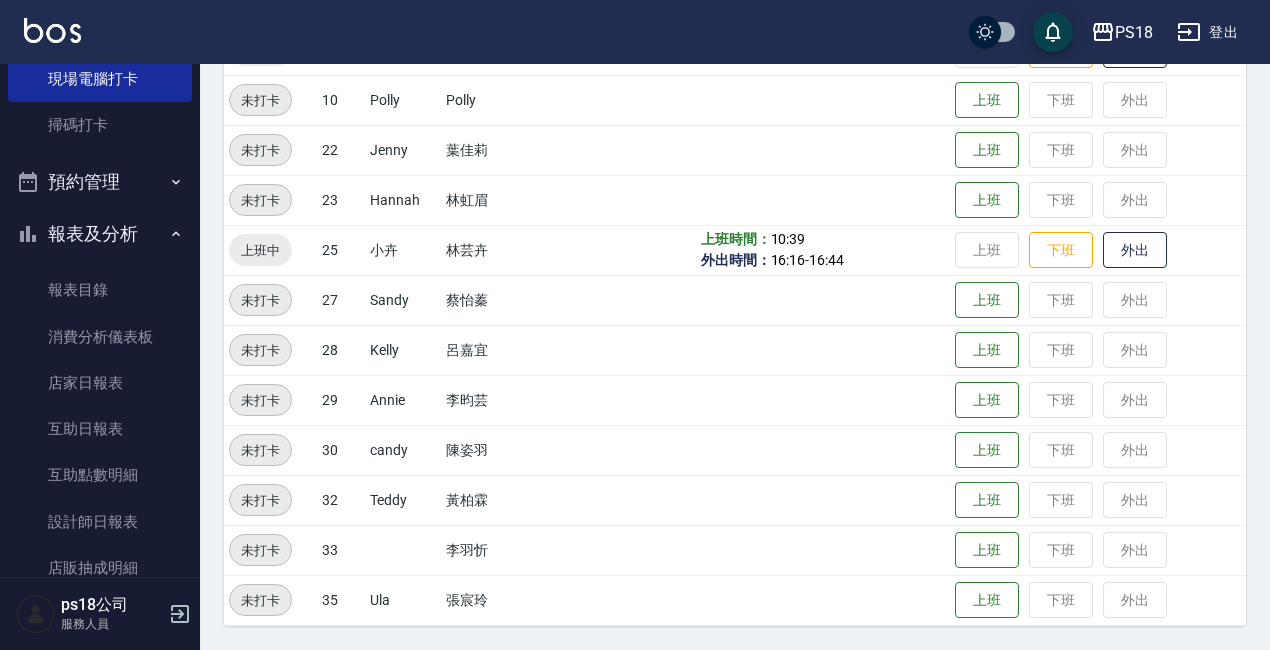 scroll, scrollTop: 468, scrollLeft: 0, axis: vertical 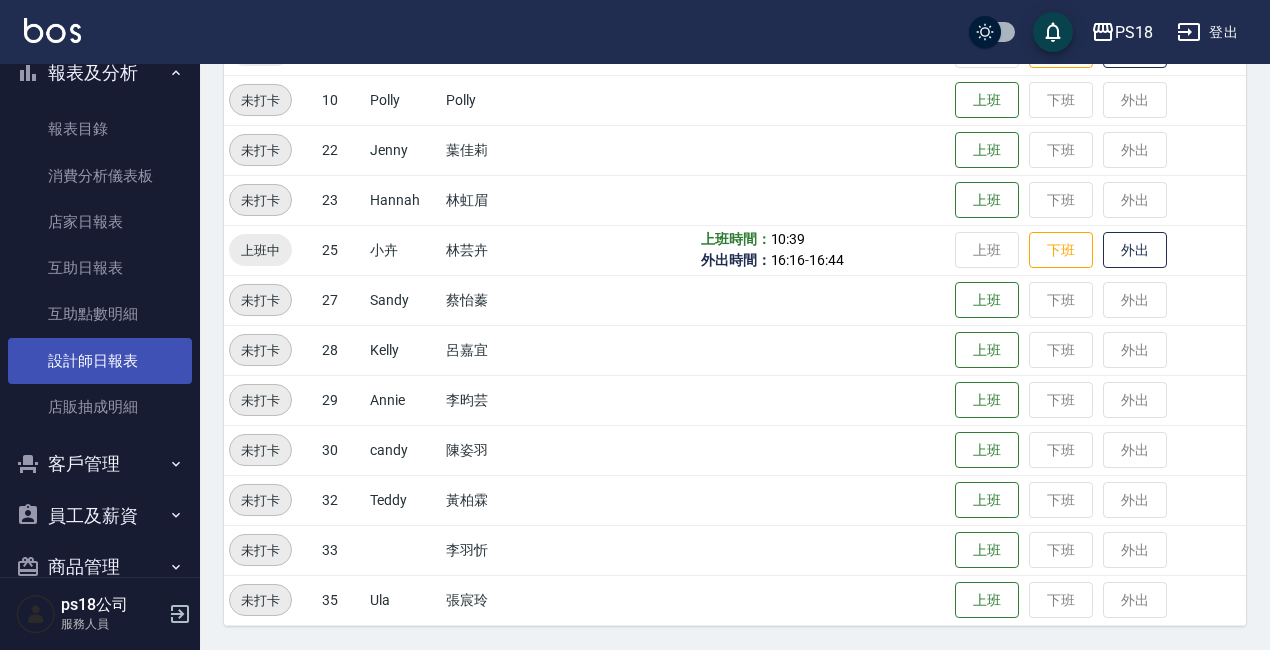 click on "設計師日報表" at bounding box center (100, 361) 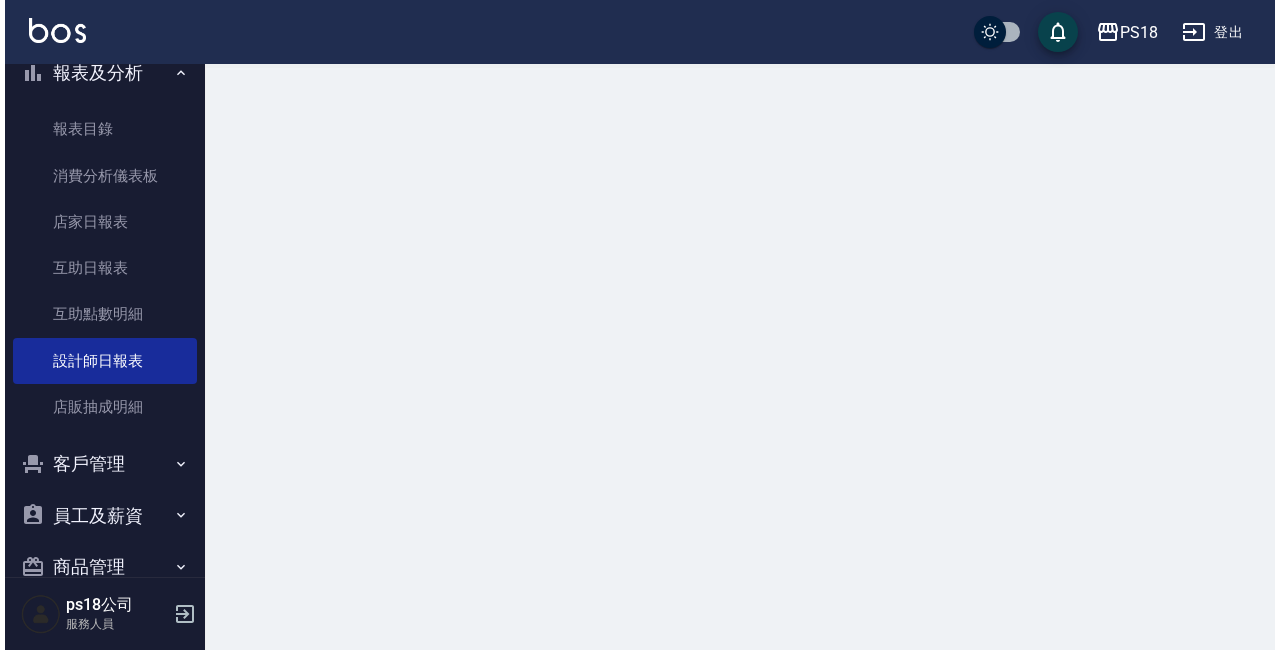 scroll, scrollTop: 0, scrollLeft: 0, axis: both 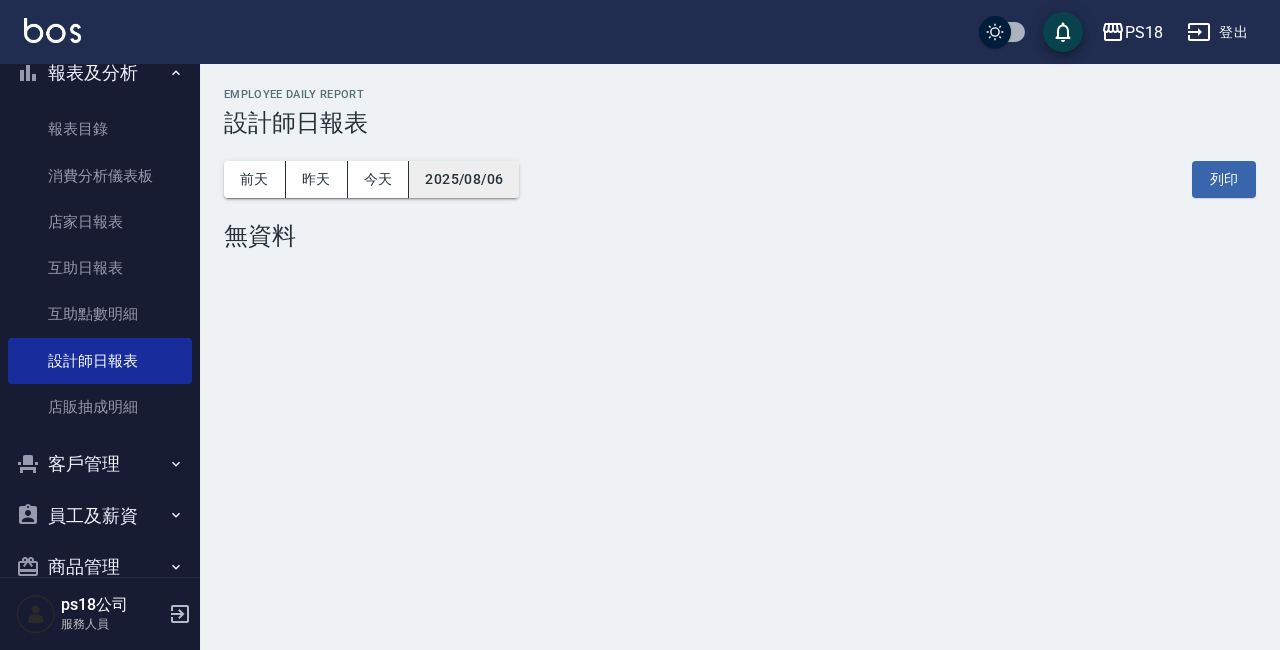 click on "2025/08/06" at bounding box center [464, 179] 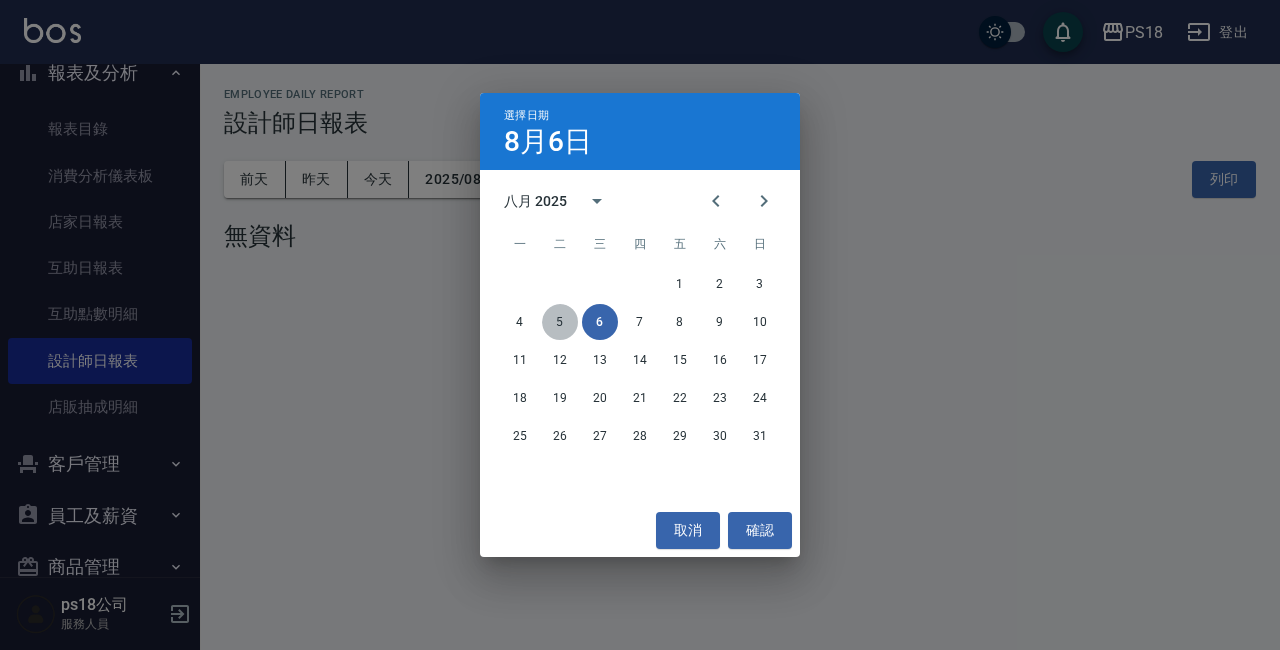 click on "5" at bounding box center [560, 322] 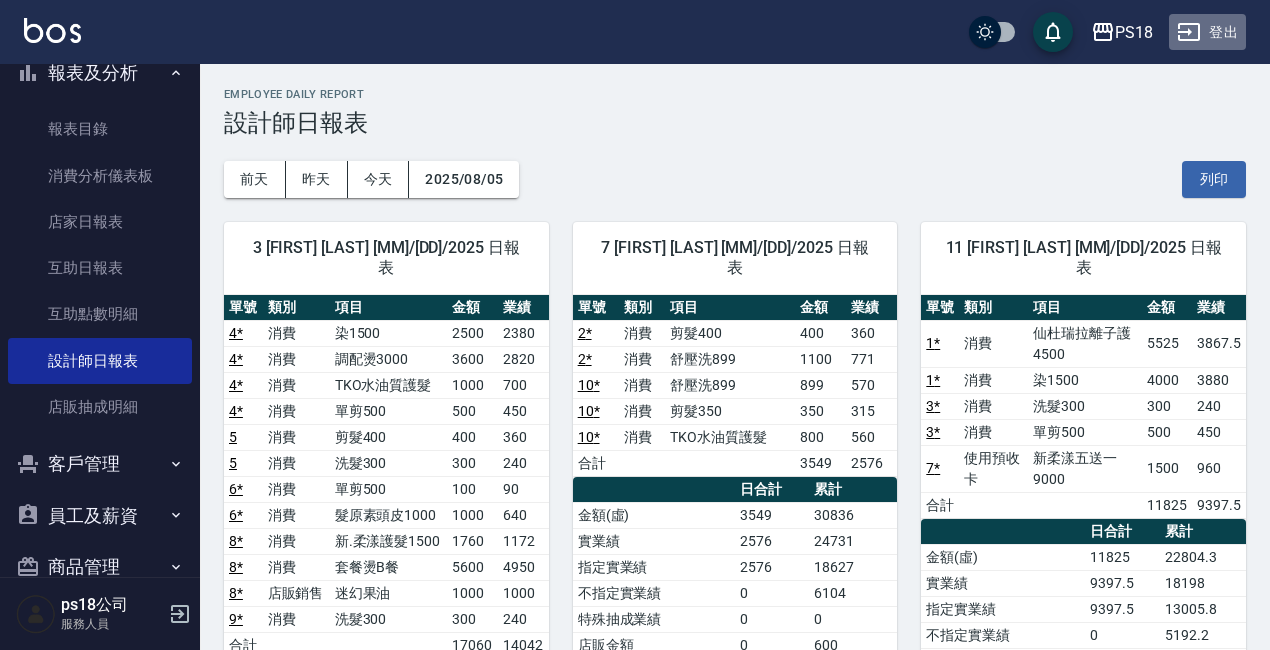 click on "登出" at bounding box center (1207, 32) 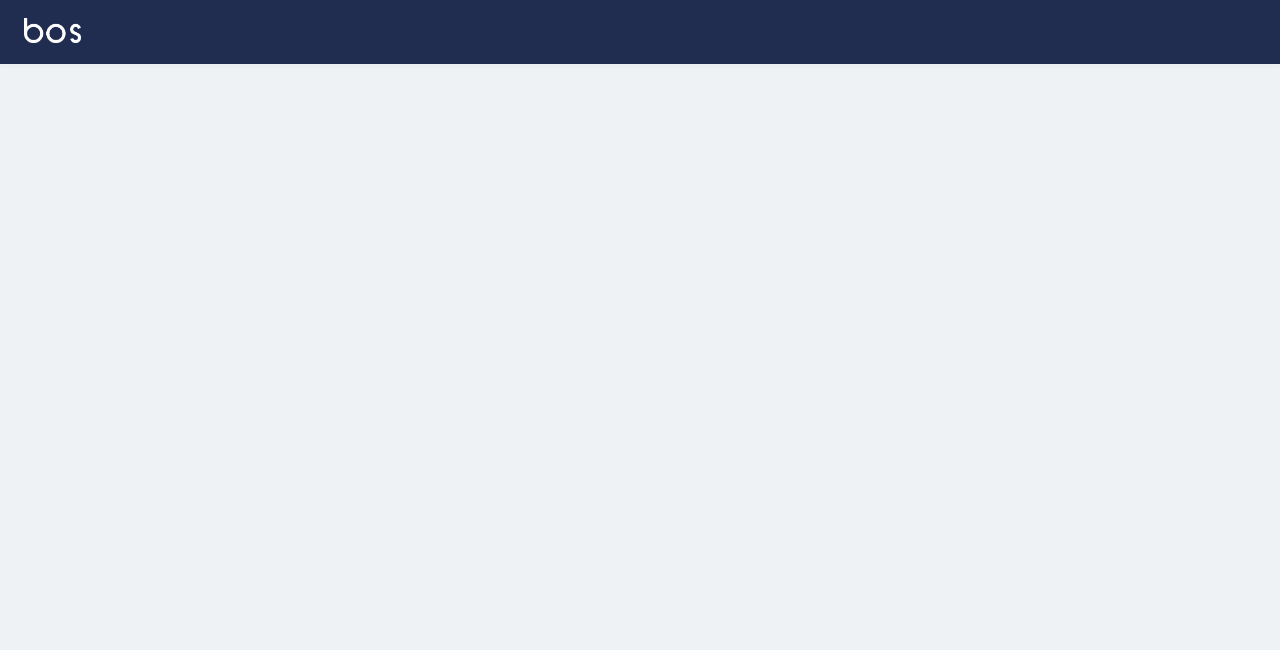 scroll, scrollTop: 0, scrollLeft: 0, axis: both 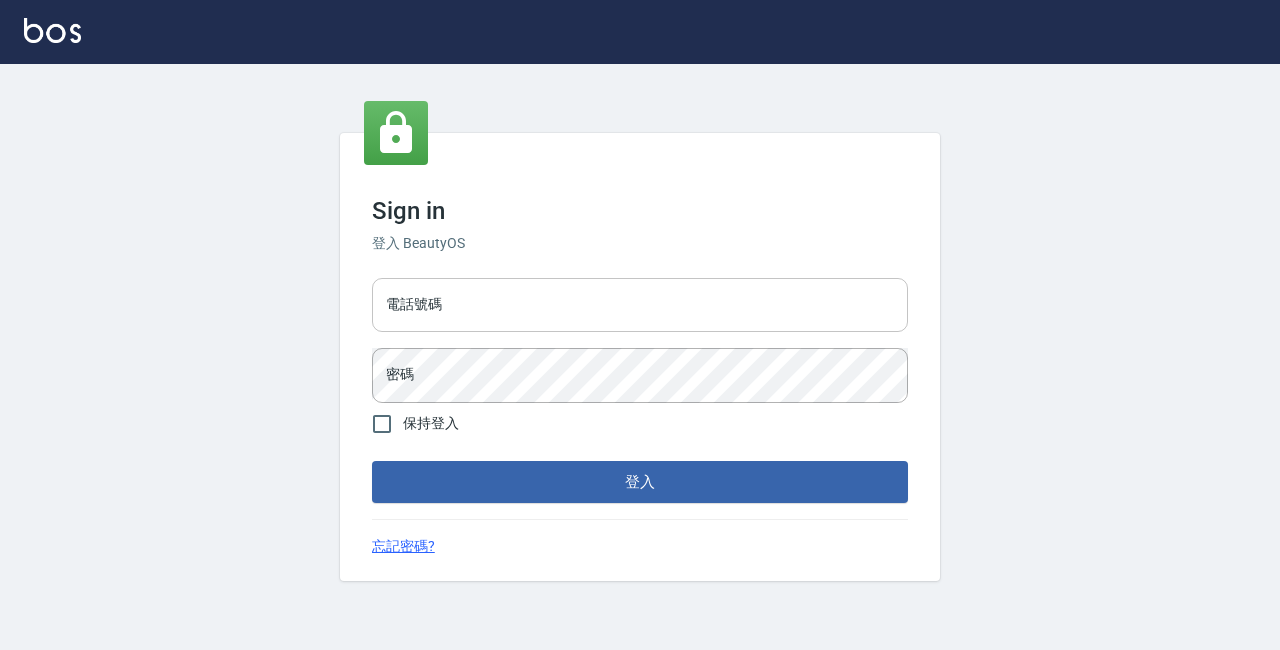 click on "電話號碼" at bounding box center [640, 305] 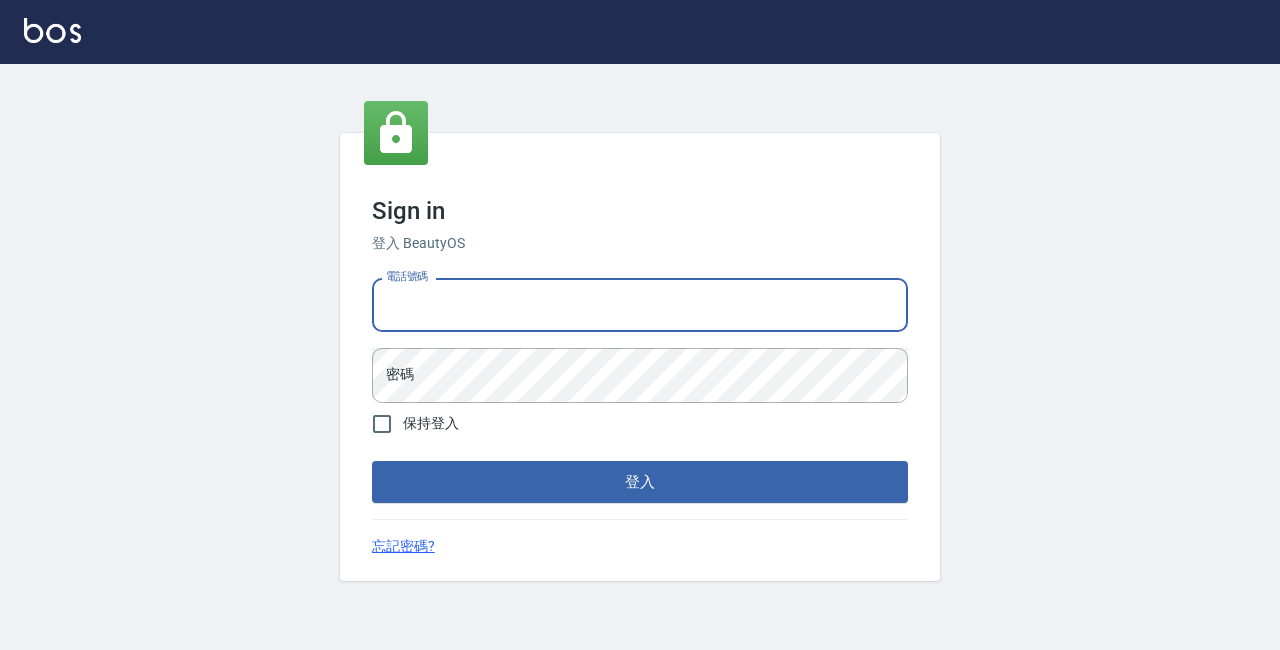 type on "0933473141" 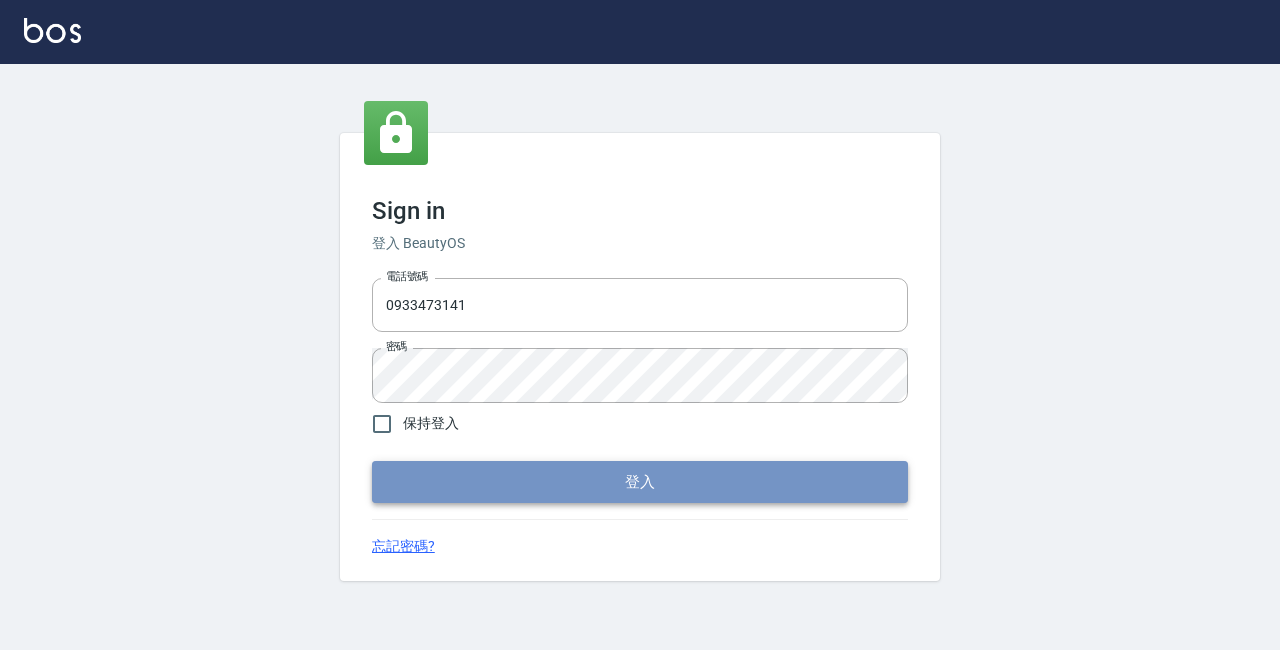 click on "登入" at bounding box center (640, 482) 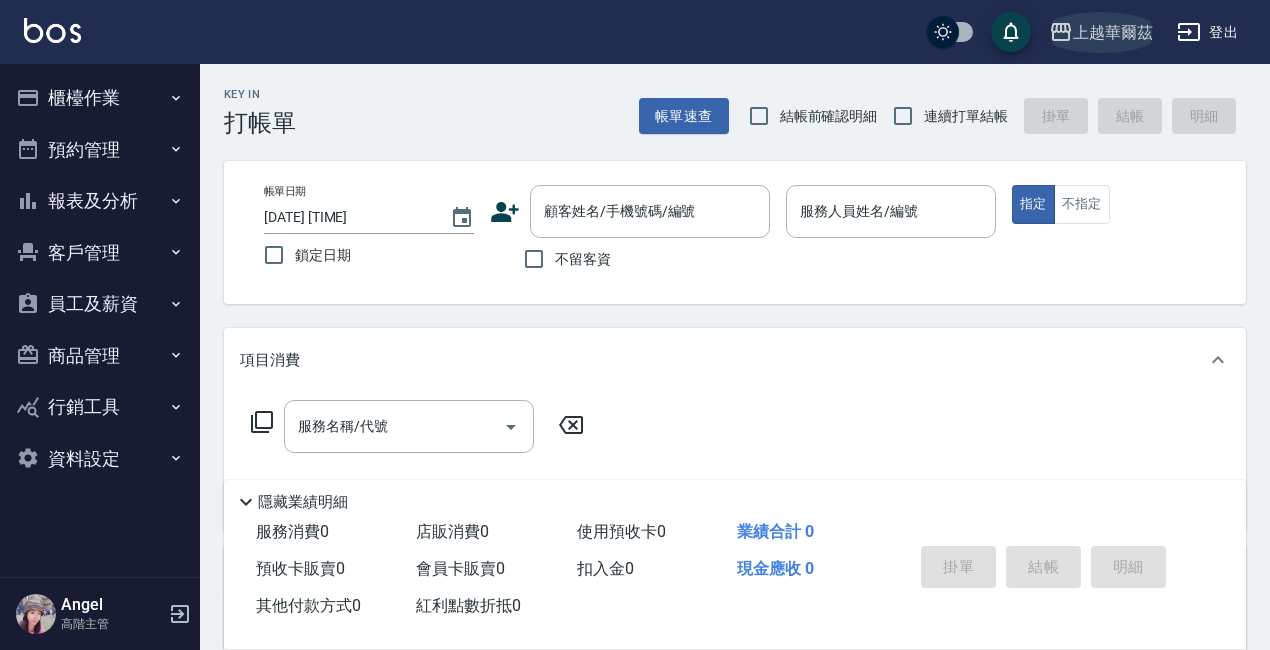 click on "上越華爾茲" at bounding box center [1113, 32] 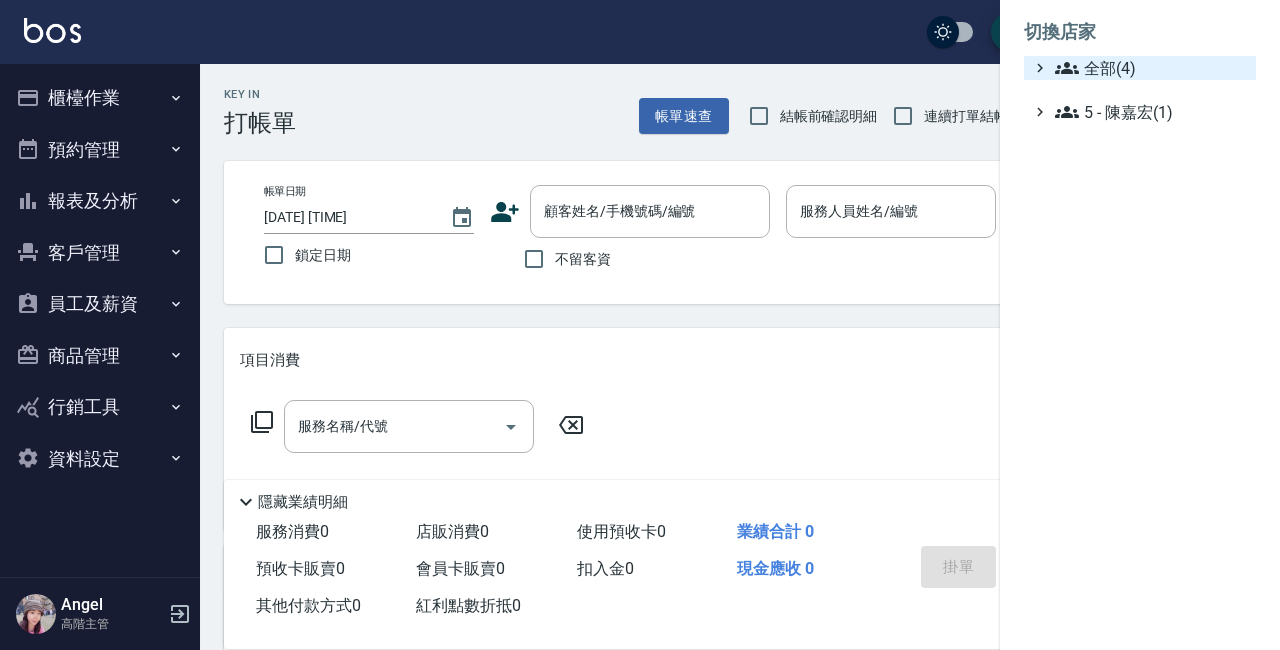 click on "全部(4)" at bounding box center (1151, 68) 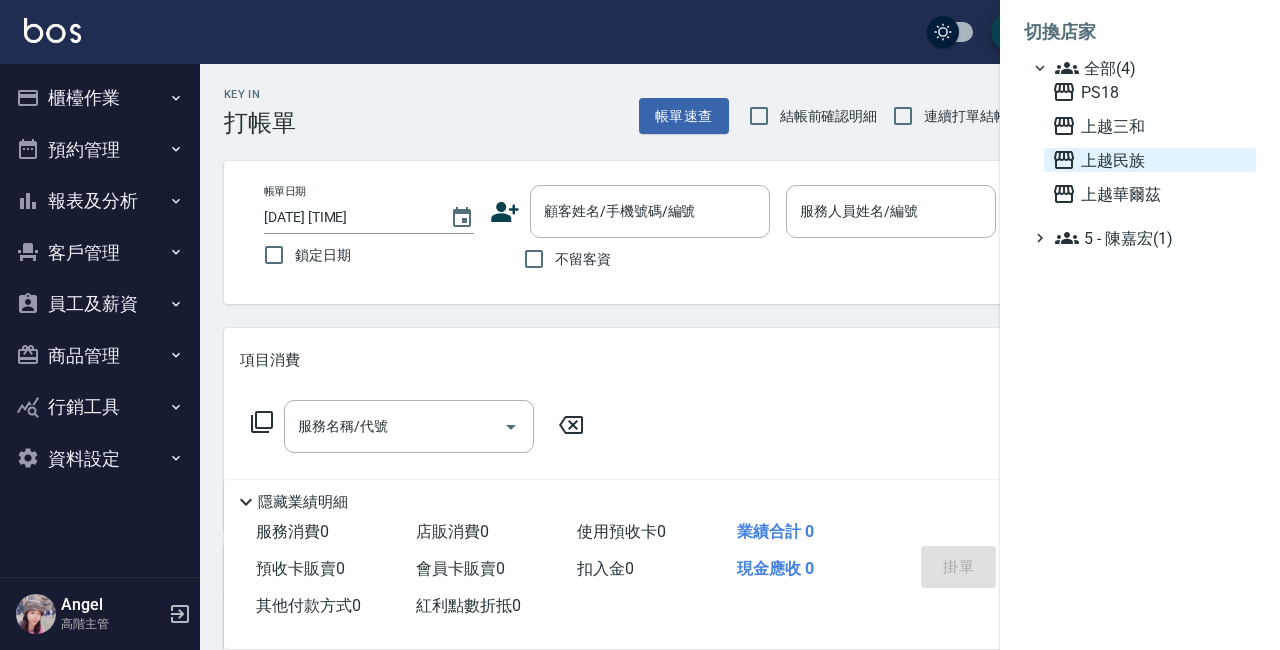 click on "上越民族" at bounding box center (1150, 160) 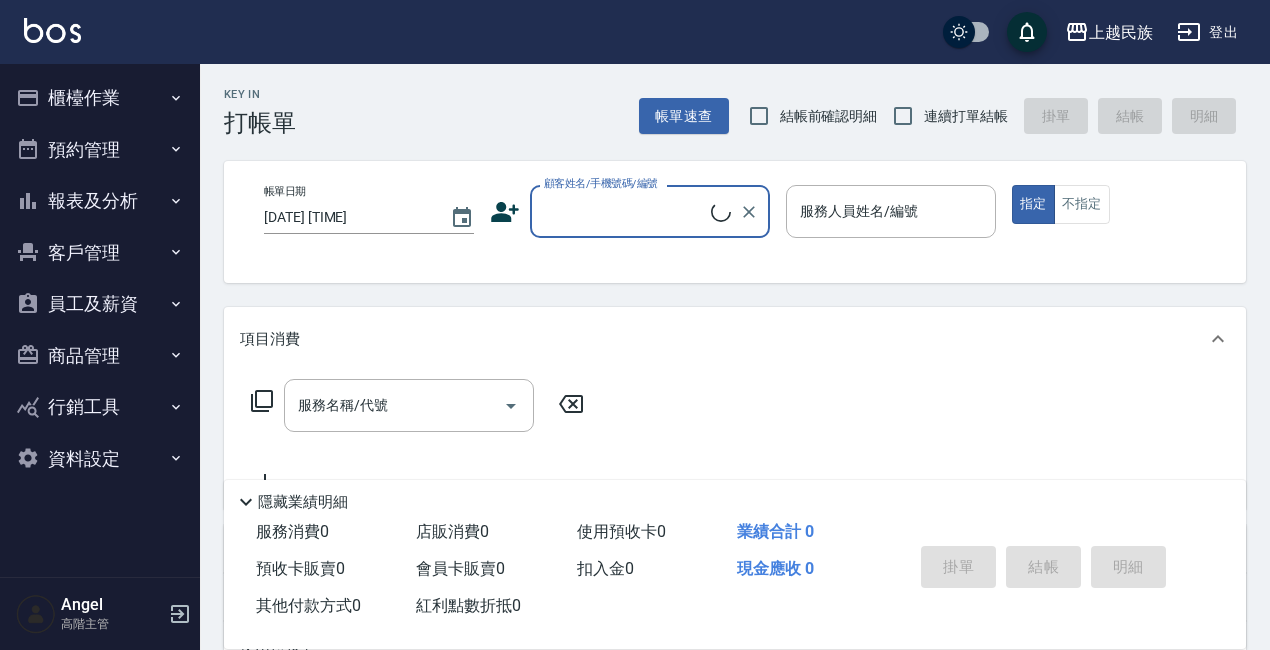 scroll, scrollTop: 0, scrollLeft: 0, axis: both 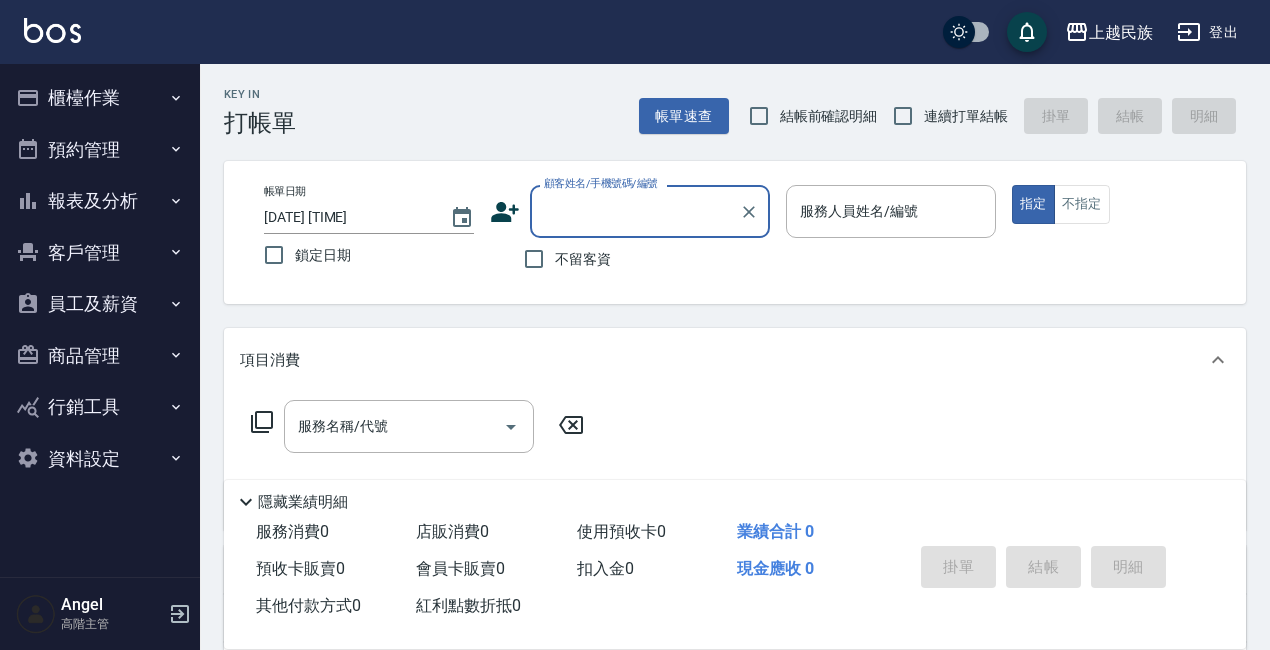 click on "員工及薪資" at bounding box center [100, 304] 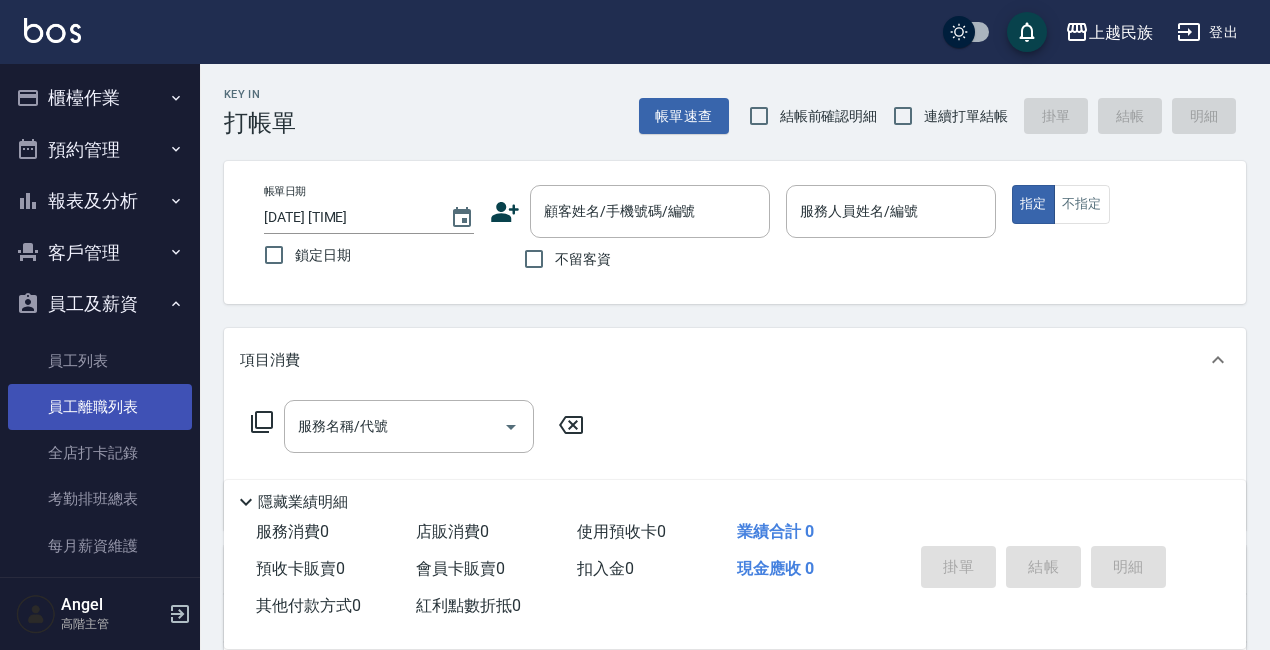 scroll, scrollTop: 200, scrollLeft: 0, axis: vertical 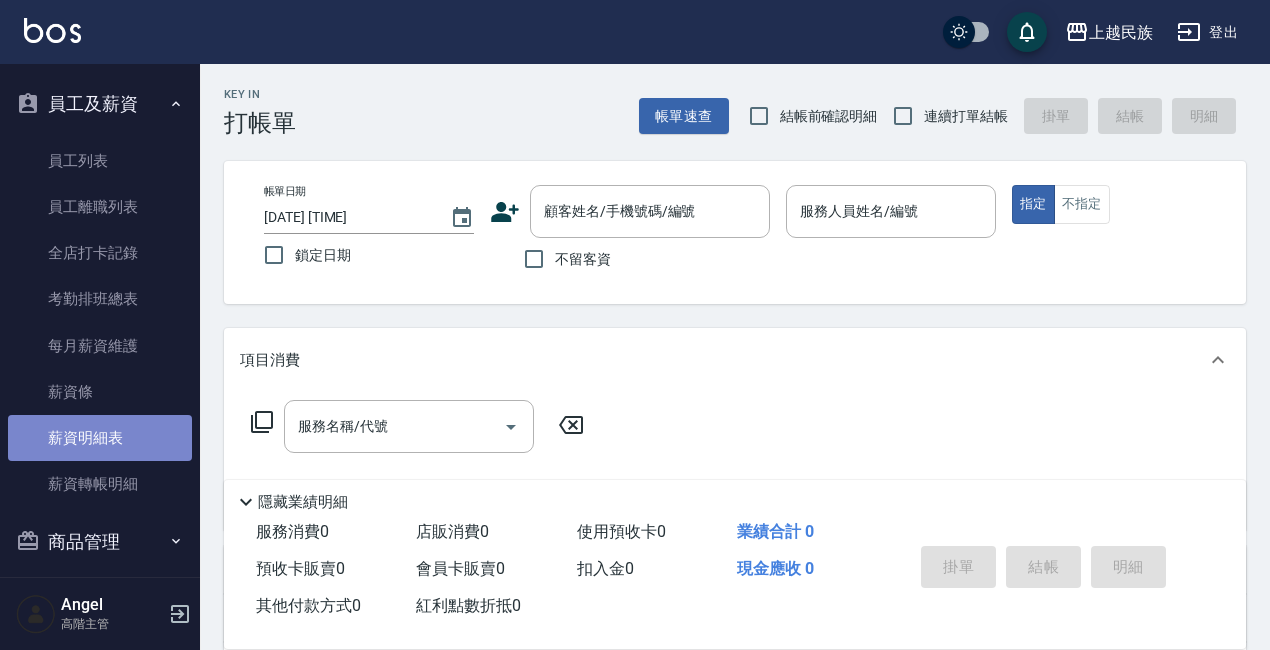 click on "薪資明細表" at bounding box center (100, 438) 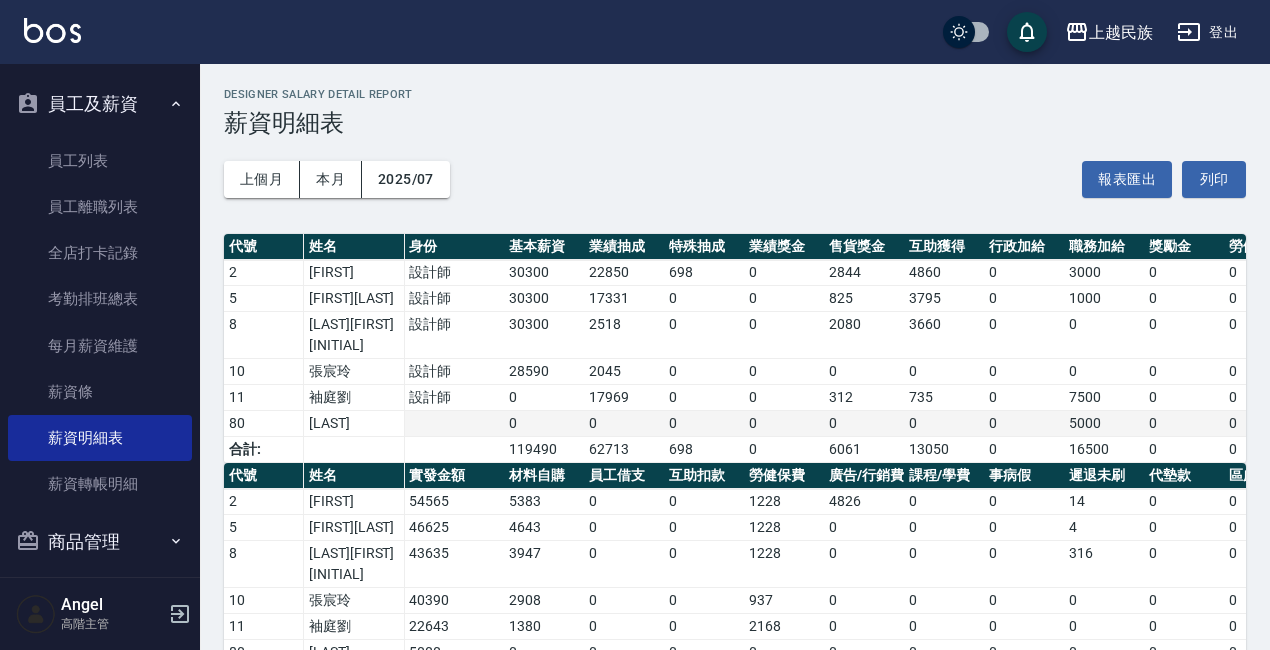 scroll, scrollTop: 58, scrollLeft: 0, axis: vertical 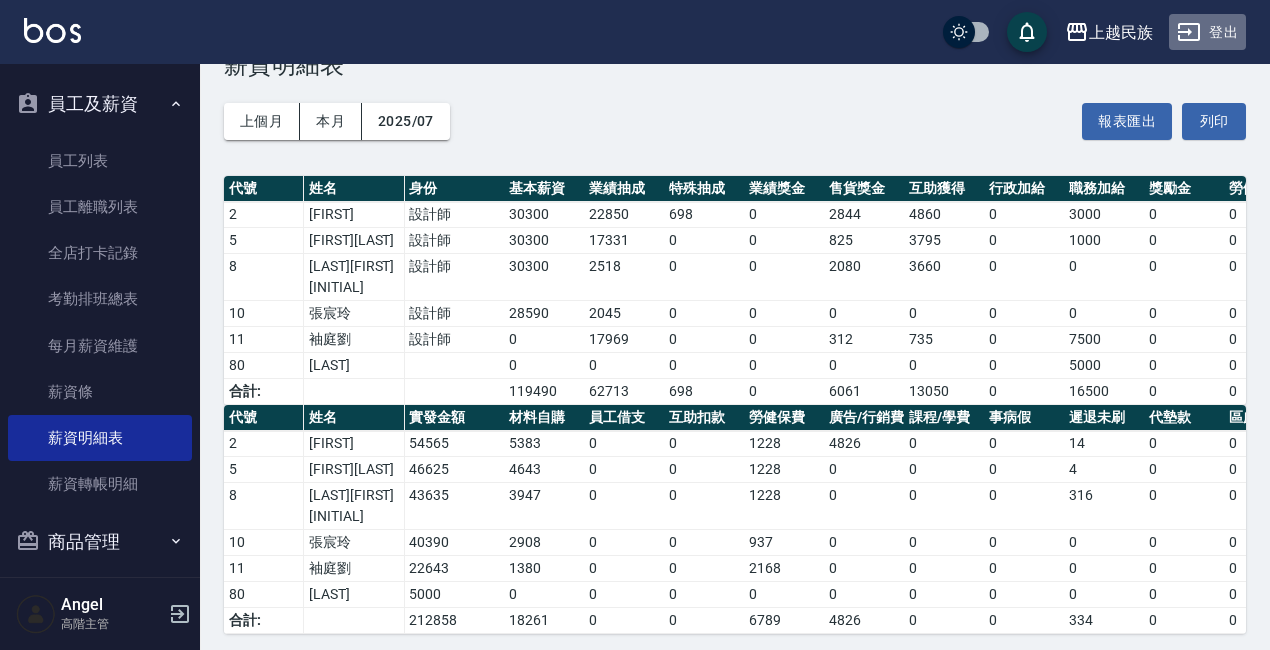 click on "登出" at bounding box center (1207, 32) 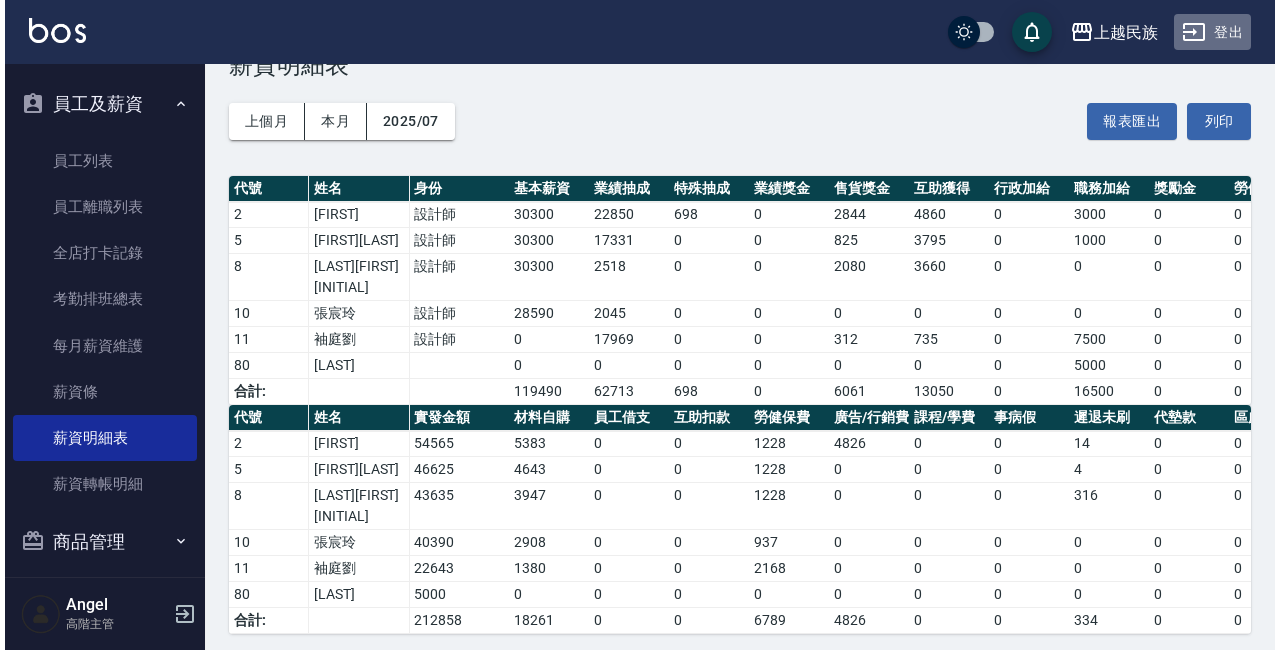 scroll, scrollTop: 0, scrollLeft: 0, axis: both 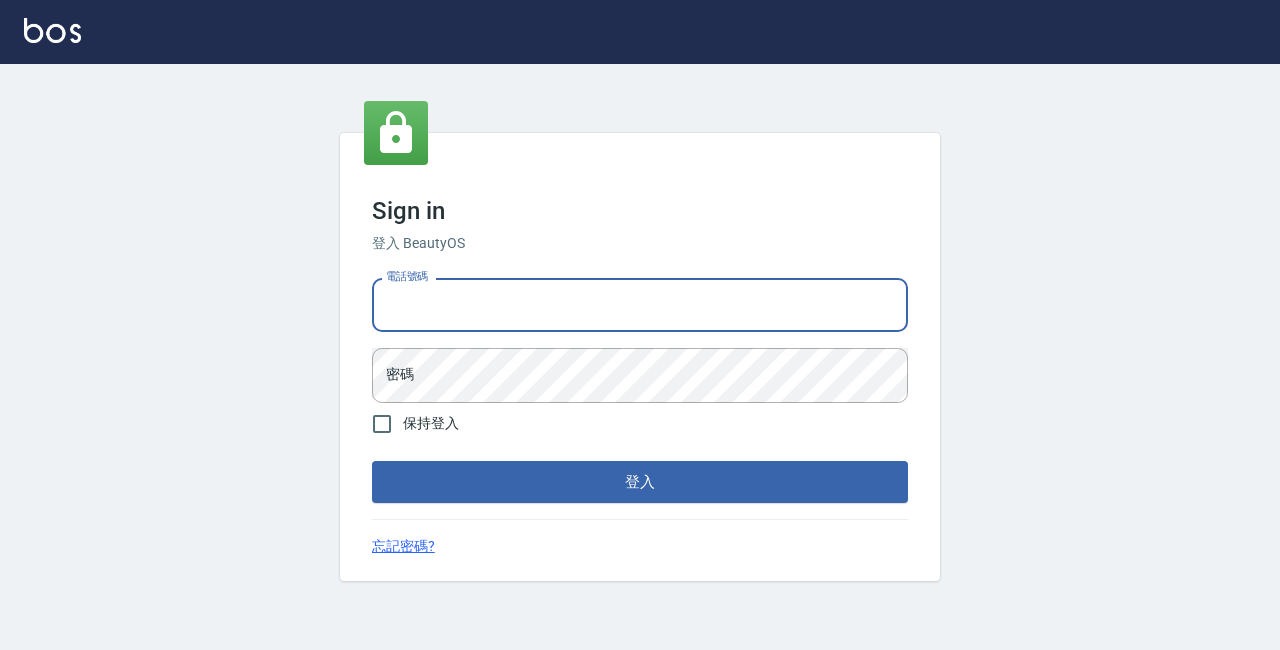 click on "電話號碼" at bounding box center (640, 305) 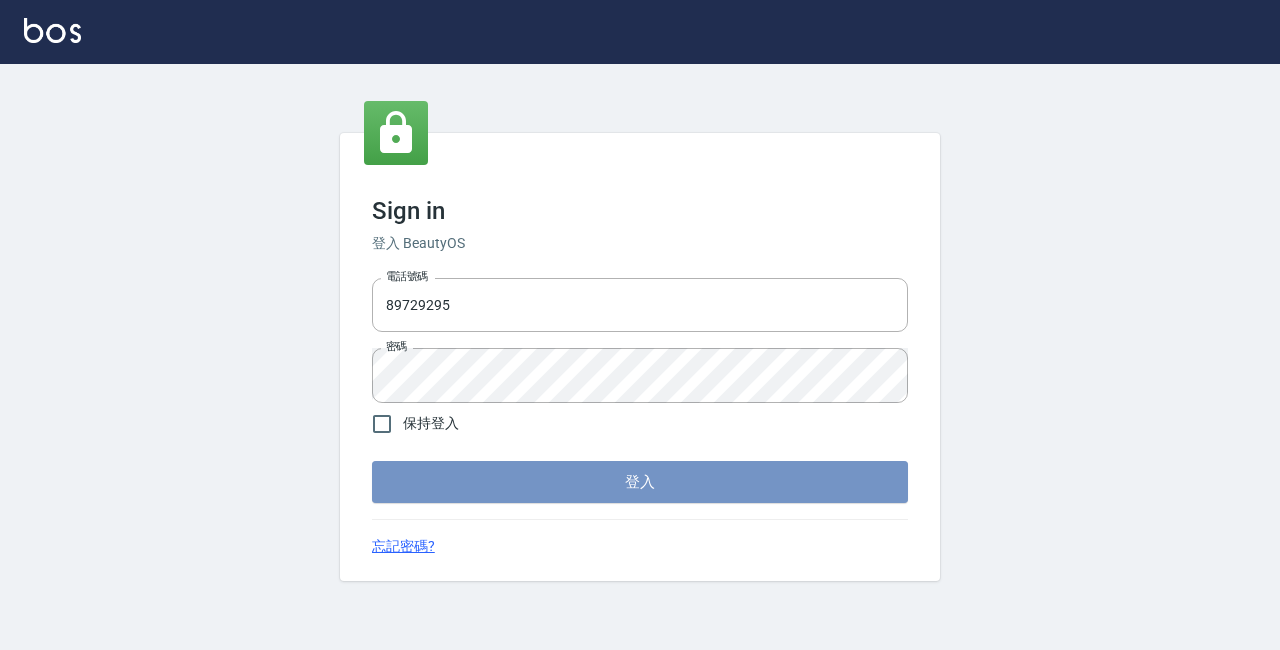 click on "登入" at bounding box center (640, 482) 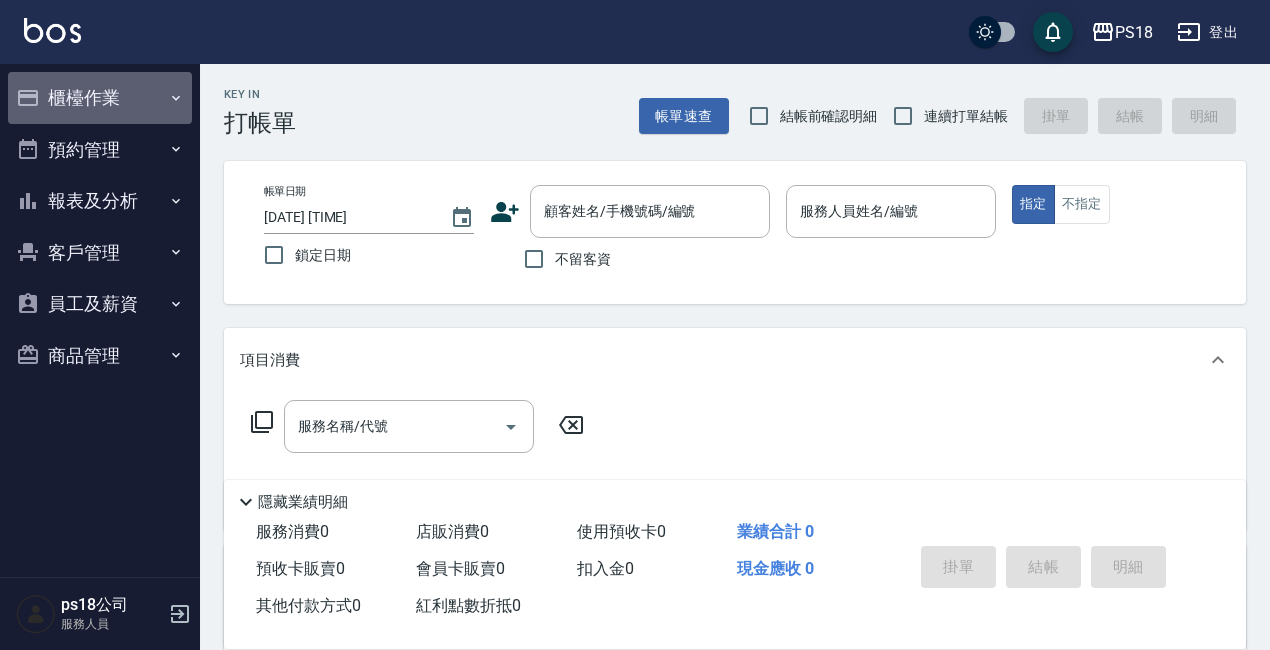 click on "櫃檯作業" at bounding box center [100, 98] 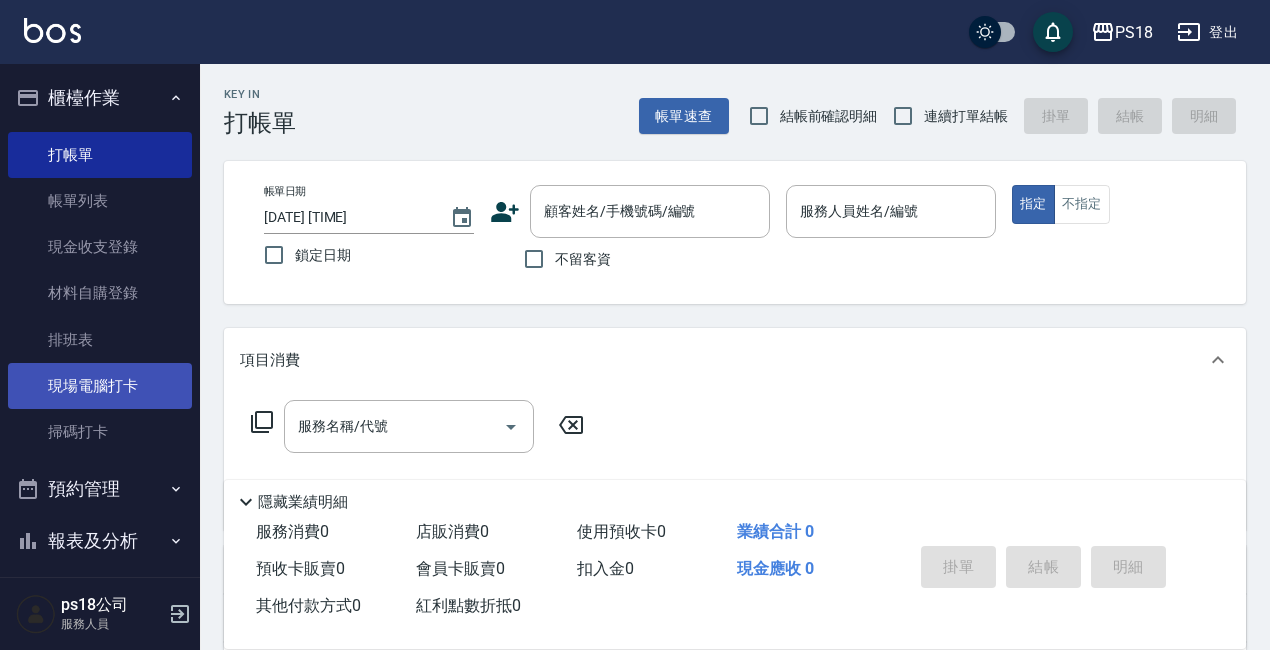 click on "現場電腦打卡" at bounding box center [100, 386] 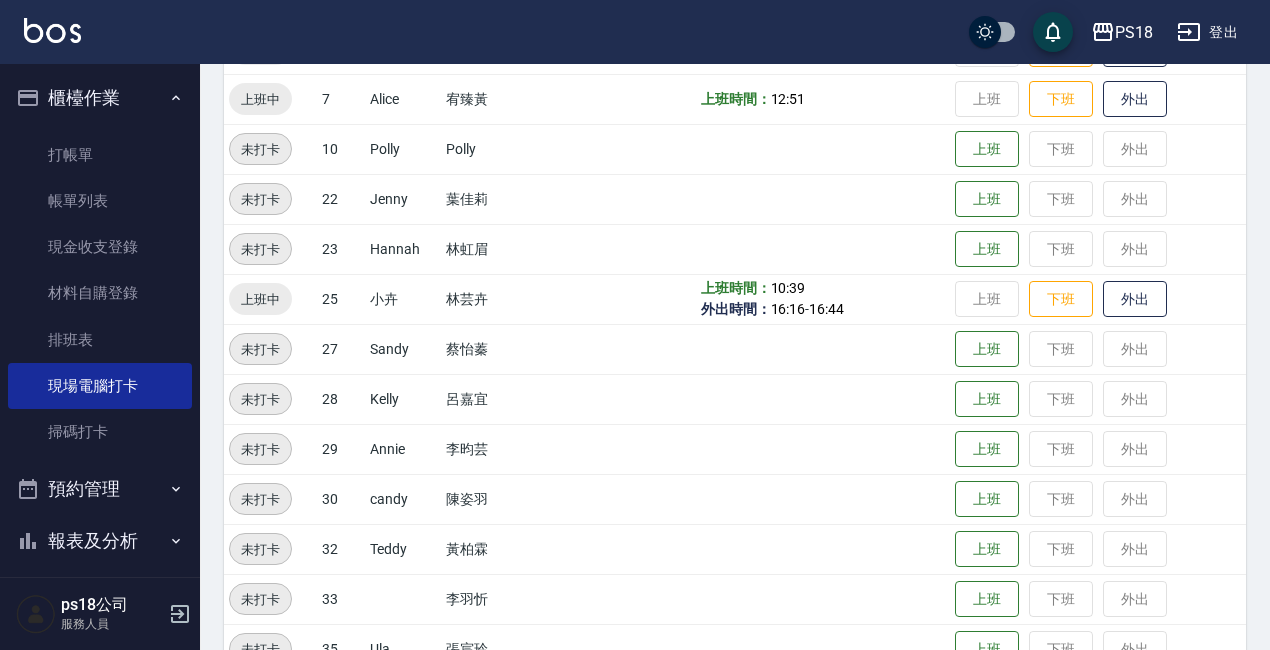 scroll, scrollTop: 400, scrollLeft: 0, axis: vertical 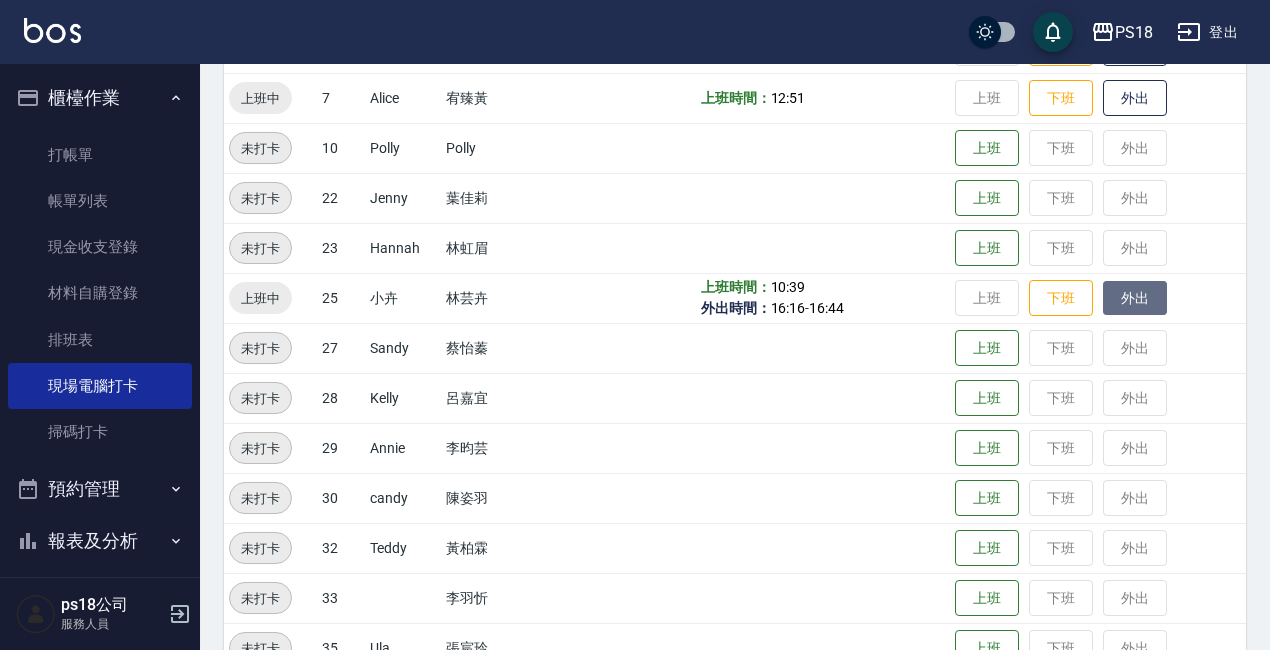 click on "外出" at bounding box center (1135, 298) 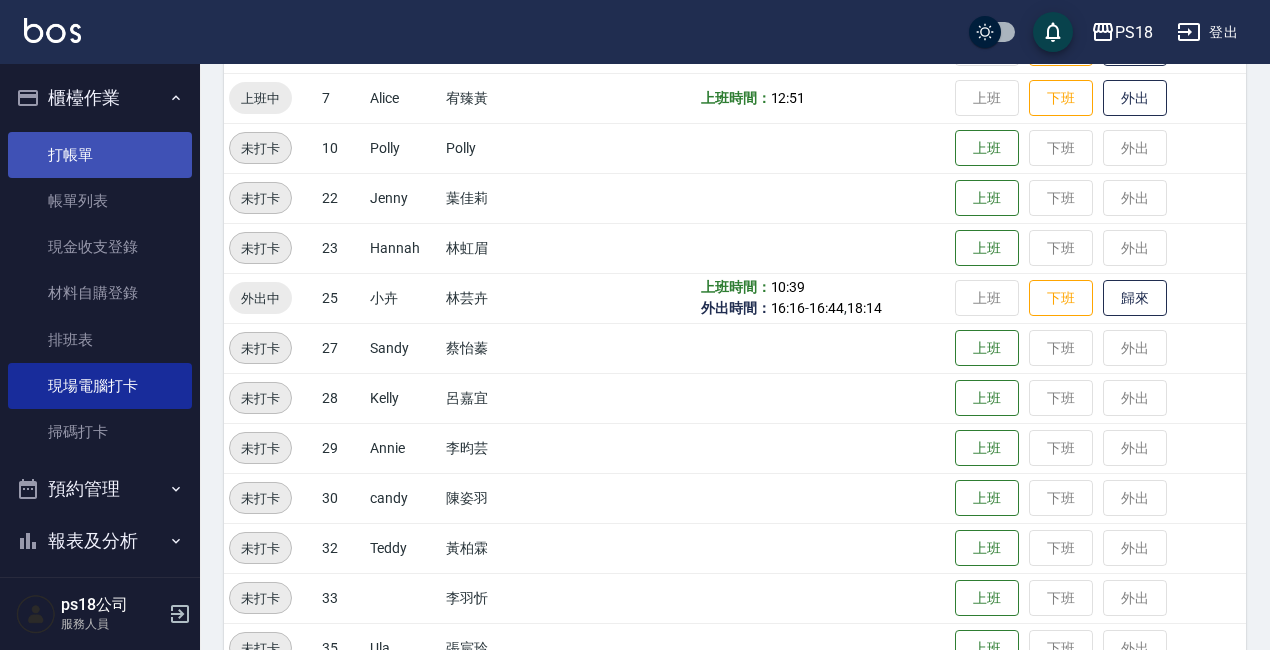 click on "打帳單" at bounding box center [100, 155] 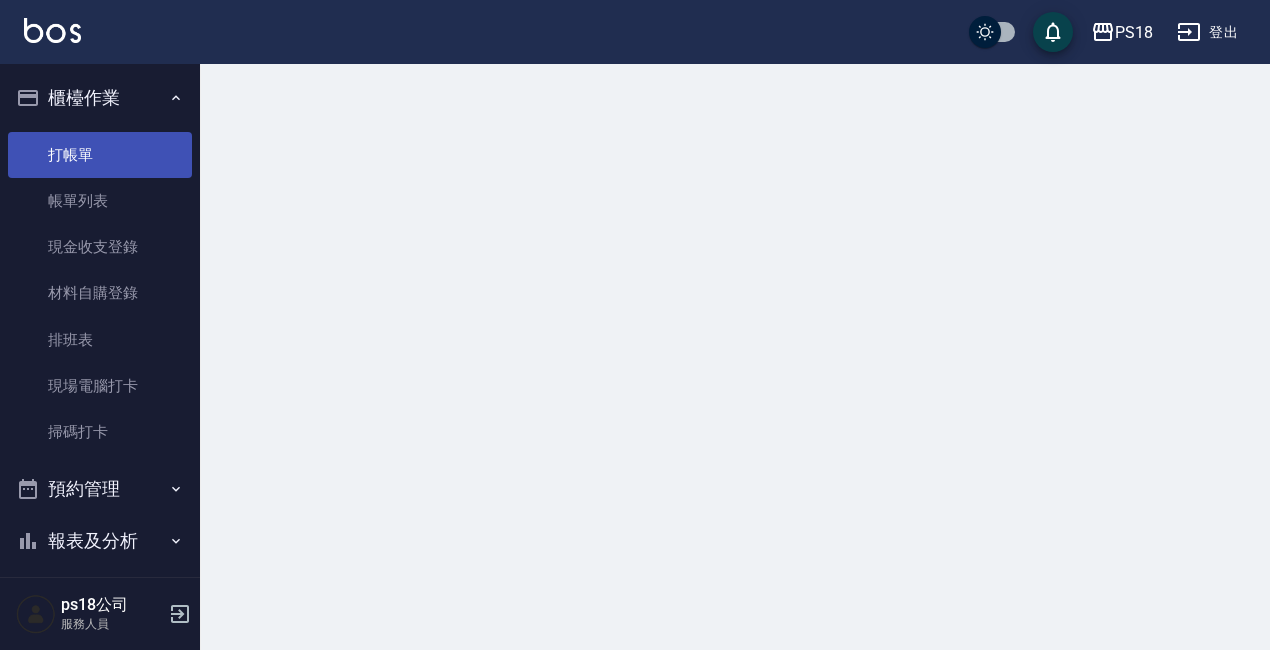 scroll, scrollTop: 0, scrollLeft: 0, axis: both 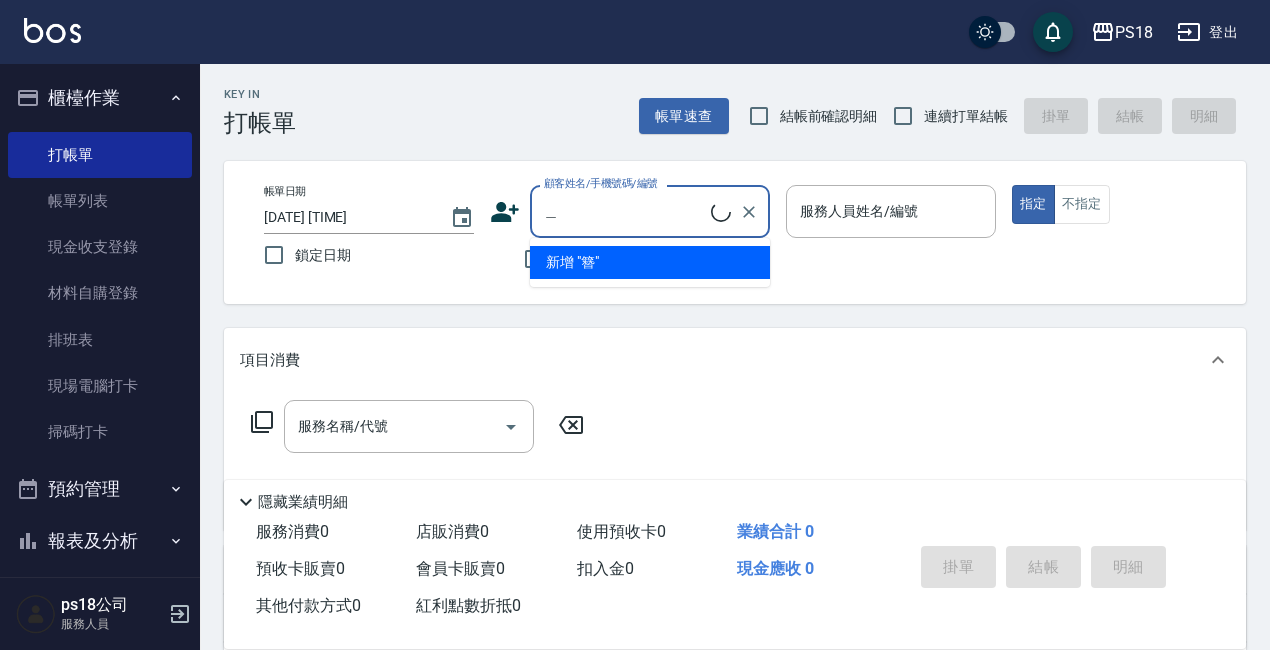 type on "簪" 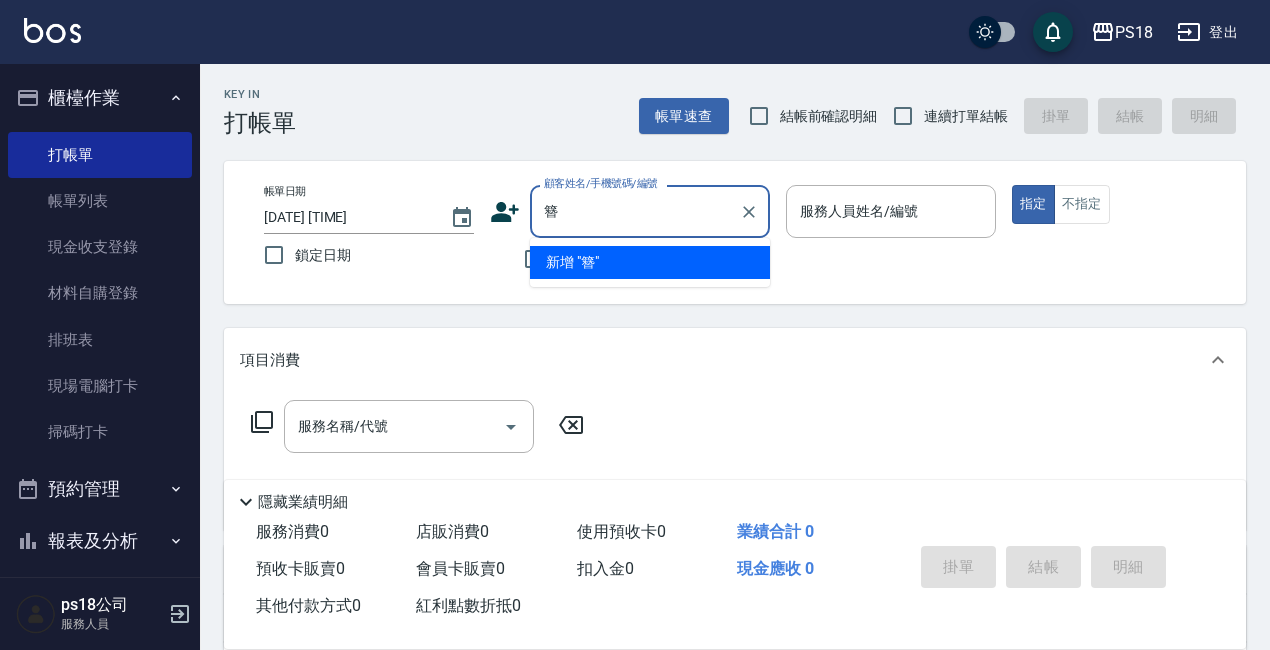 click on "簪" at bounding box center (635, 211) 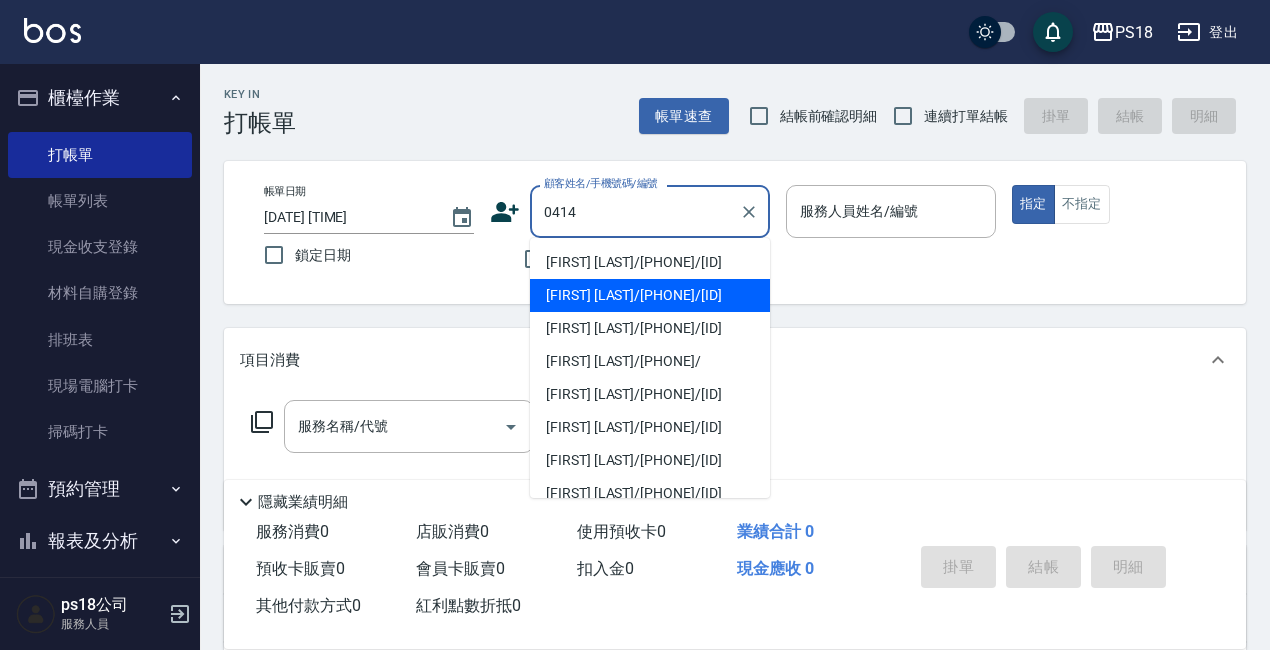 click on "[FIRST] [LAST]/[PHONE]/[ID]" at bounding box center (650, 295) 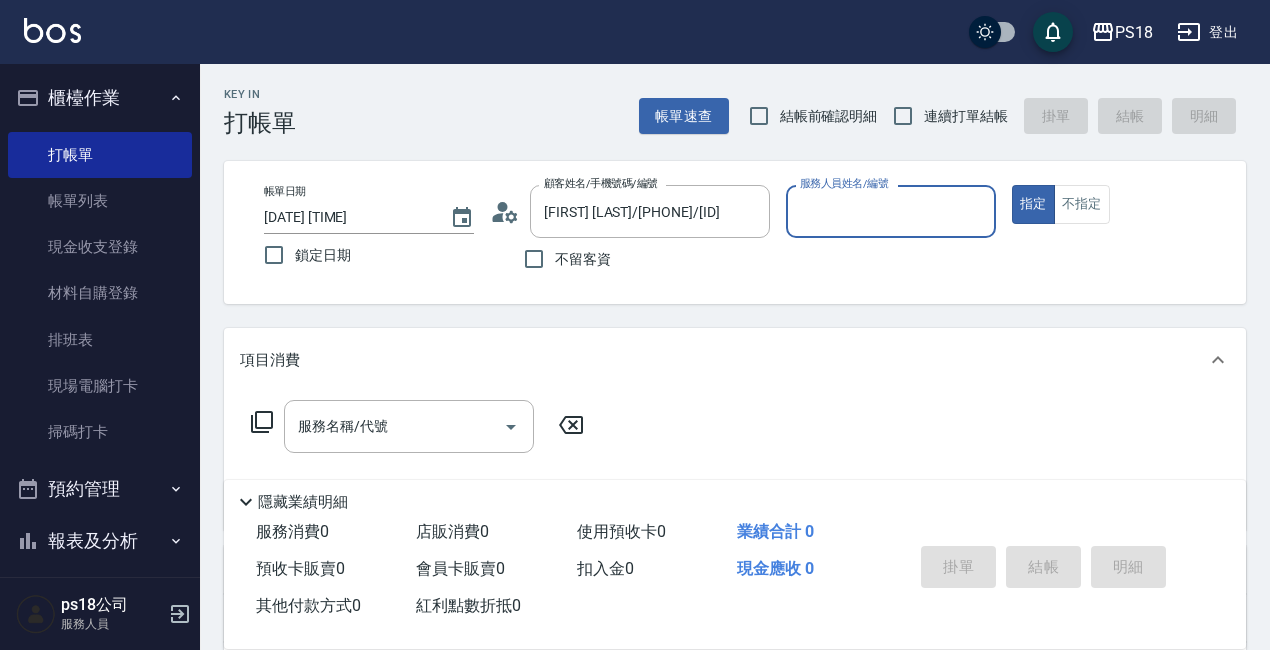 type on "Angel-1" 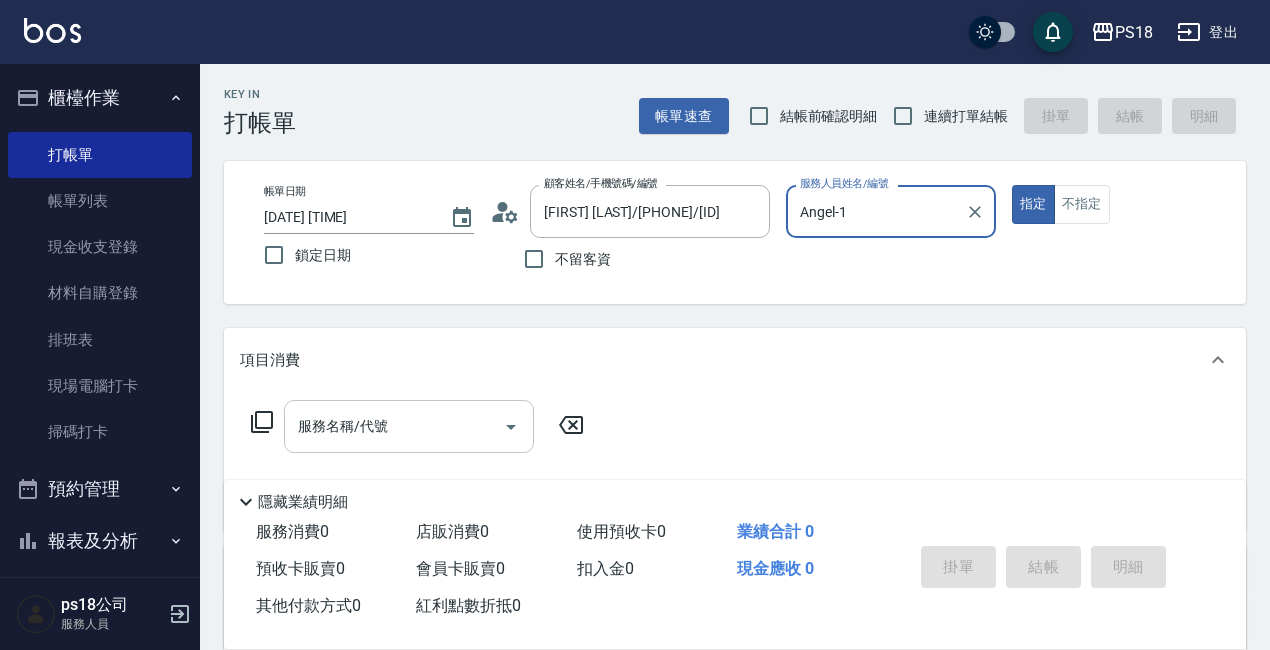 click on "服務名稱/代號 服務名稱/代號" at bounding box center [409, 426] 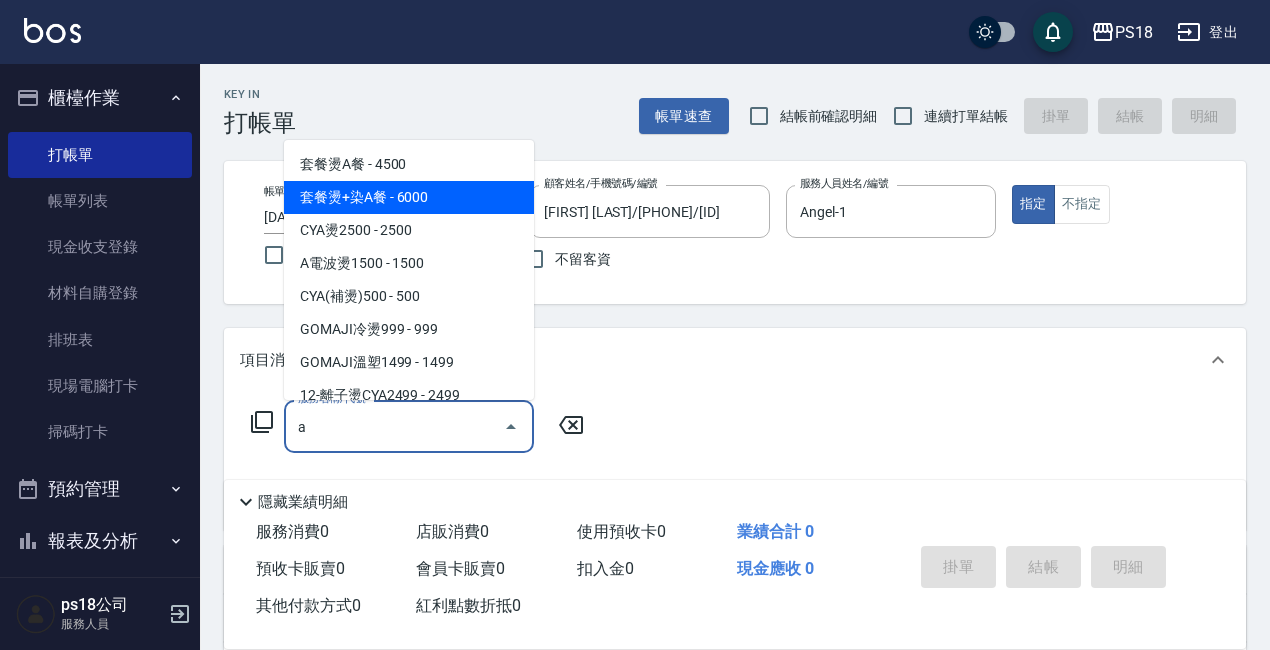 click on "套餐燙+染A餐 - 6000" at bounding box center [409, 197] 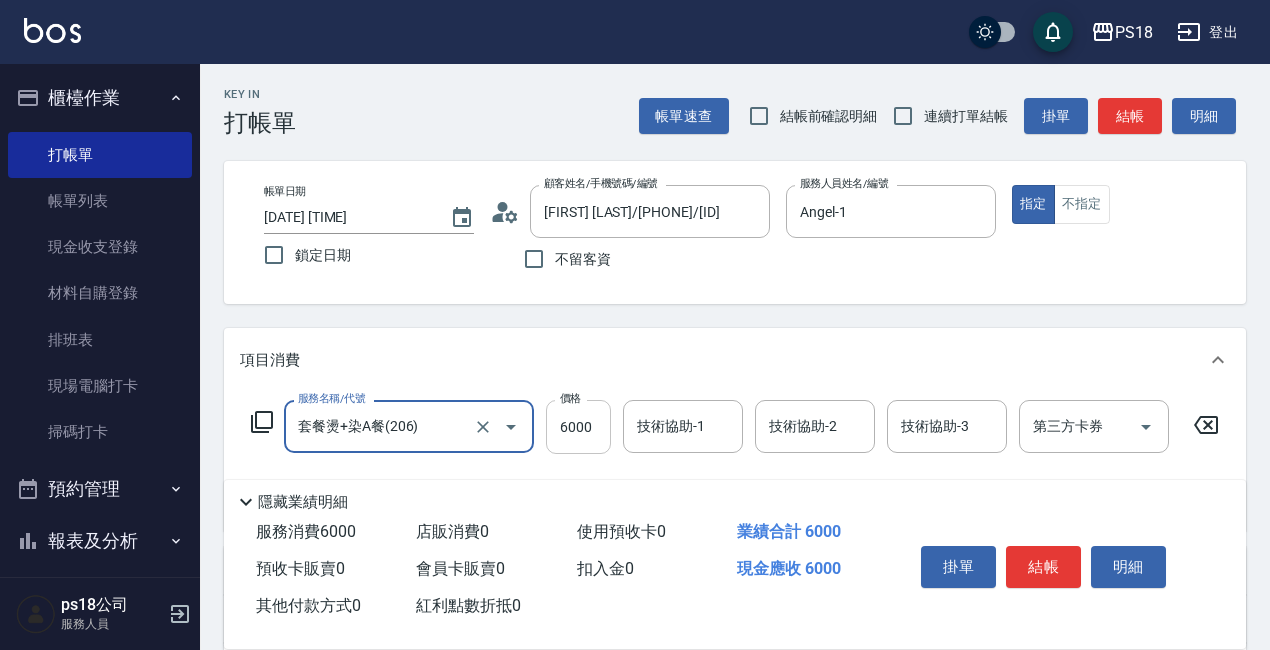 type on "套餐燙+染A餐(206)" 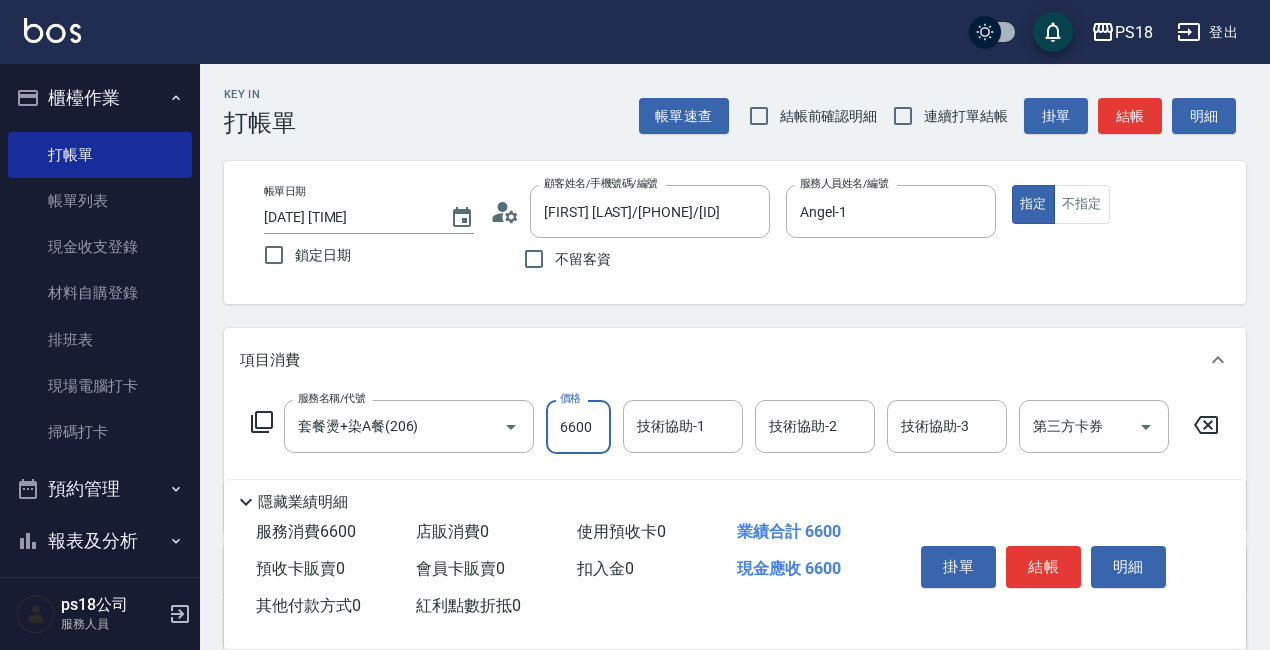 type on "6600" 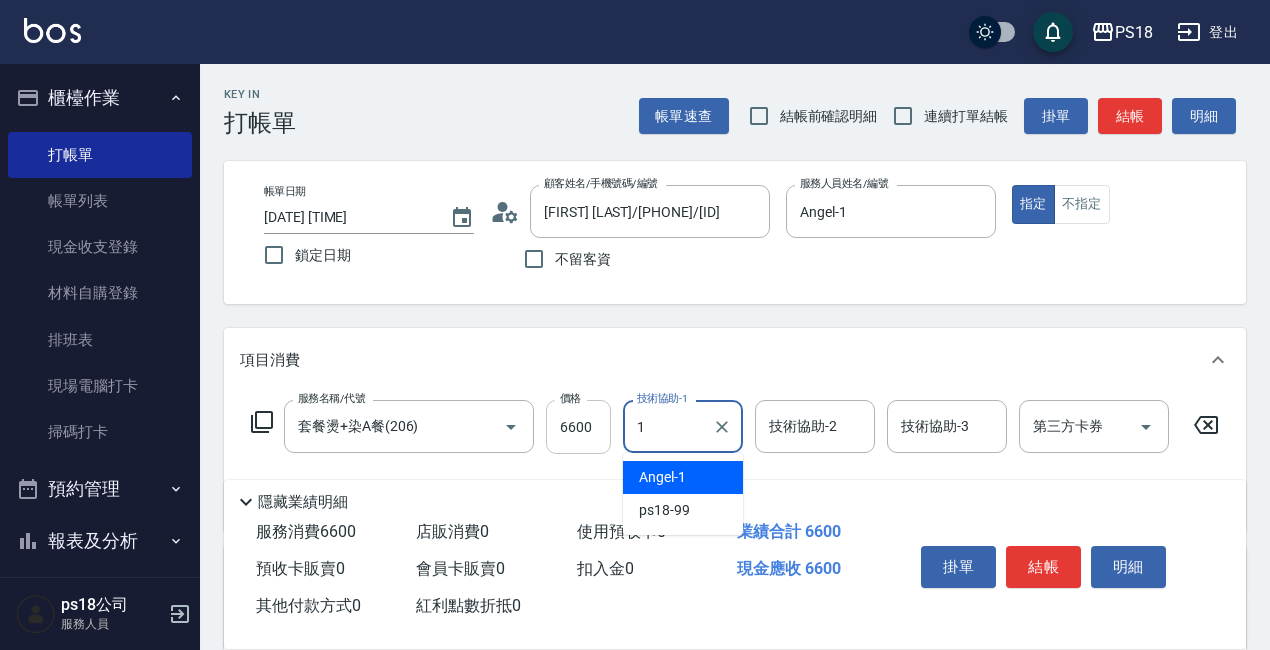 type on "Angel-1" 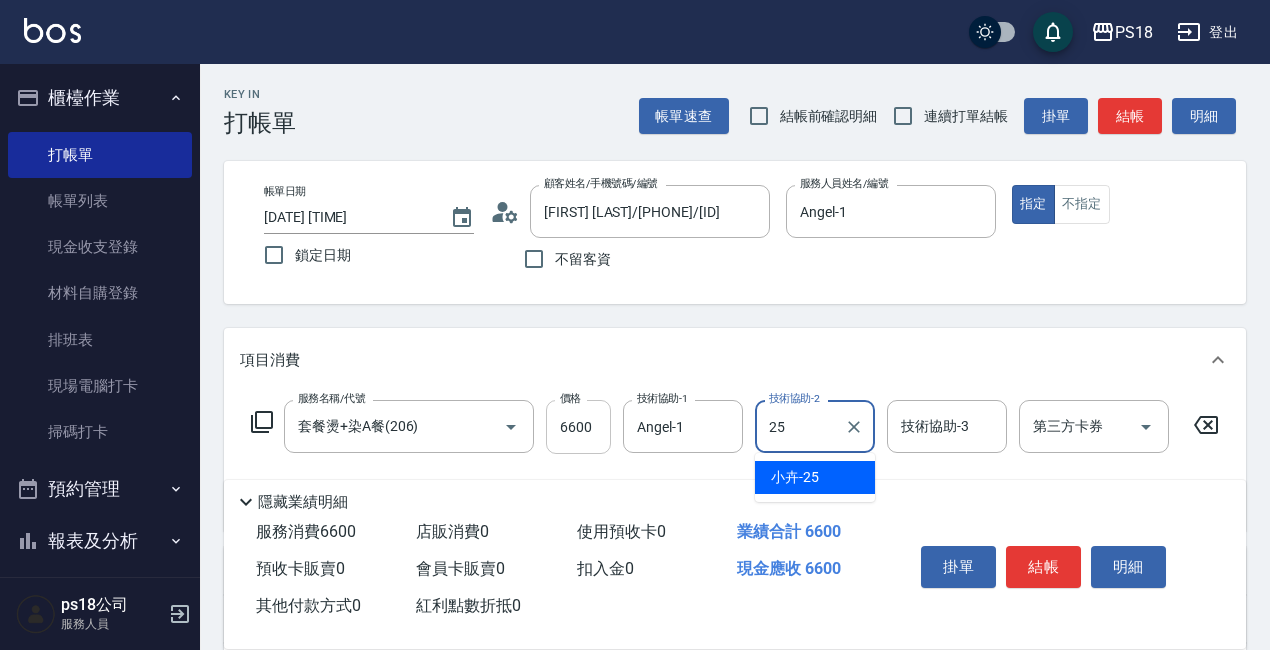 type on "[FIRST]-25" 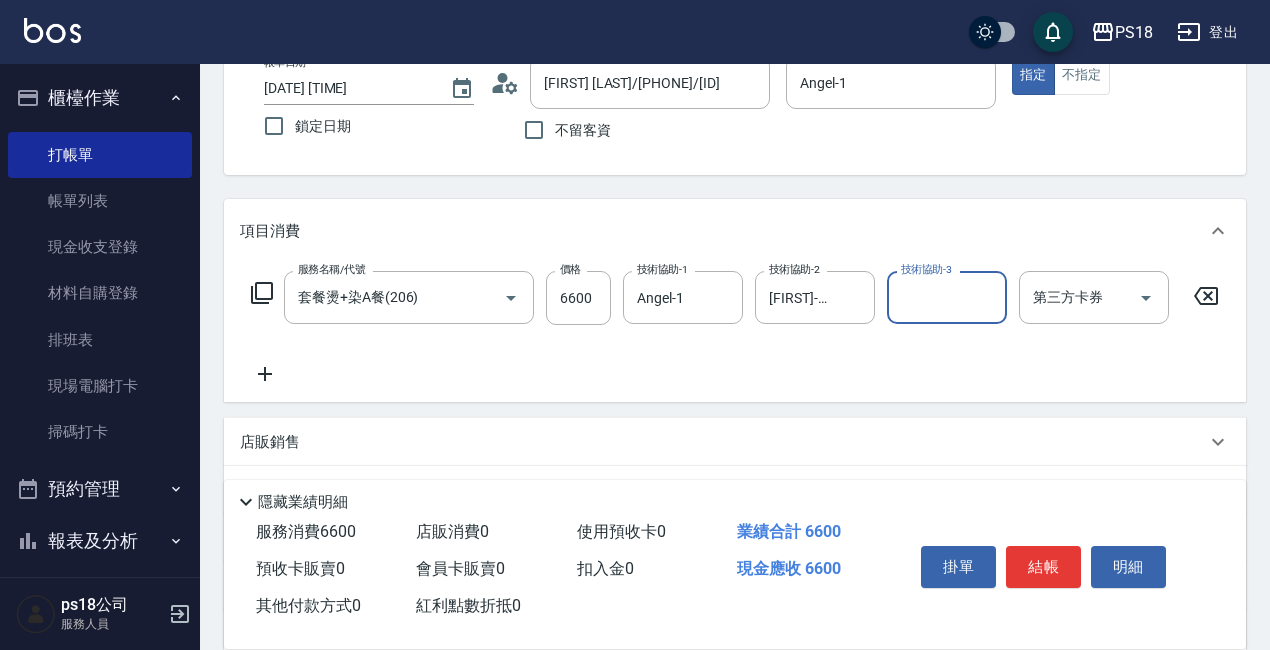 scroll, scrollTop: 346, scrollLeft: 0, axis: vertical 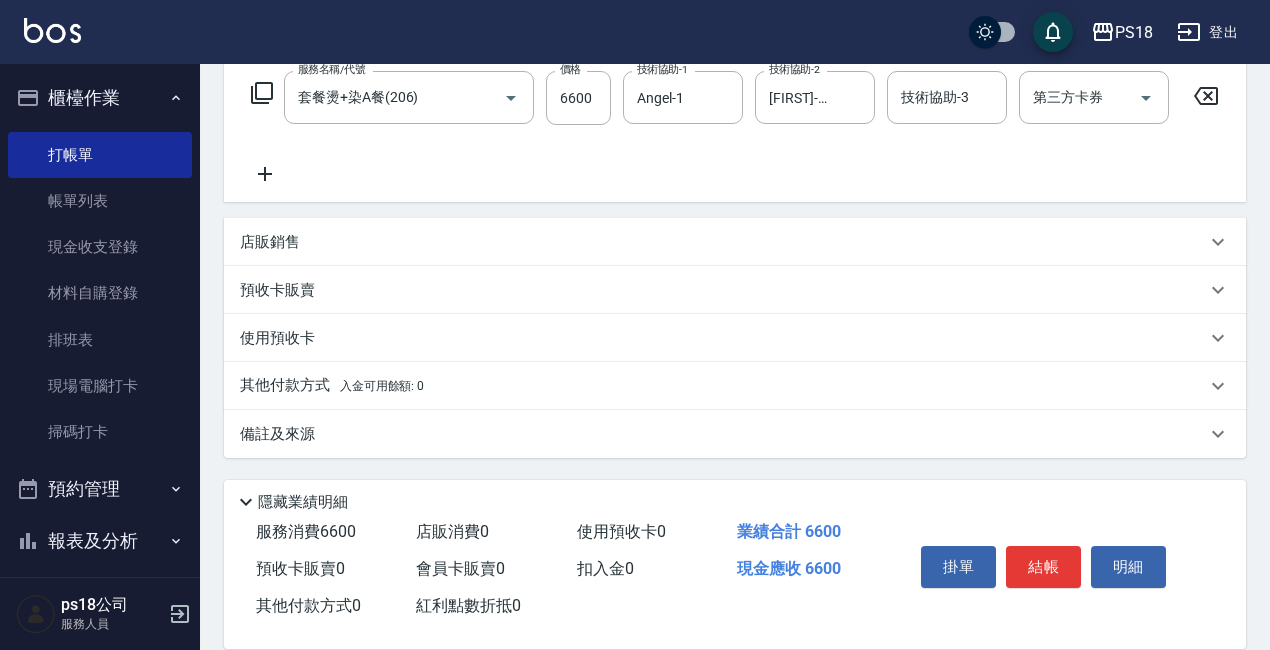 click on "其他付款方式 入金可用餘額: 0" at bounding box center (332, 386) 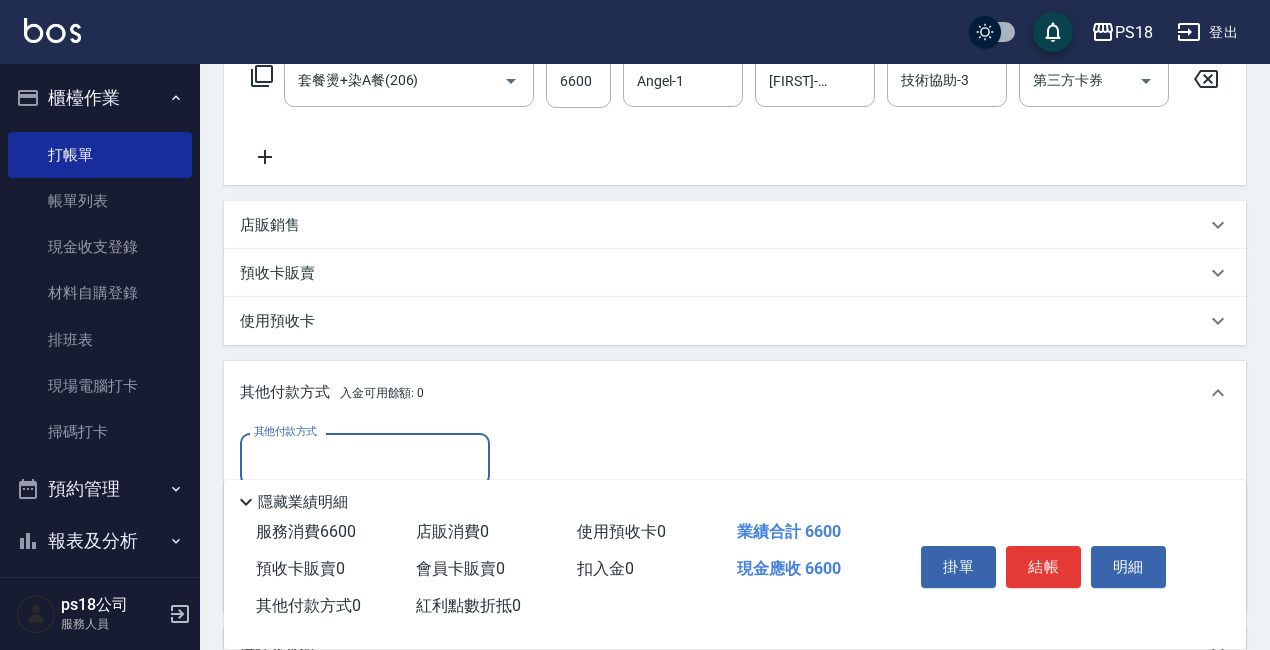 scroll, scrollTop: 0, scrollLeft: 0, axis: both 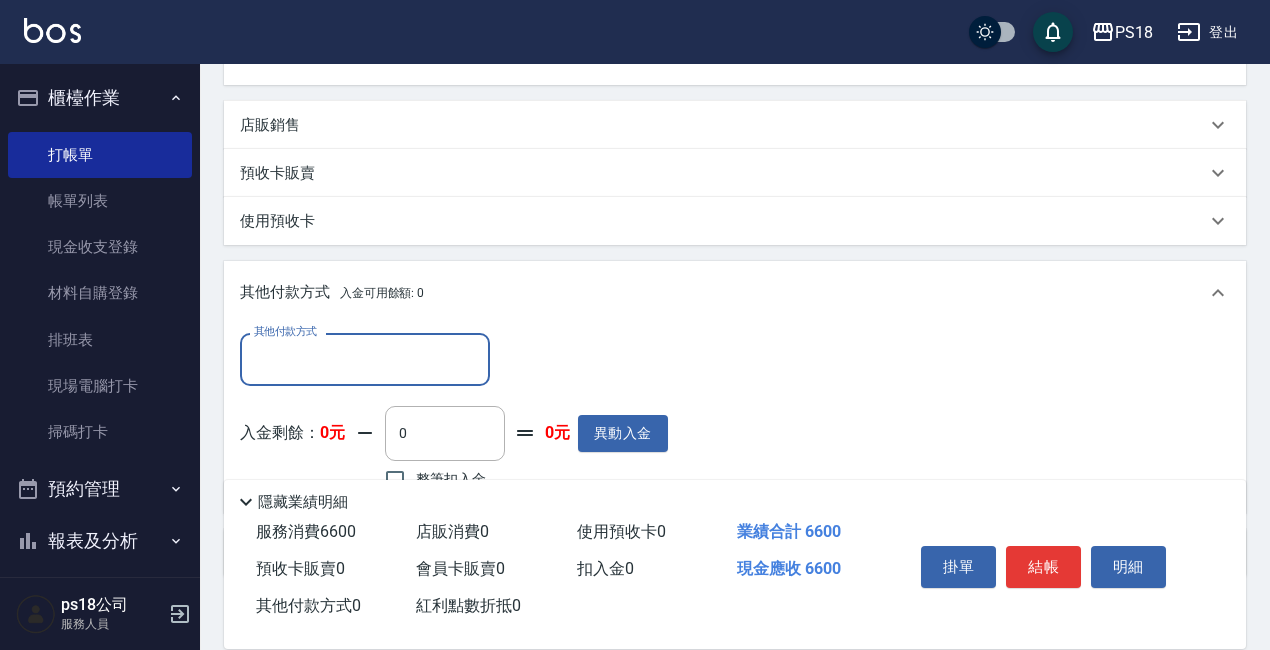 click on "其他付款方式" at bounding box center (365, 359) 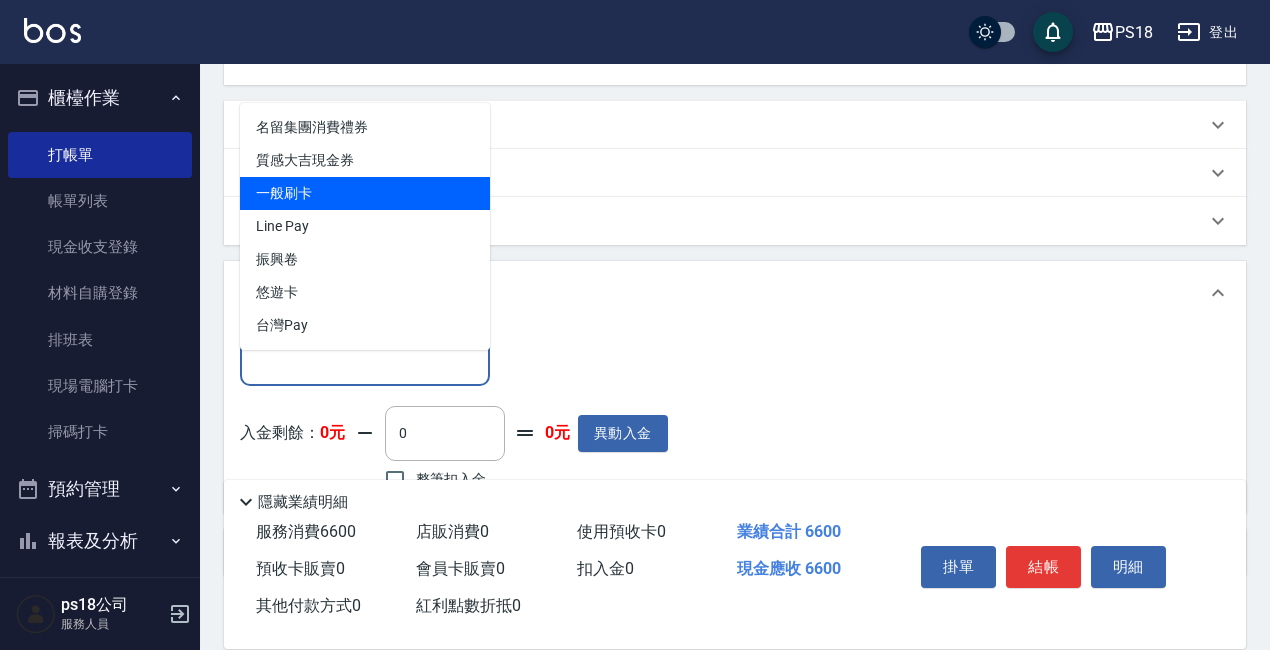 click on "一般刷卡" at bounding box center (365, 193) 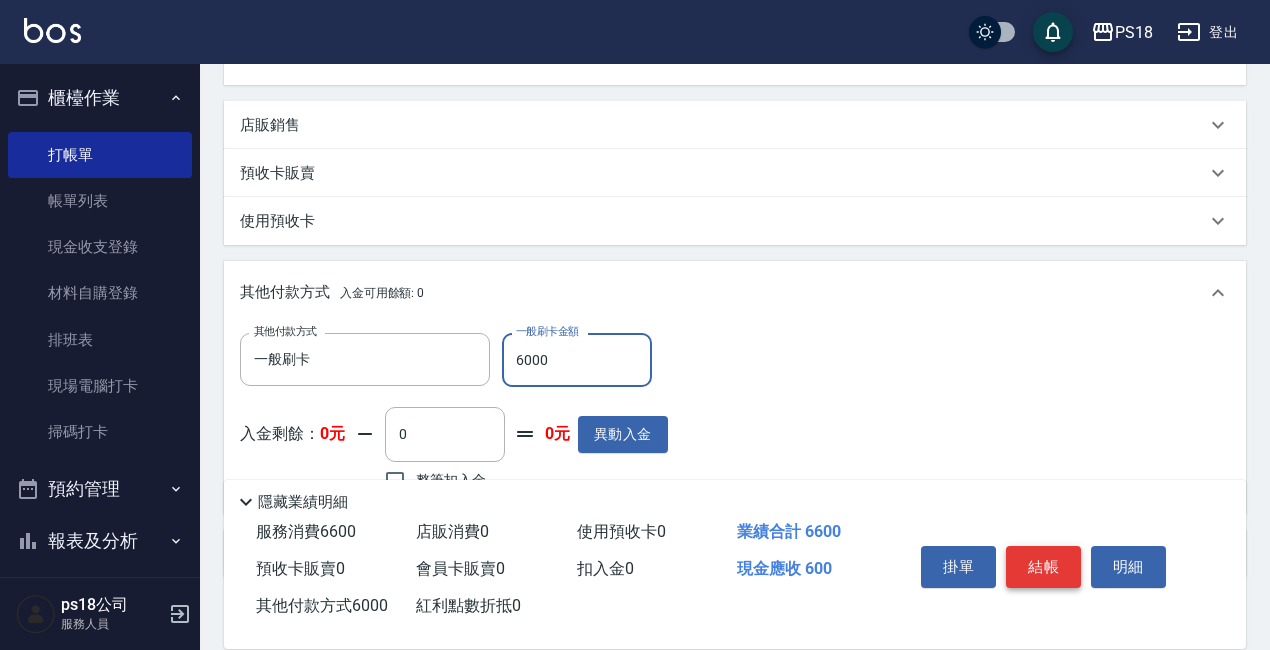 type on "6000" 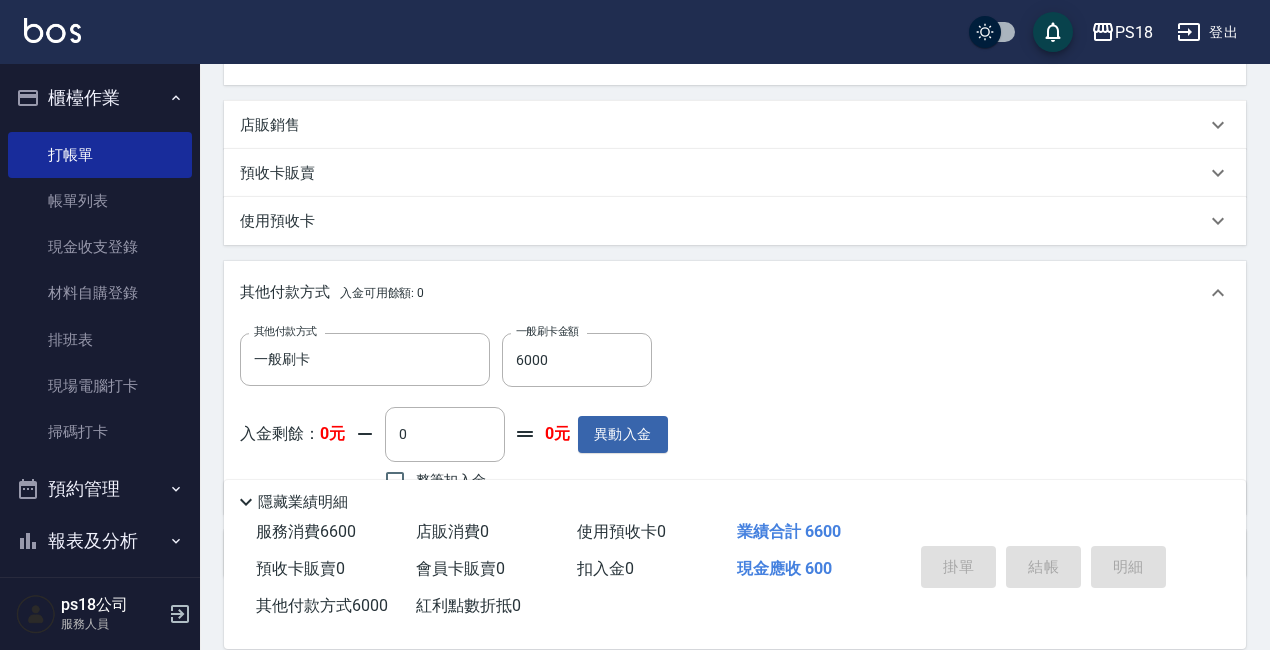 scroll, scrollTop: 0, scrollLeft: 0, axis: both 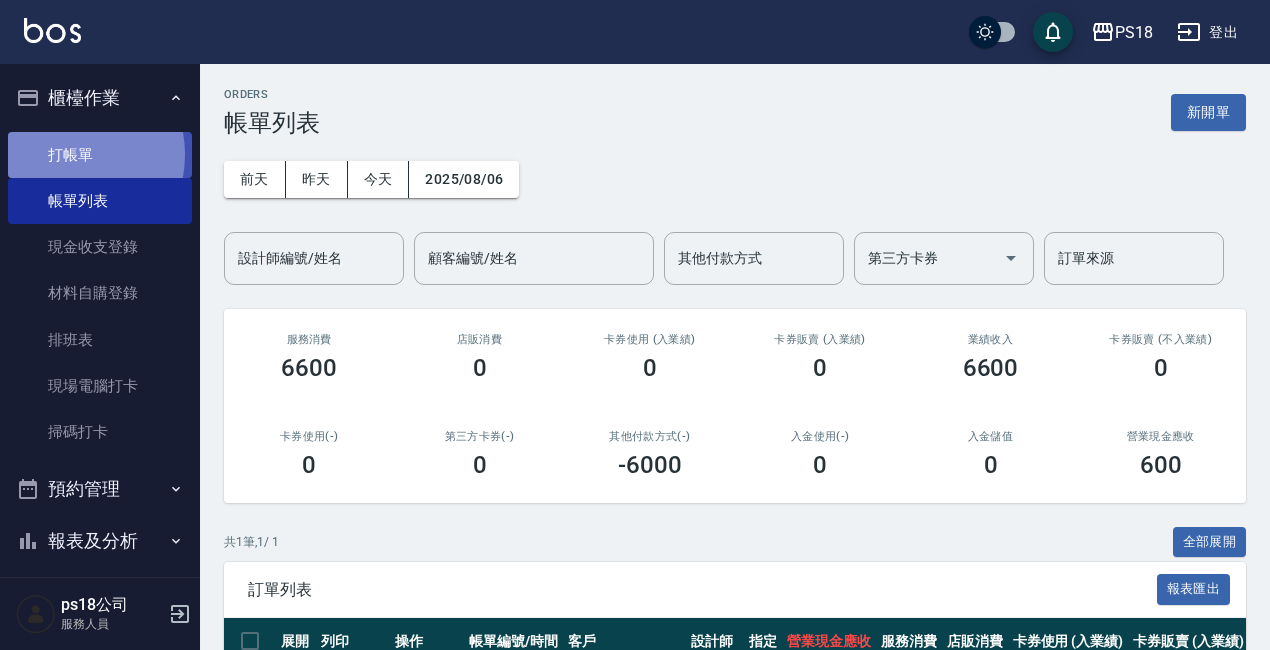 click on "打帳單" at bounding box center [100, 155] 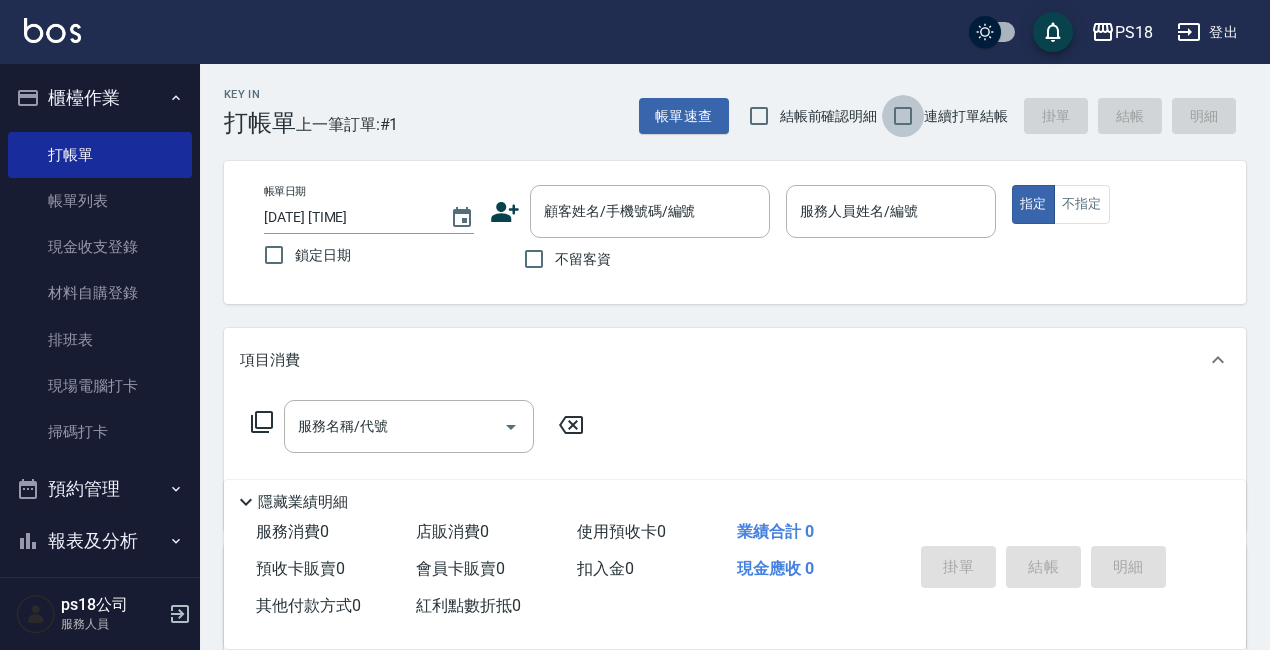 click on "連續打單結帳" at bounding box center (903, 116) 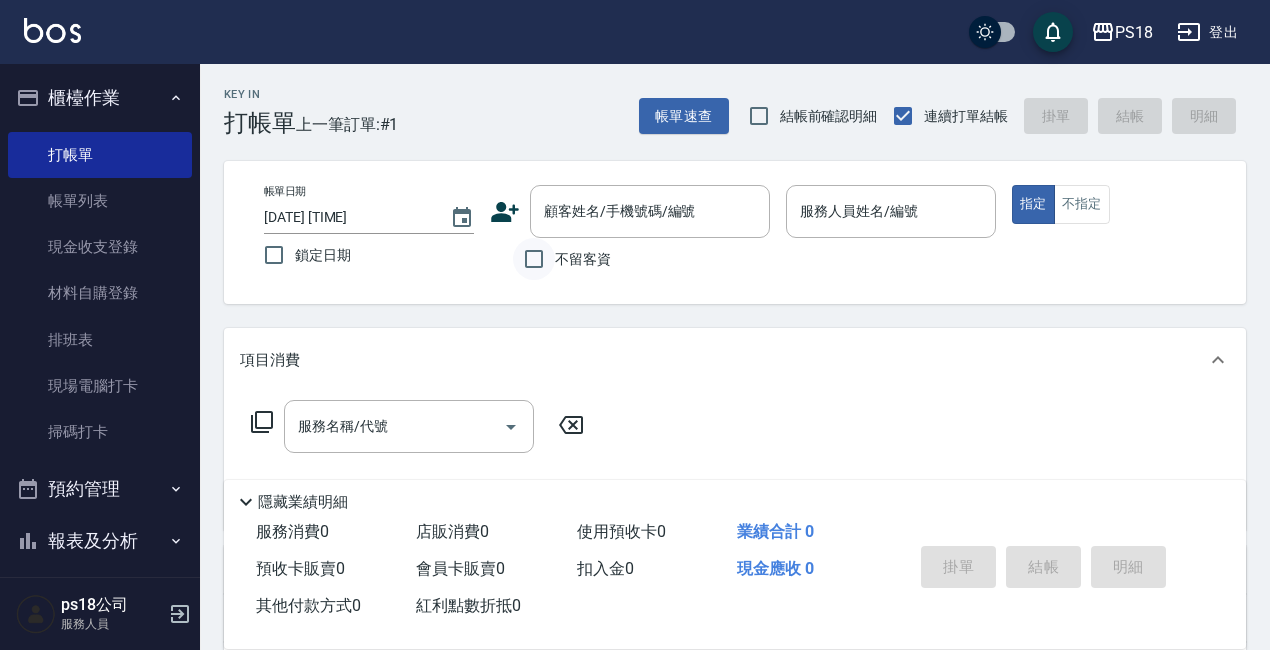 click on "不留客資" at bounding box center [534, 259] 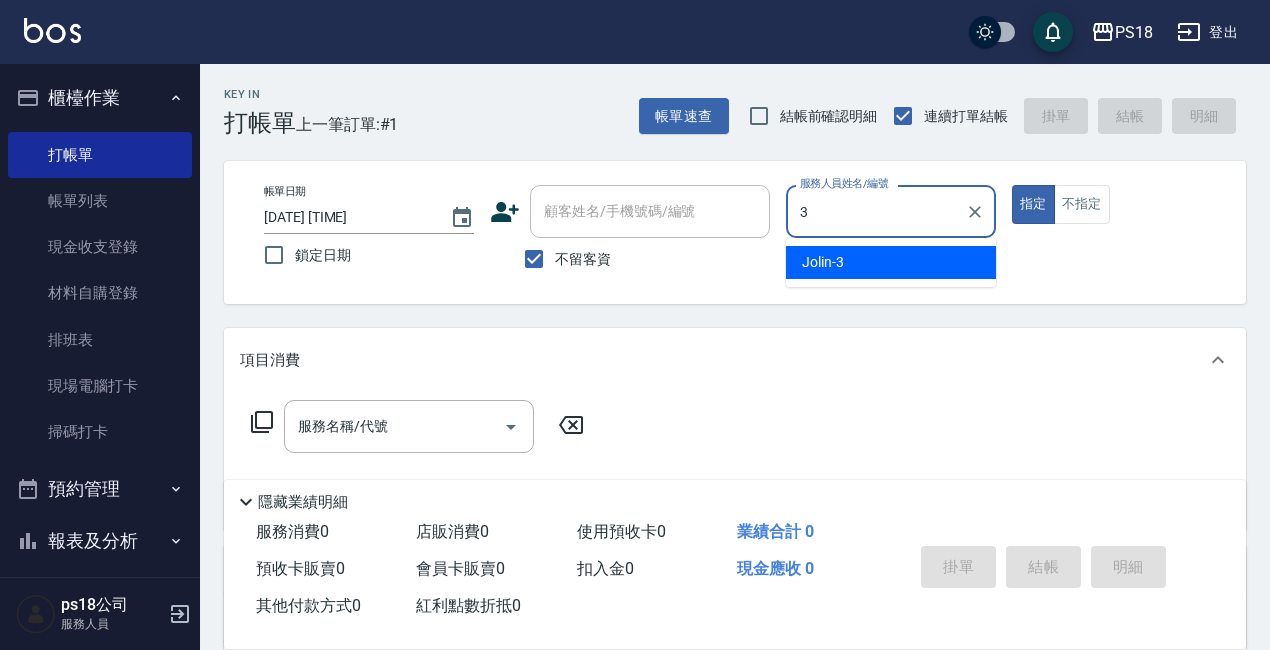 click on "[FIRST] -3" at bounding box center (891, 262) 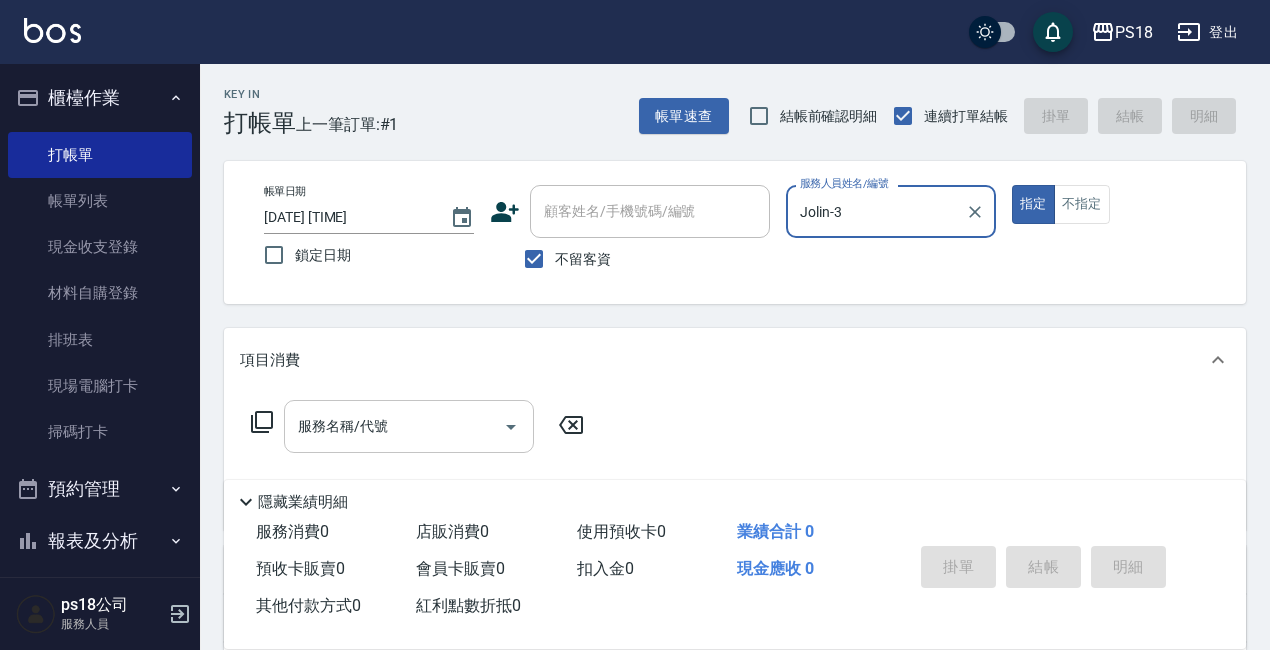 type on "Jolin-3" 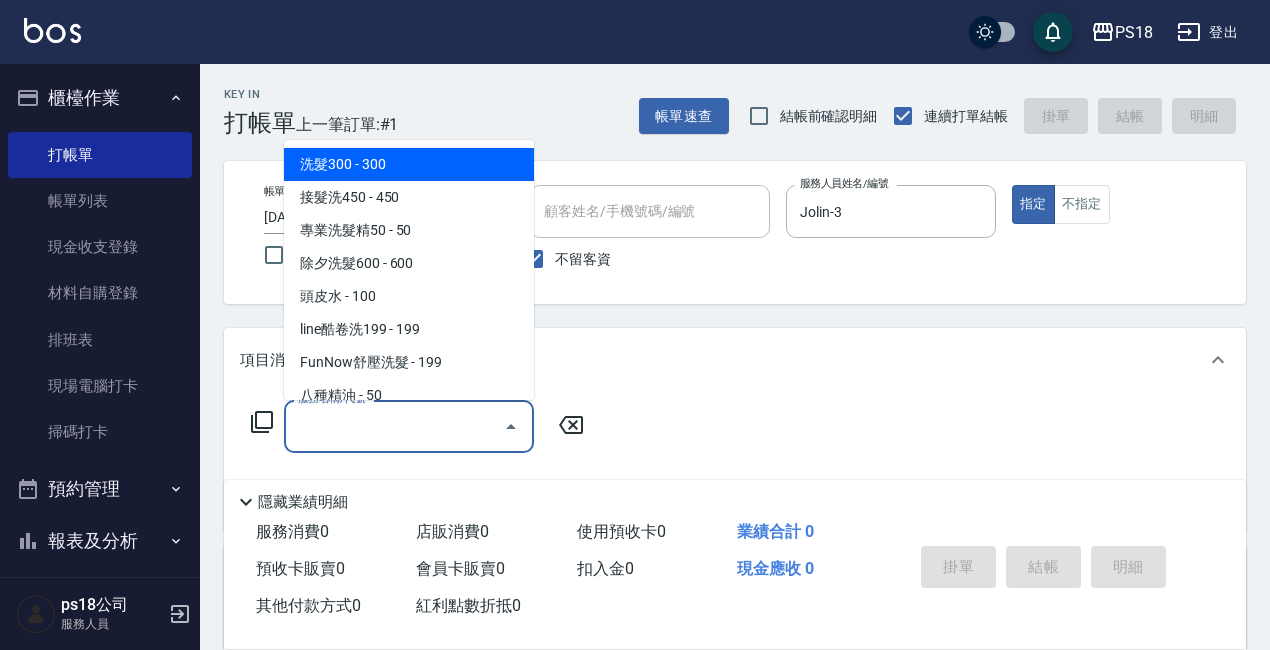 click on "服務名稱/代號 服務名稱/代號" at bounding box center [409, 426] 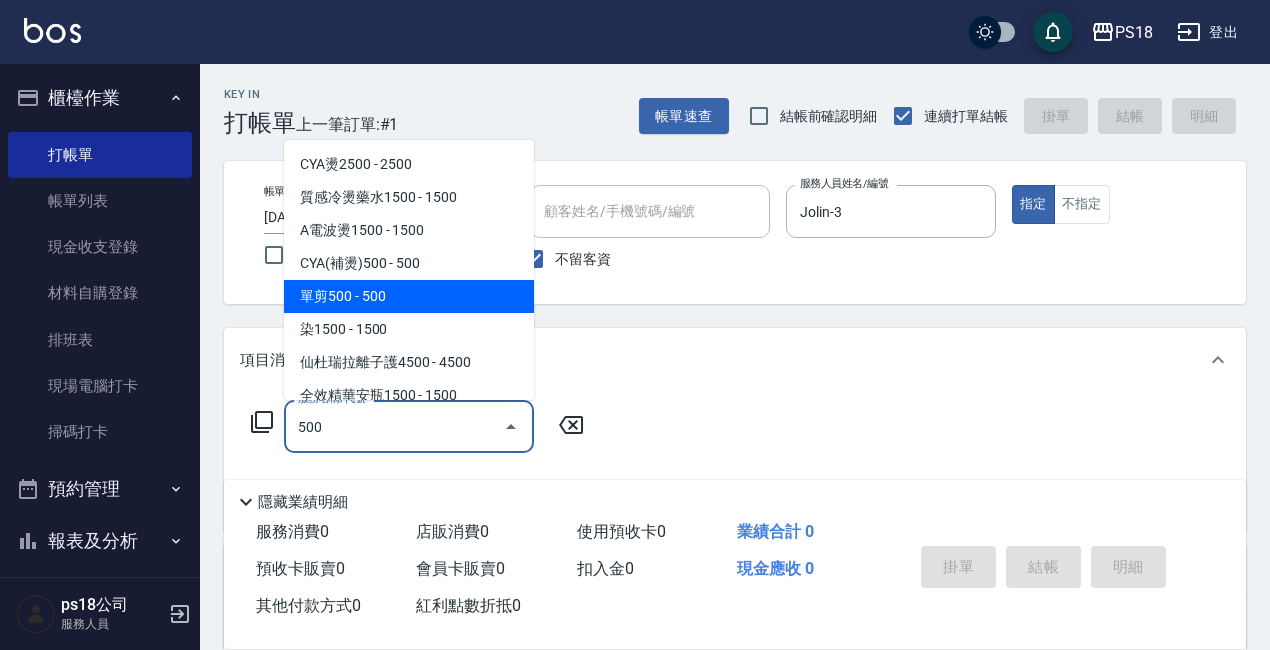 click on "單剪500 - 500" at bounding box center (409, 296) 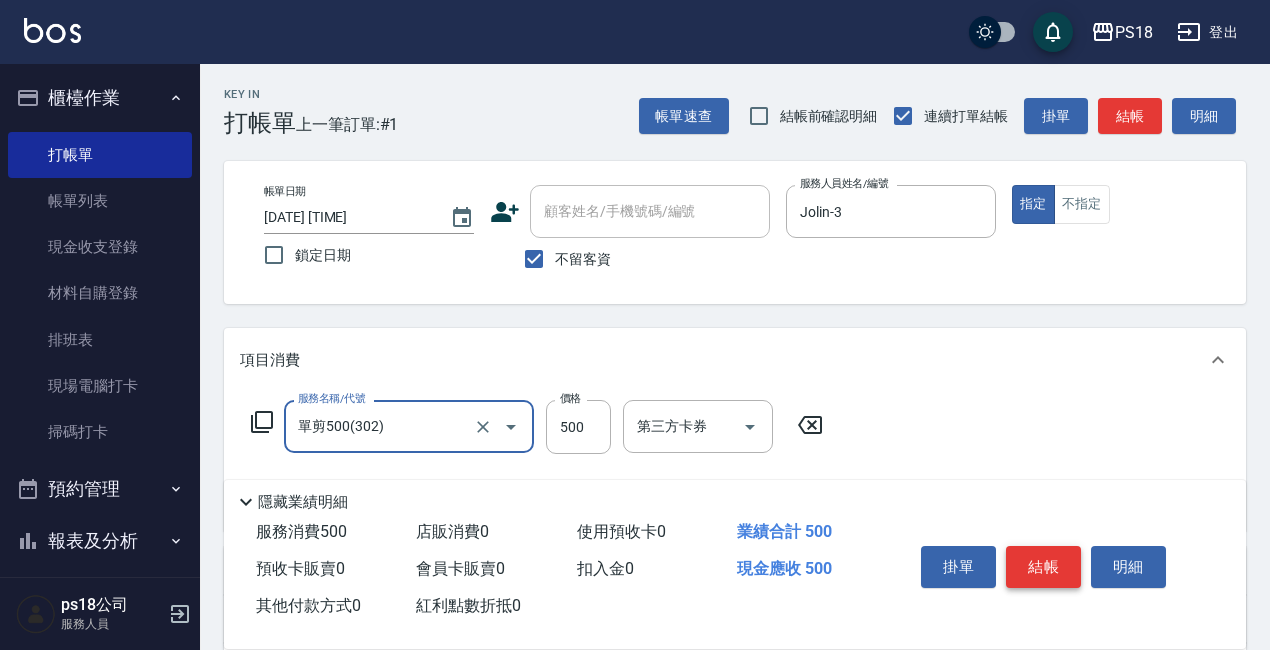 type on "單剪500(302)" 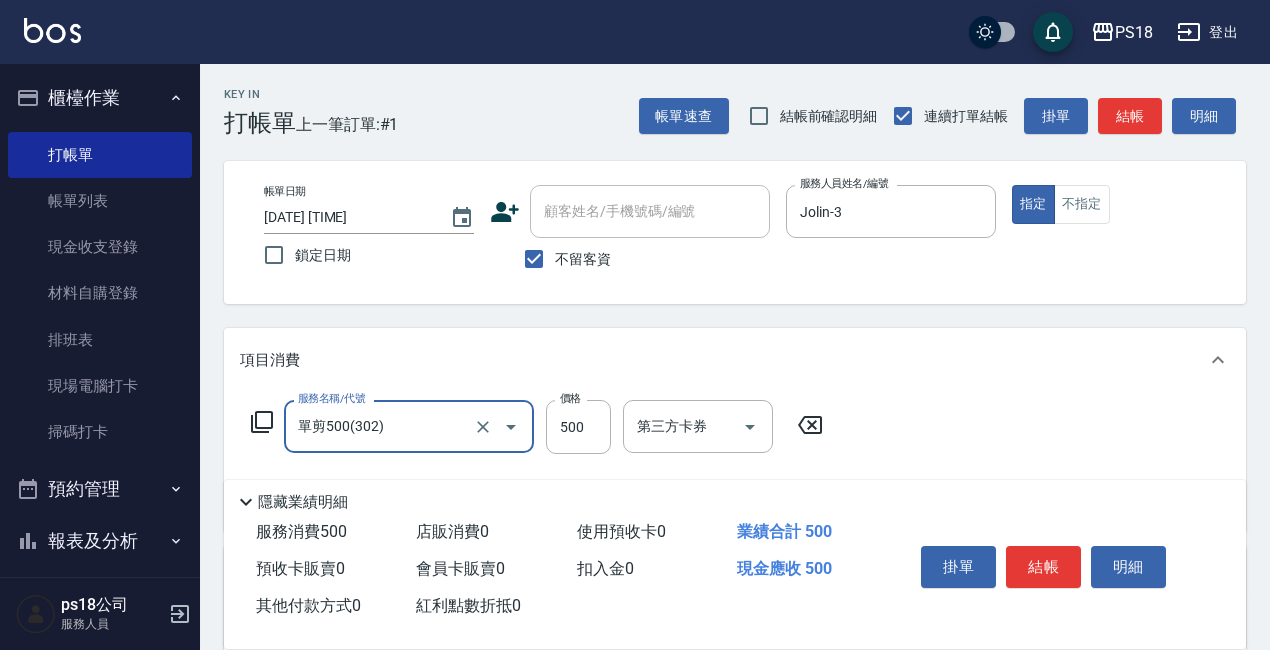 drag, startPoint x: 1049, startPoint y: 554, endPoint x: 1042, endPoint y: 546, distance: 10.630146 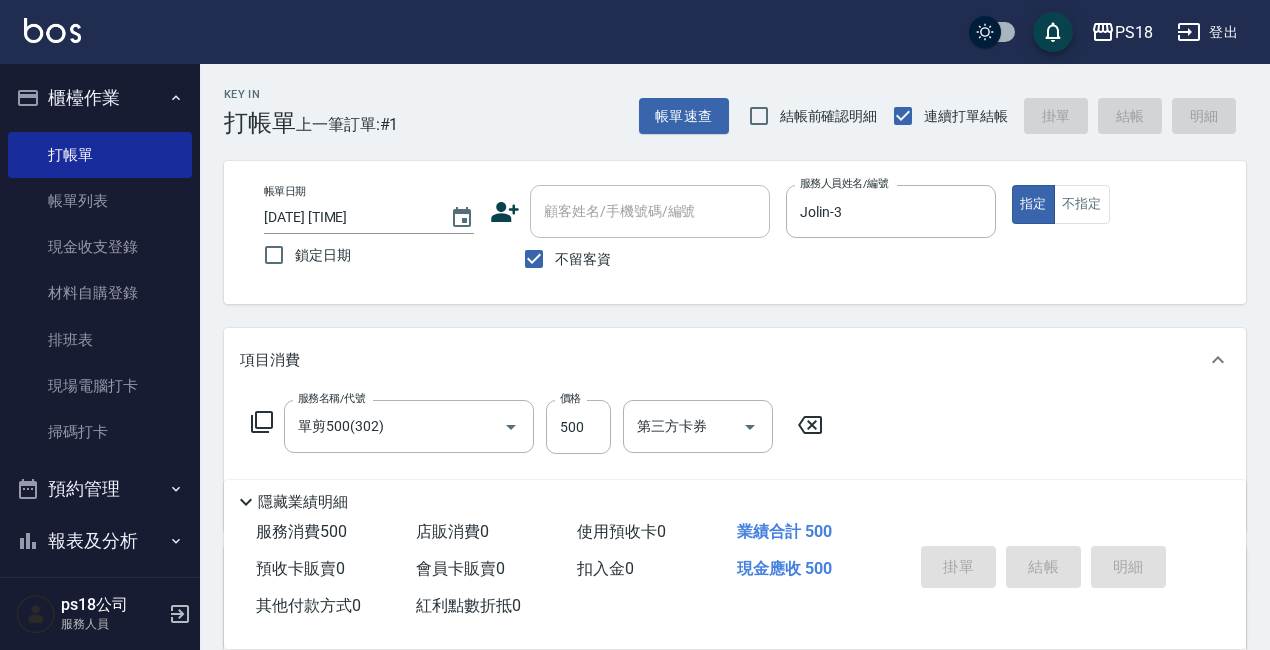 type 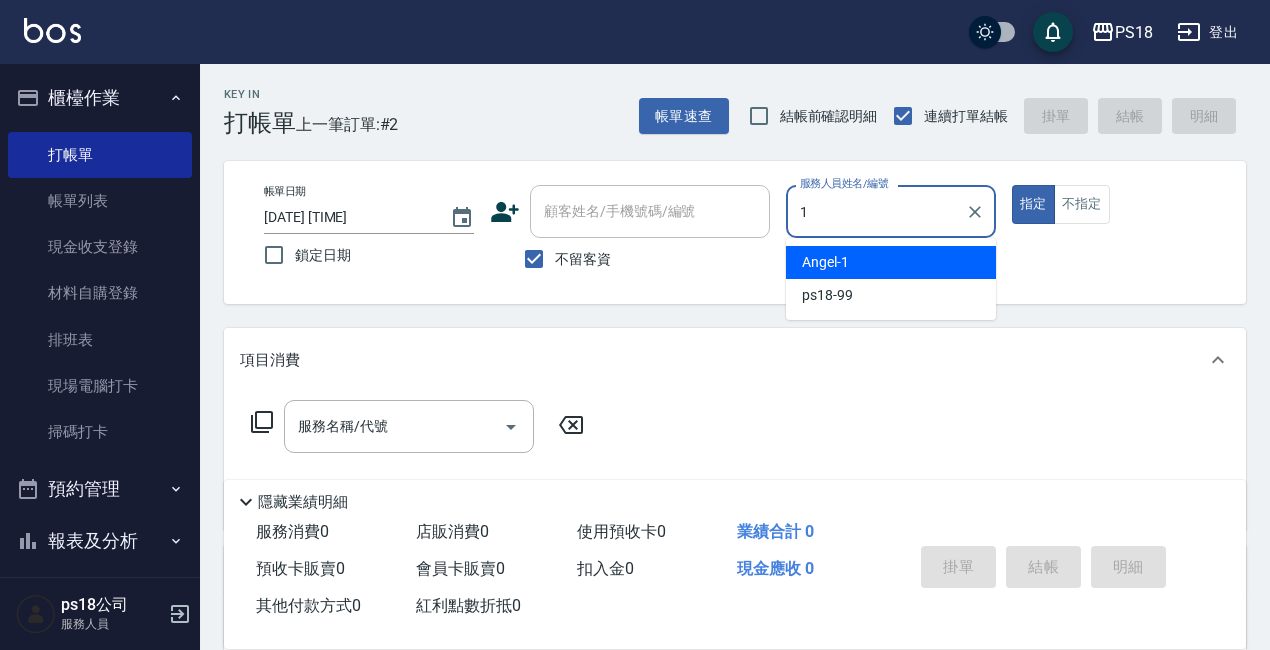 click on "[NAME] -1" at bounding box center (891, 262) 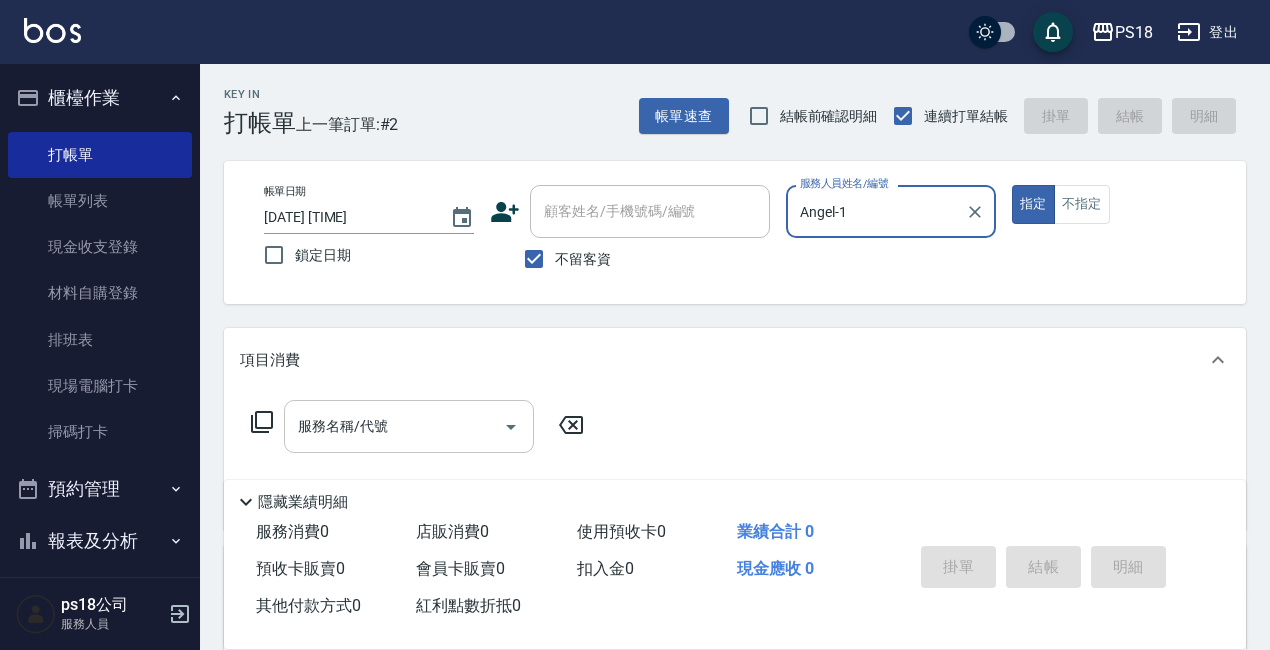 type on "Angel-1" 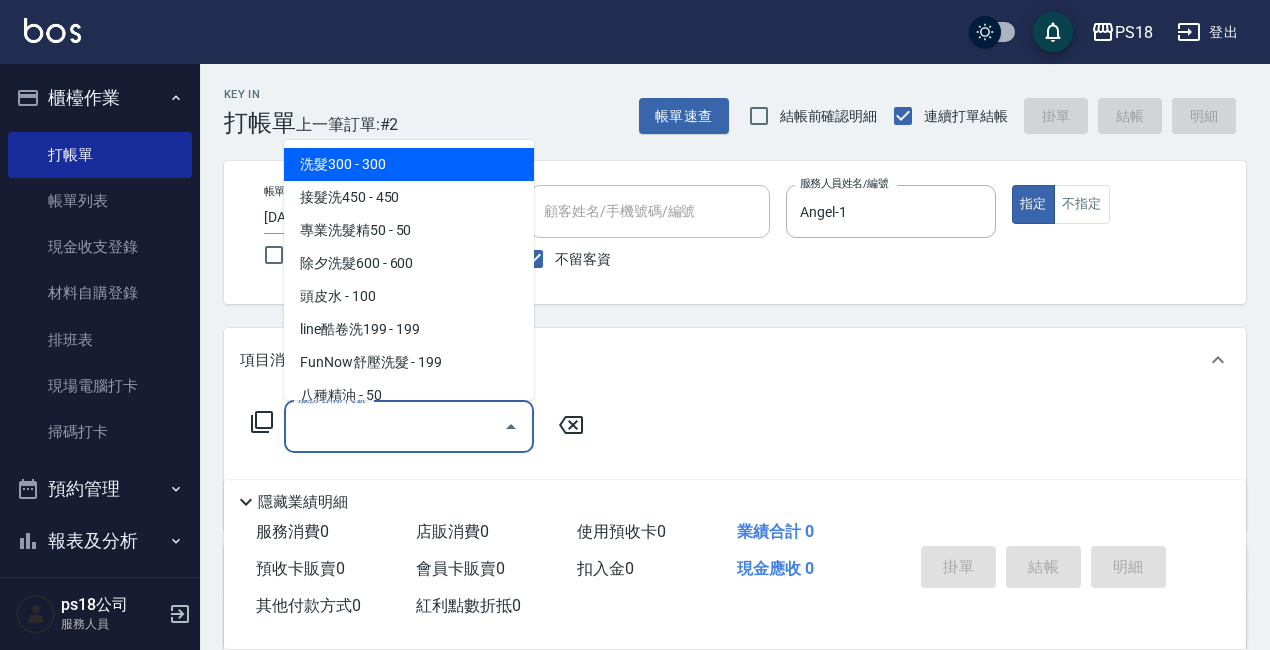 click on "服務名稱/代號" at bounding box center (394, 426) 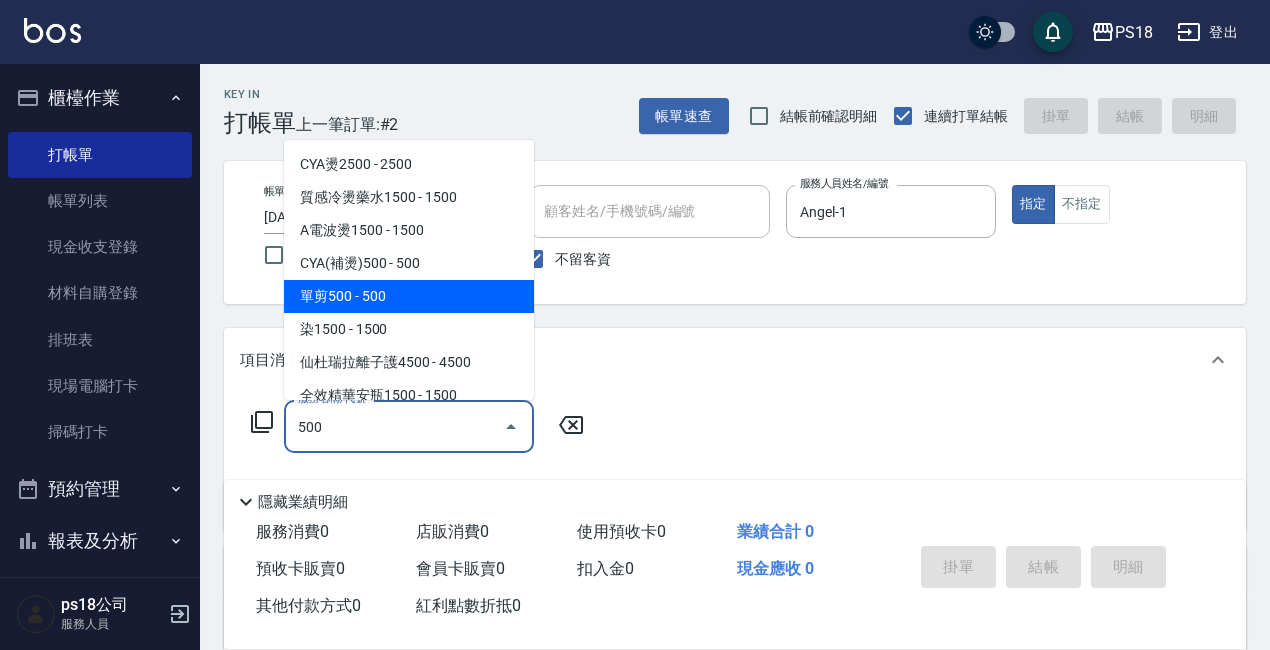 click on "單剪500 - 500" at bounding box center [409, 296] 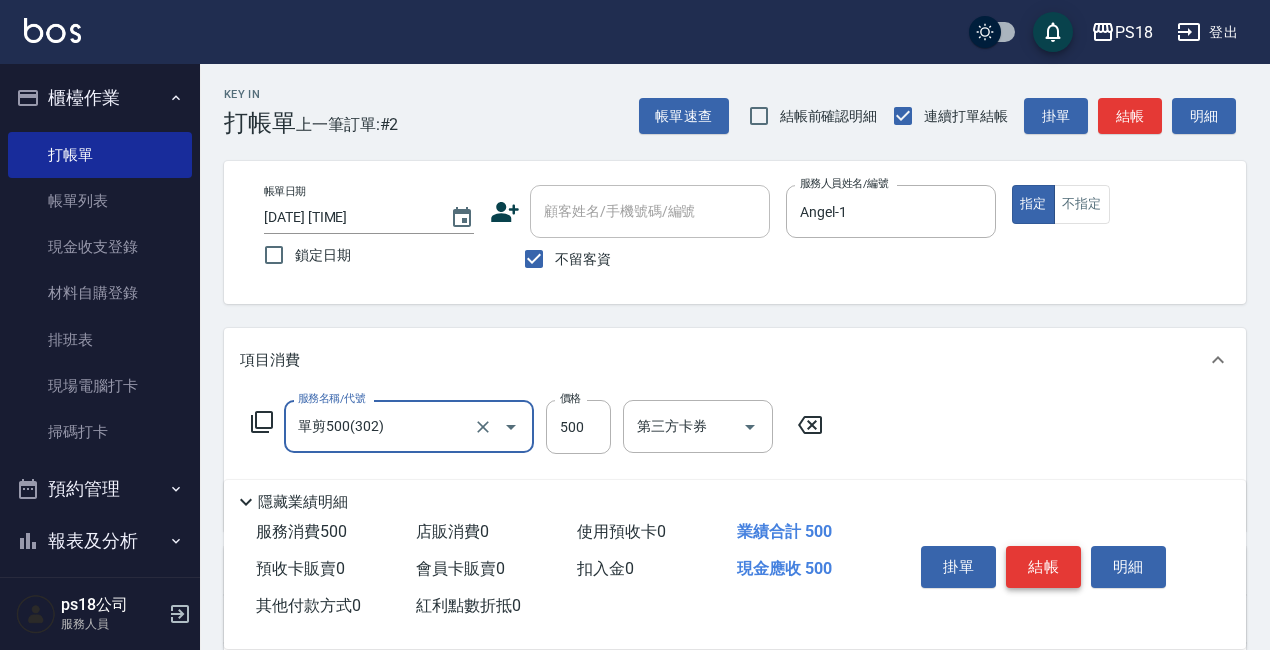 type on "單剪500(302)" 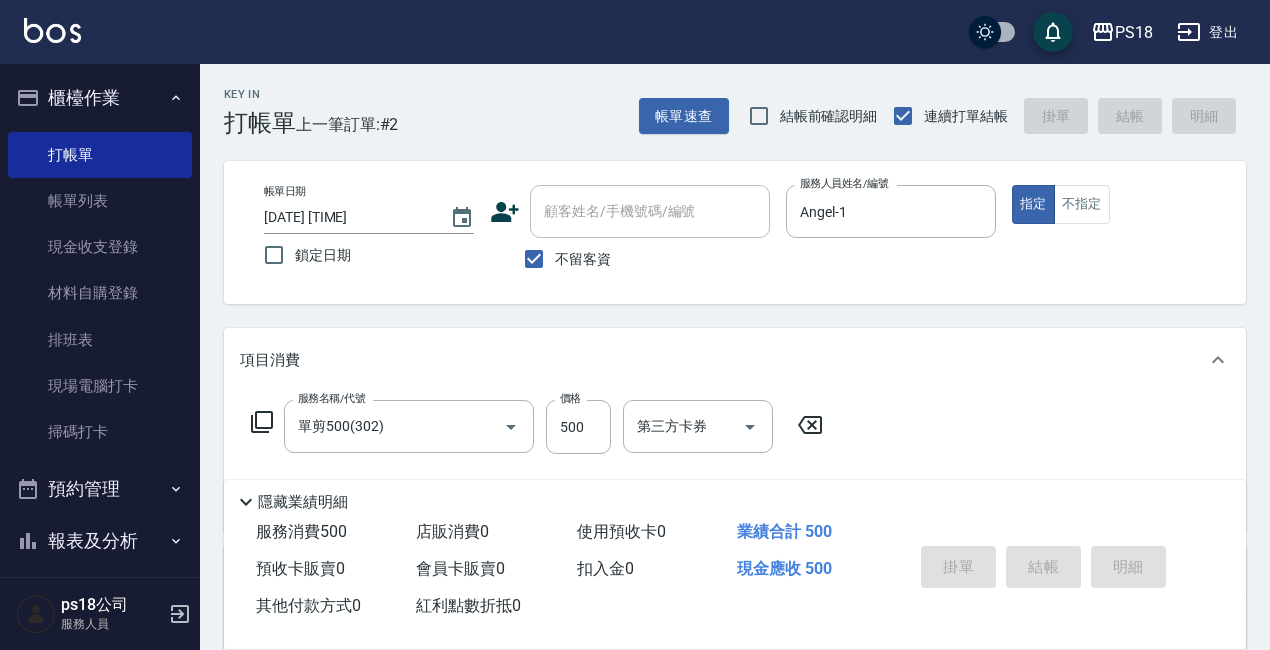 type on "2025/08/06 18:23" 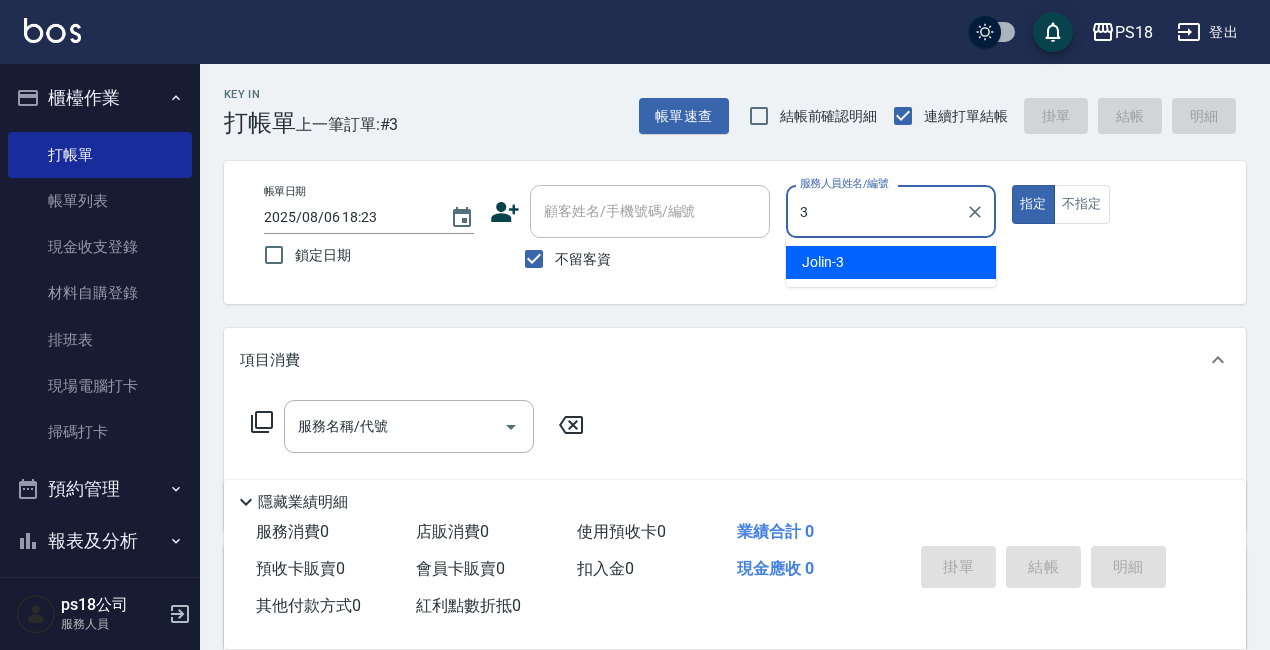 click on "[FIRST] -3" at bounding box center [891, 262] 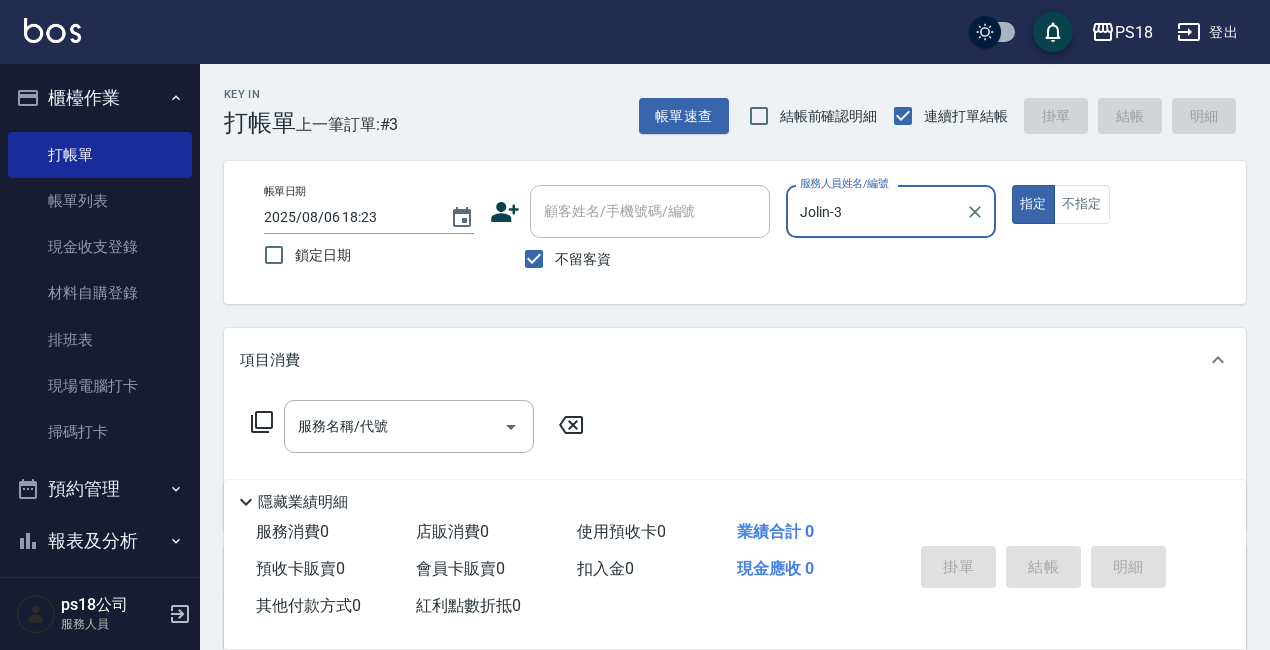 type on "Jolin-3" 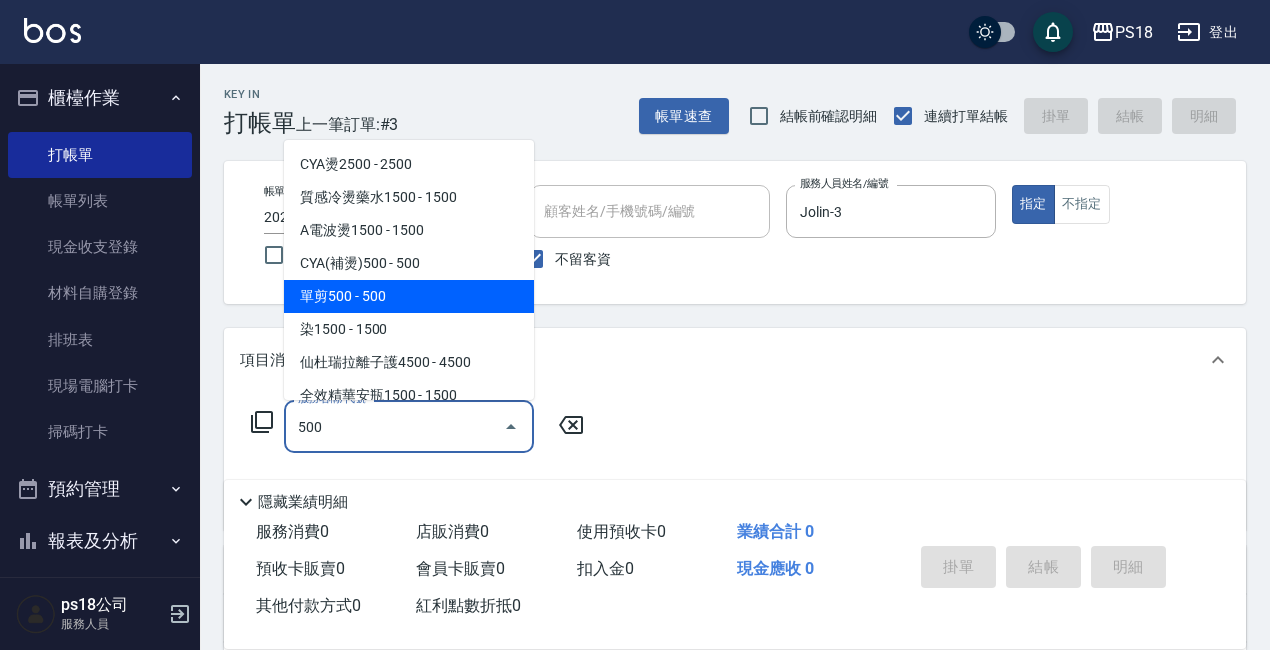 drag, startPoint x: 446, startPoint y: 300, endPoint x: 473, endPoint y: 296, distance: 27.294687 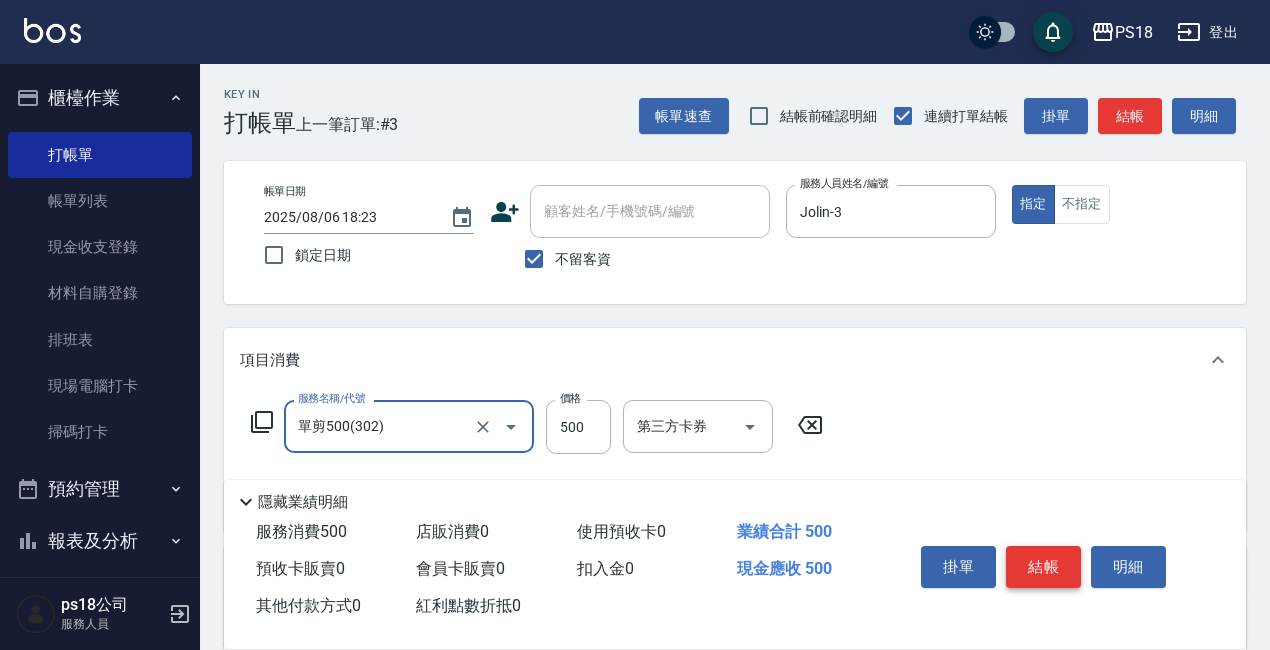 type on "單剪500(302)" 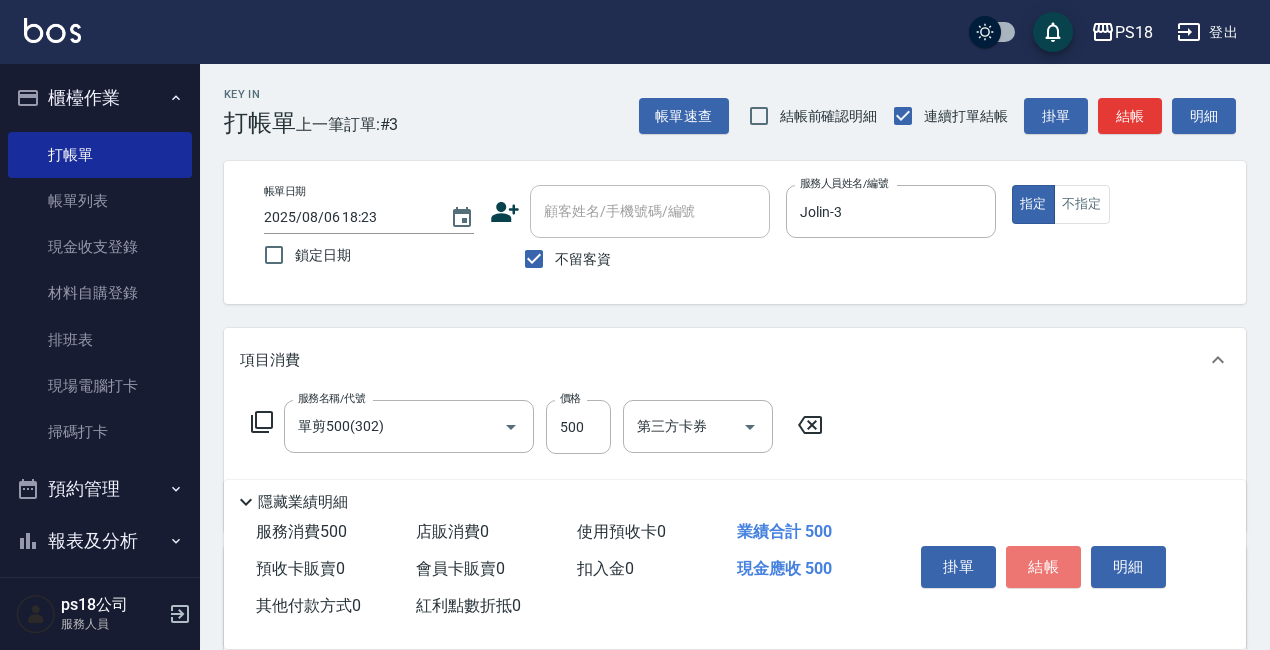 drag, startPoint x: 1061, startPoint y: 543, endPoint x: 1051, endPoint y: 546, distance: 10.440307 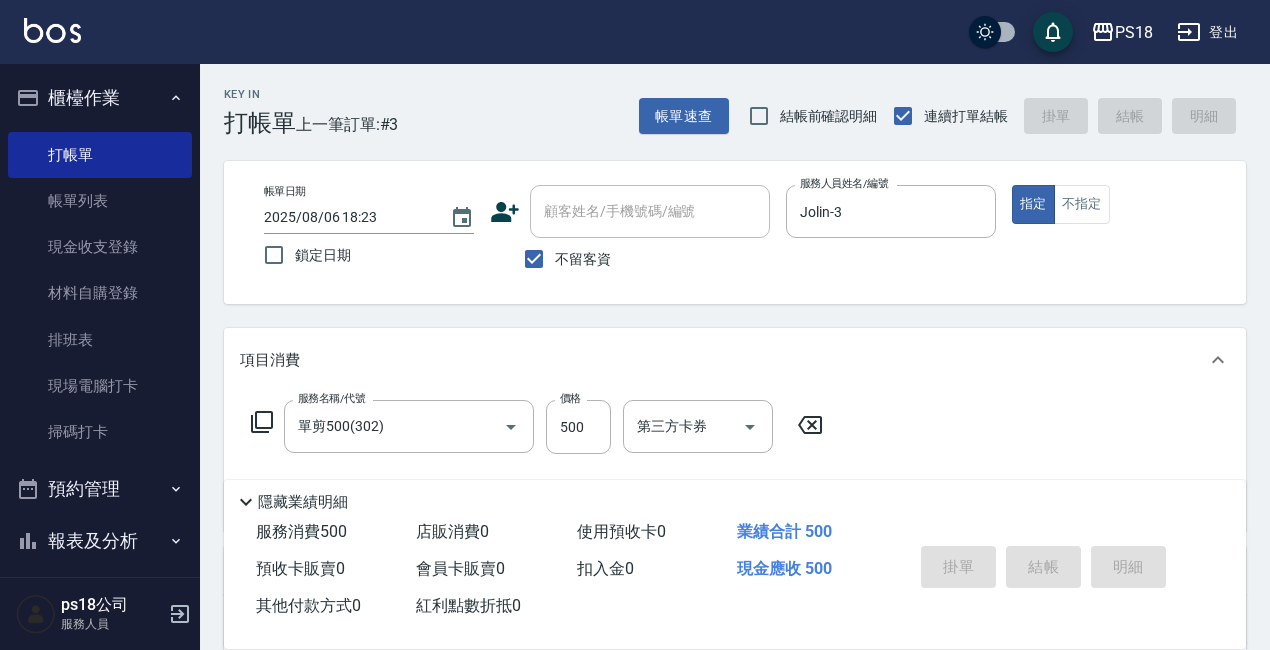 type 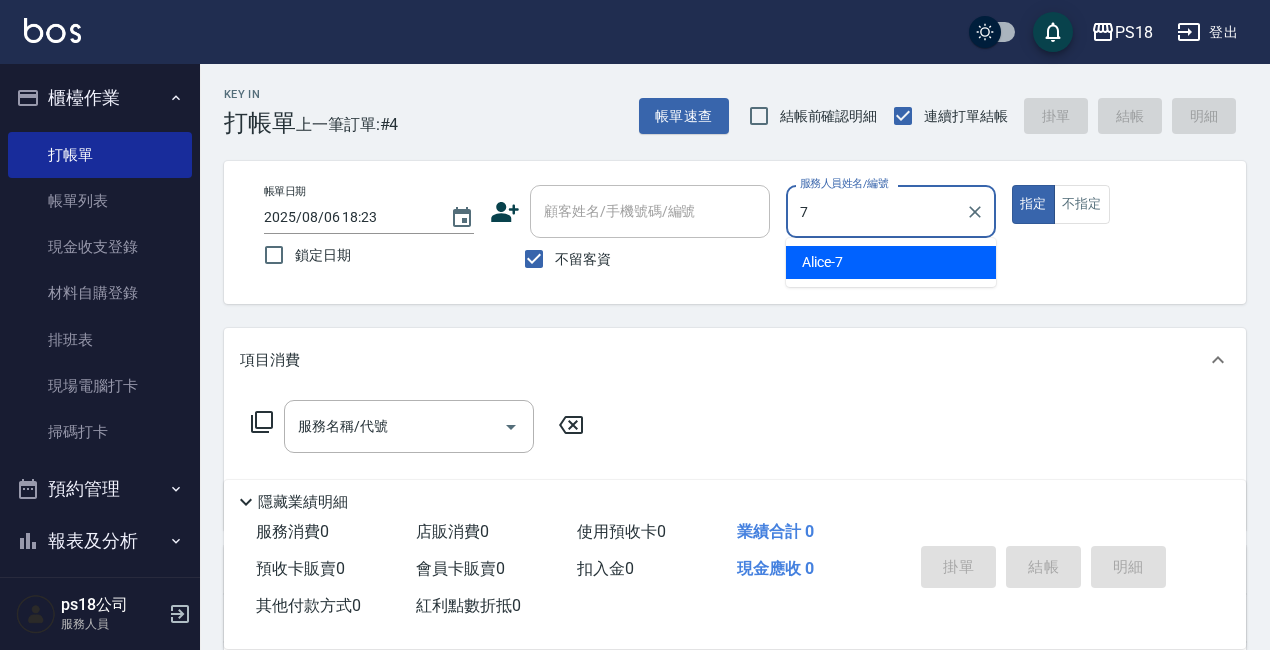 click on "[FIRST] -7" at bounding box center [822, 262] 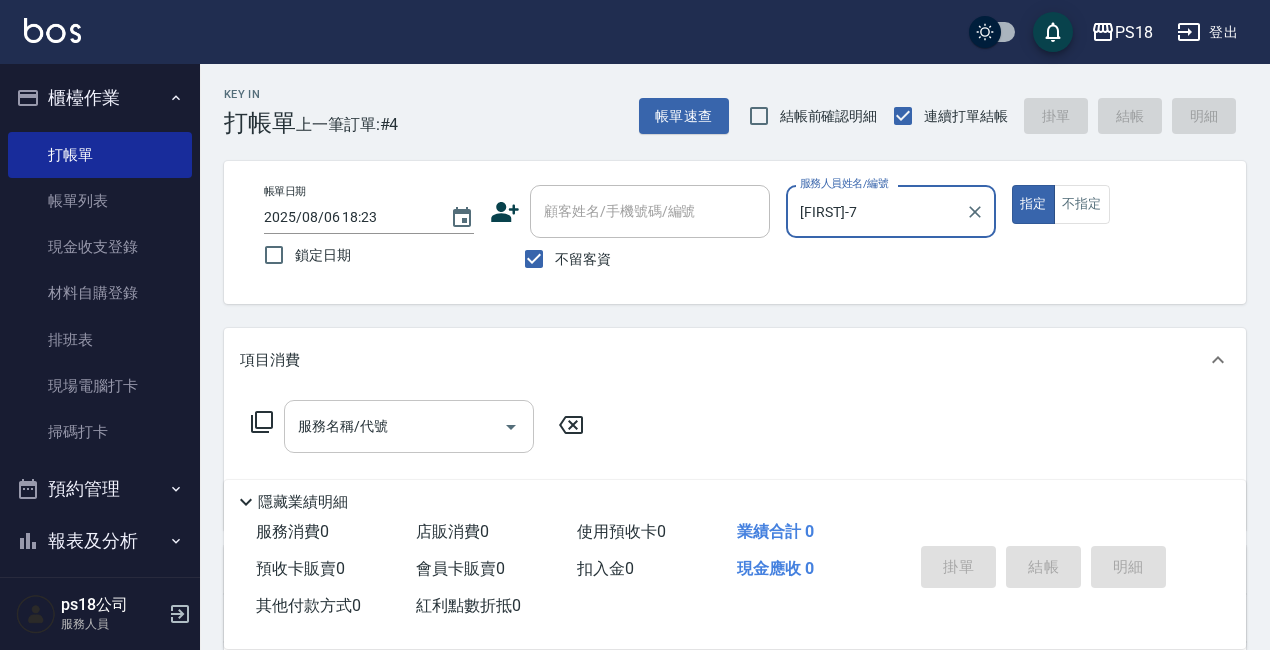 type on "[FIRST]-7" 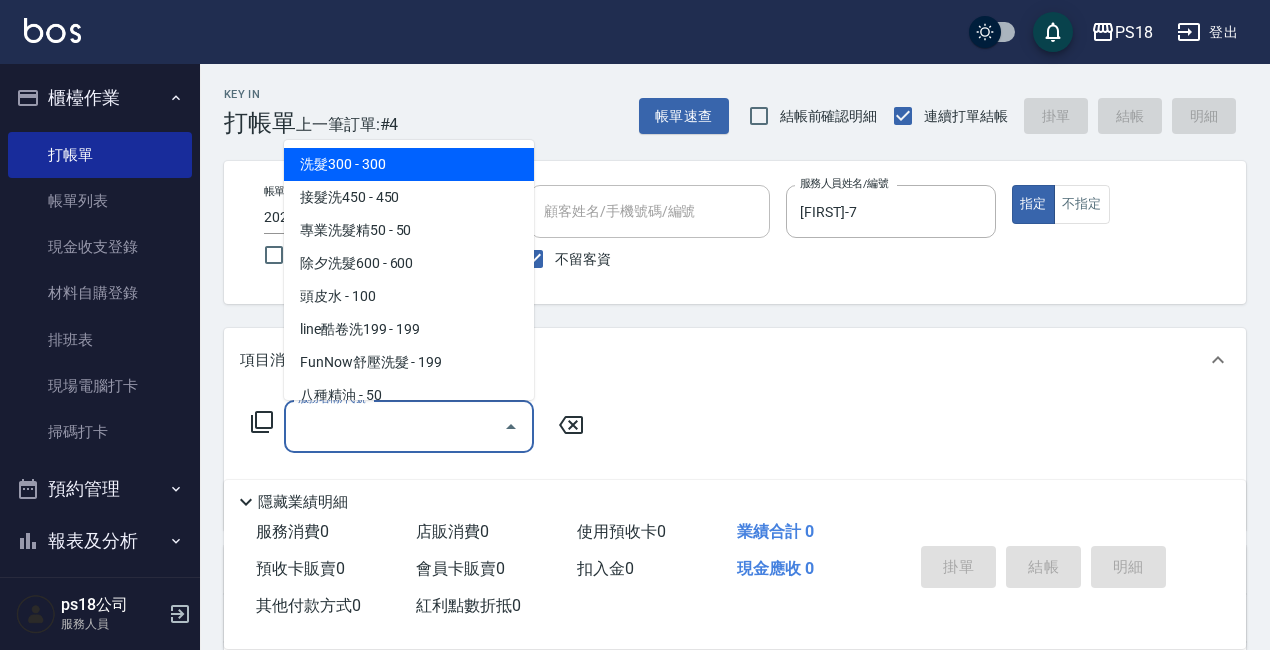 type on "＿" 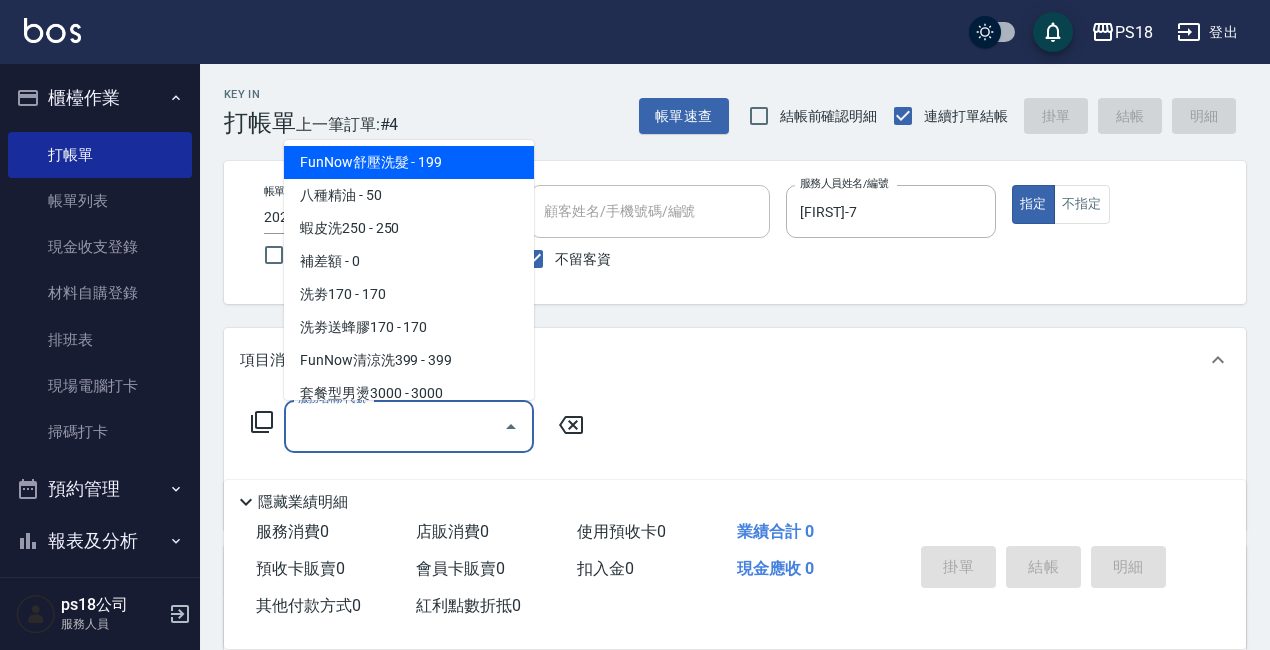 scroll, scrollTop: 300, scrollLeft: 0, axis: vertical 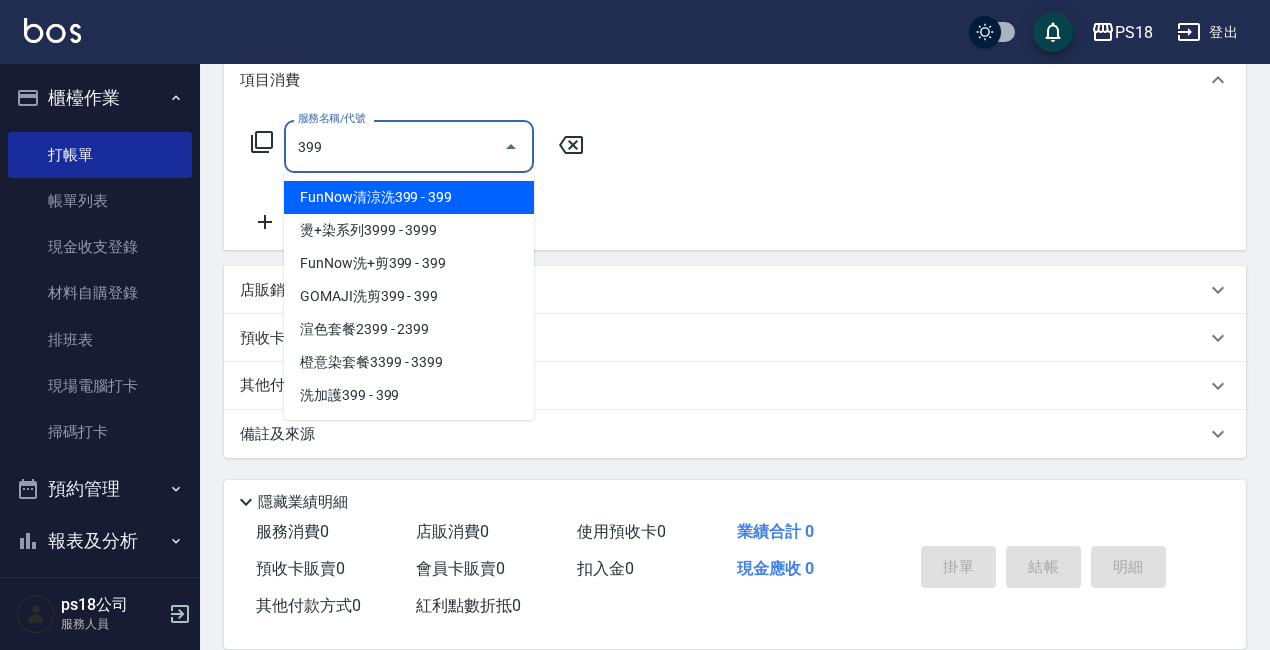 click on "FunNow清涼洗399 - 399" at bounding box center [409, 197] 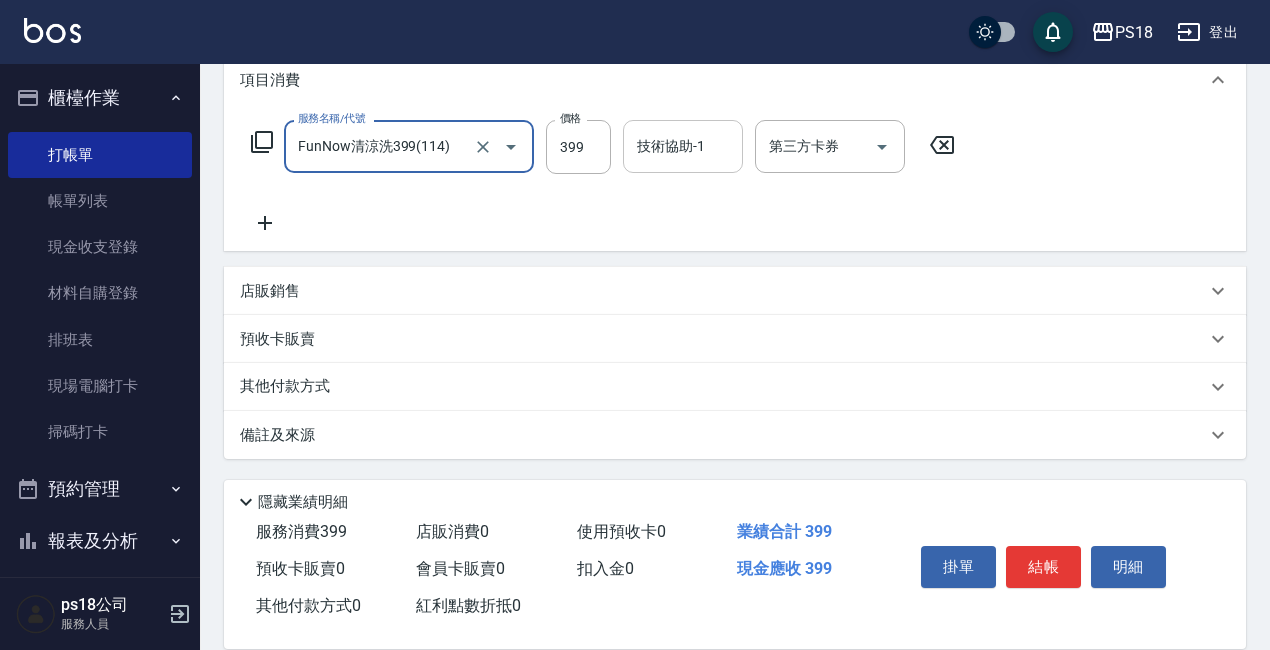 type on "FunNow清涼洗399(114)" 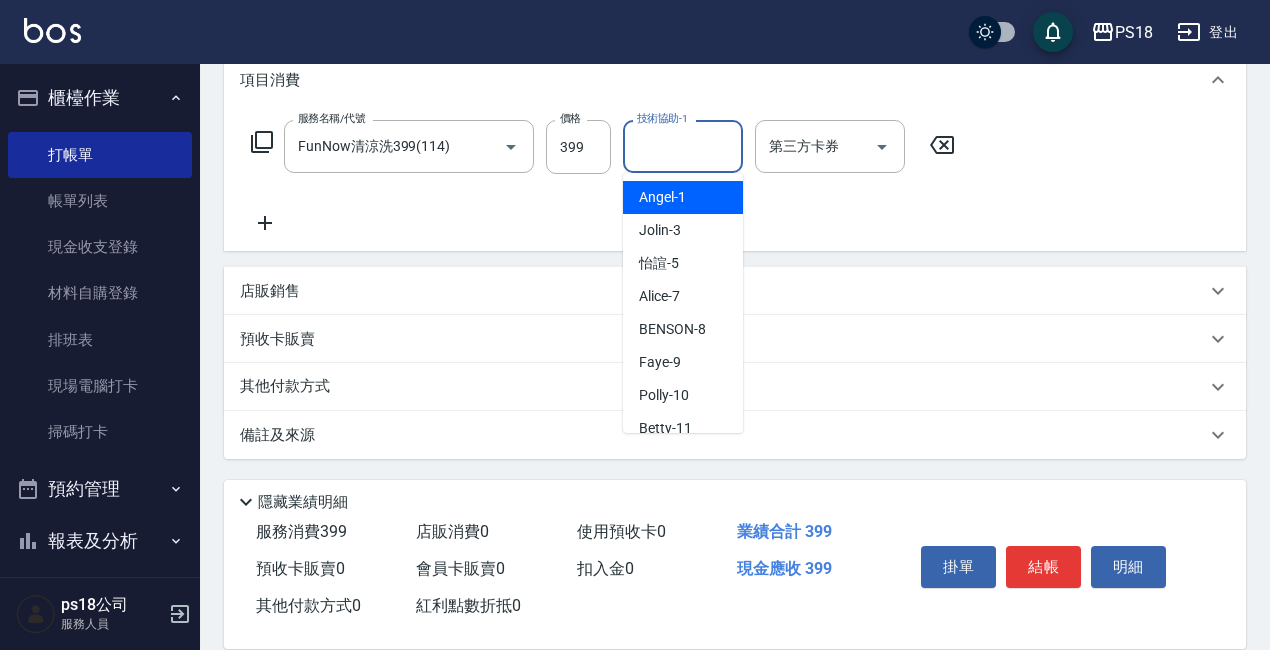 click on "技術協助-1 技術協助-1" at bounding box center (683, 146) 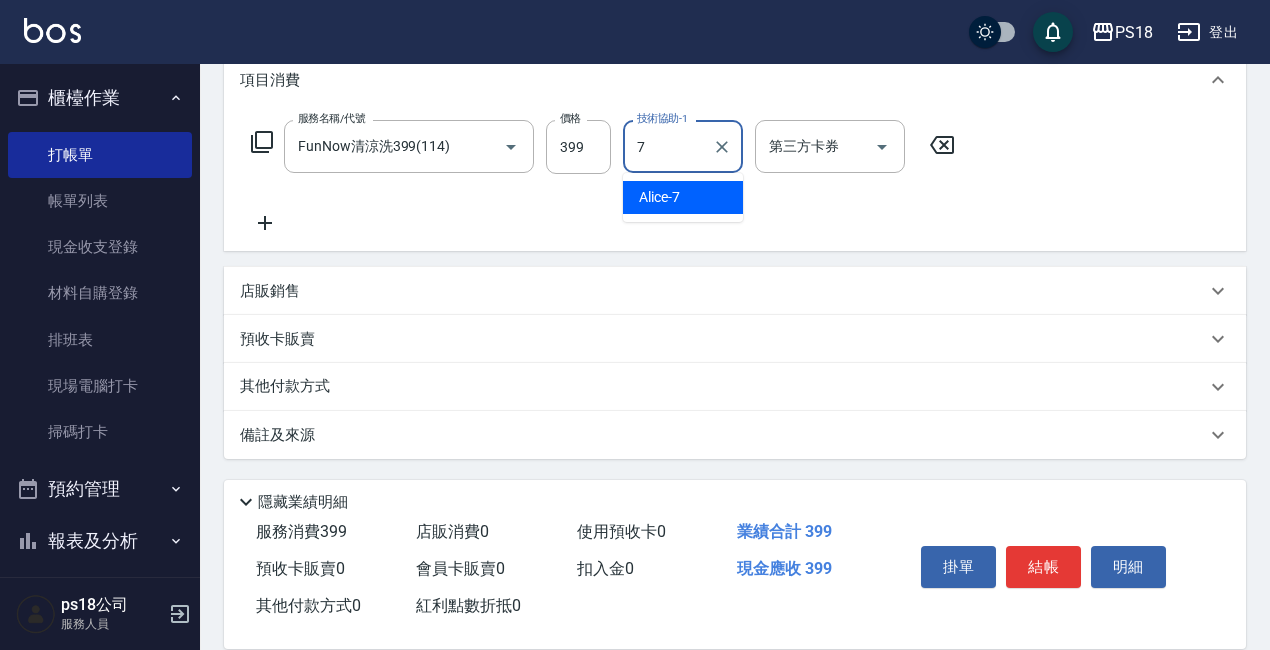drag, startPoint x: 649, startPoint y: 193, endPoint x: 737, endPoint y: 180, distance: 88.95505 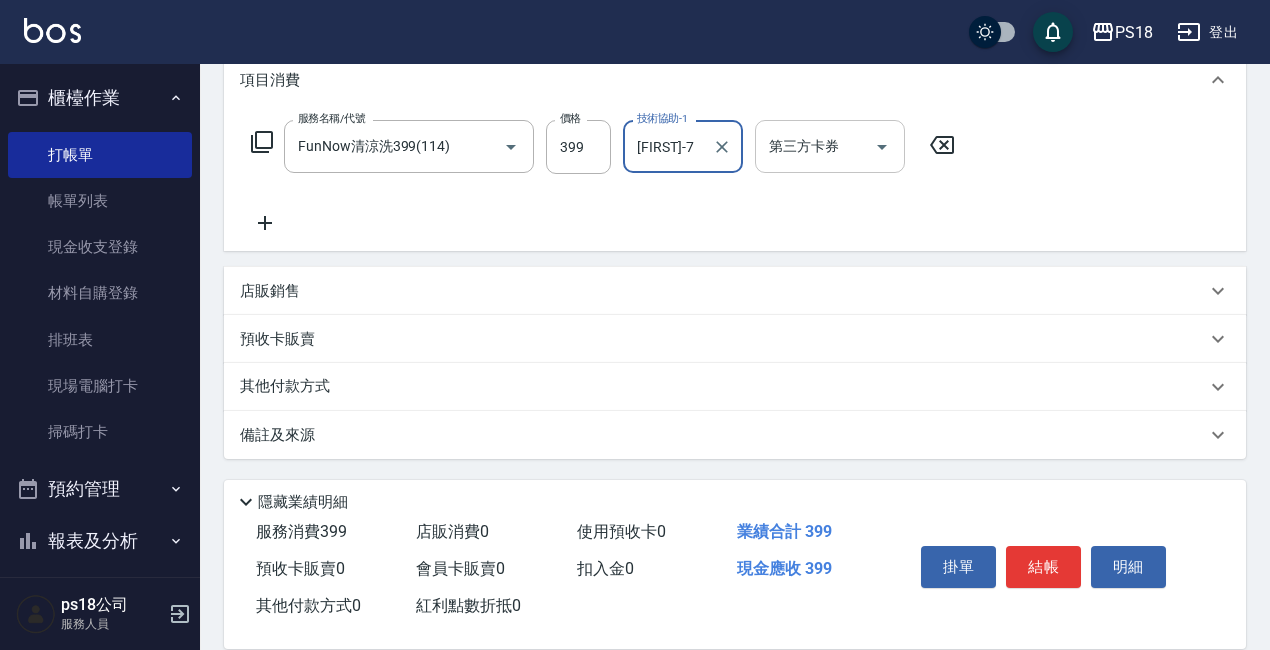 click 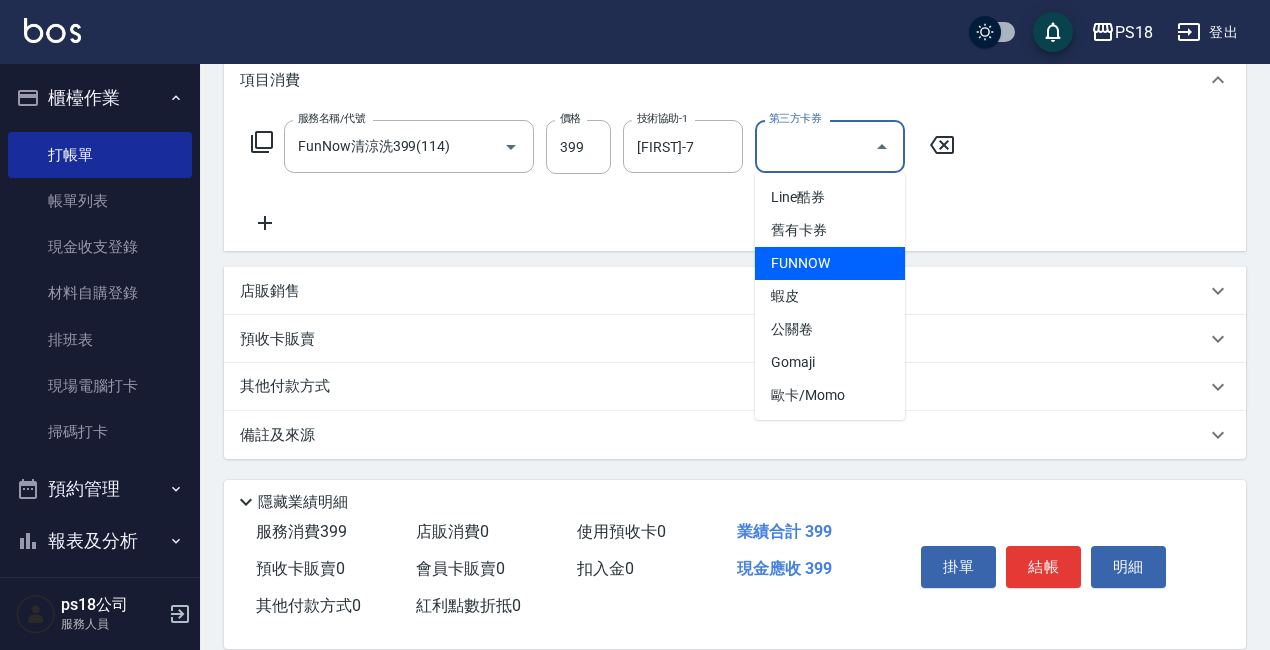 click on "FUNNOW" at bounding box center [830, 263] 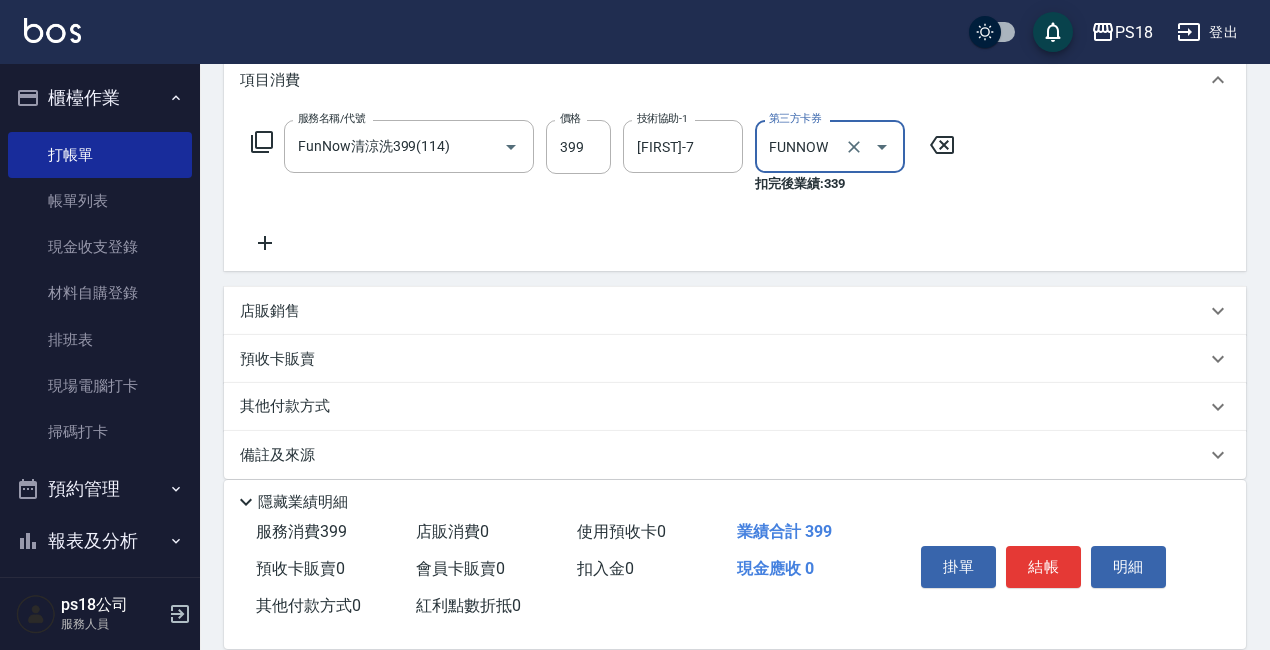 type on "FUNNOW" 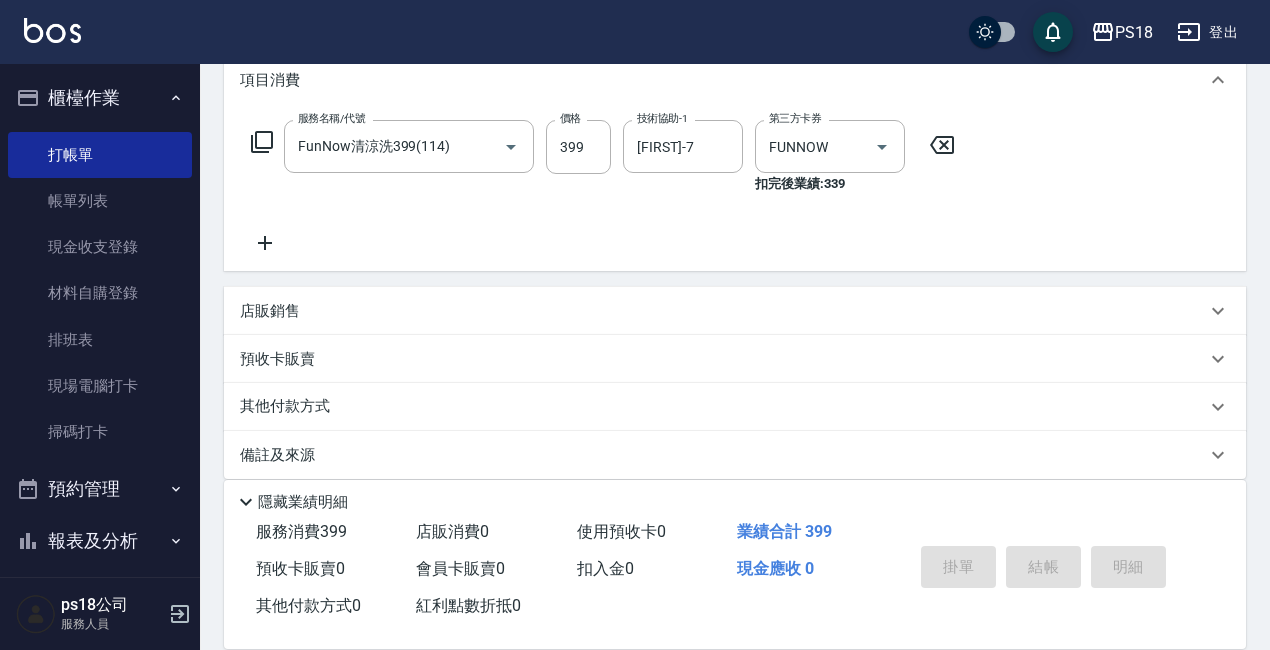 type 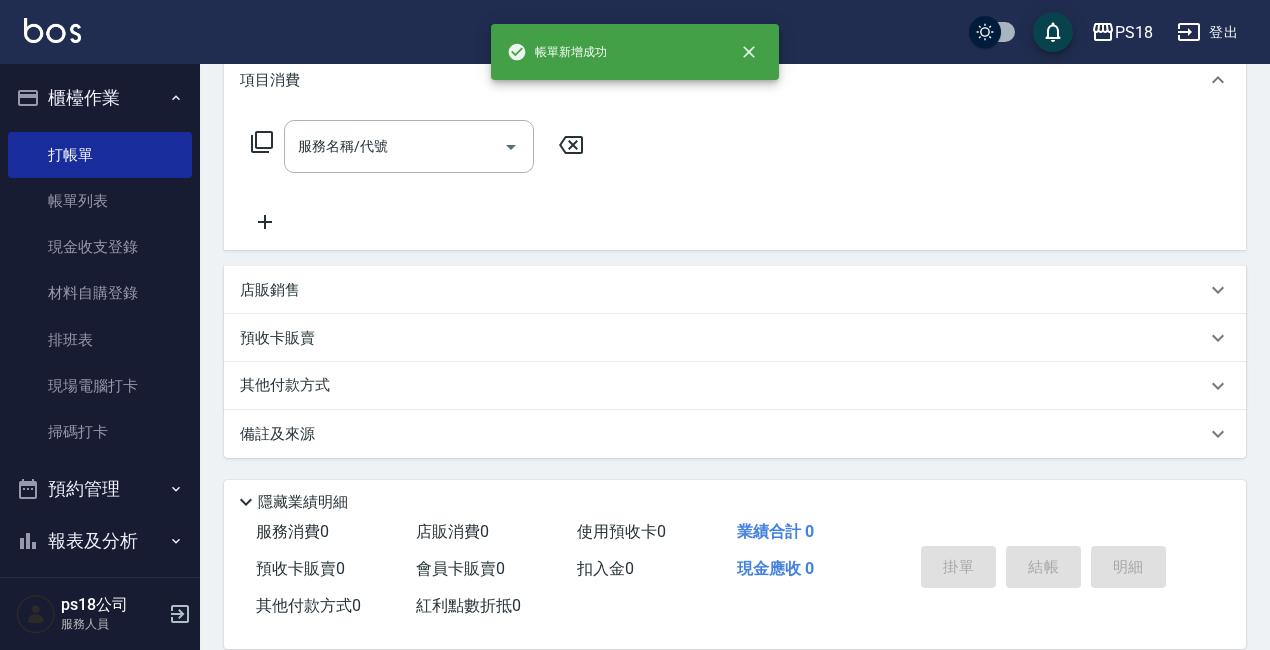 scroll, scrollTop: 0, scrollLeft: 0, axis: both 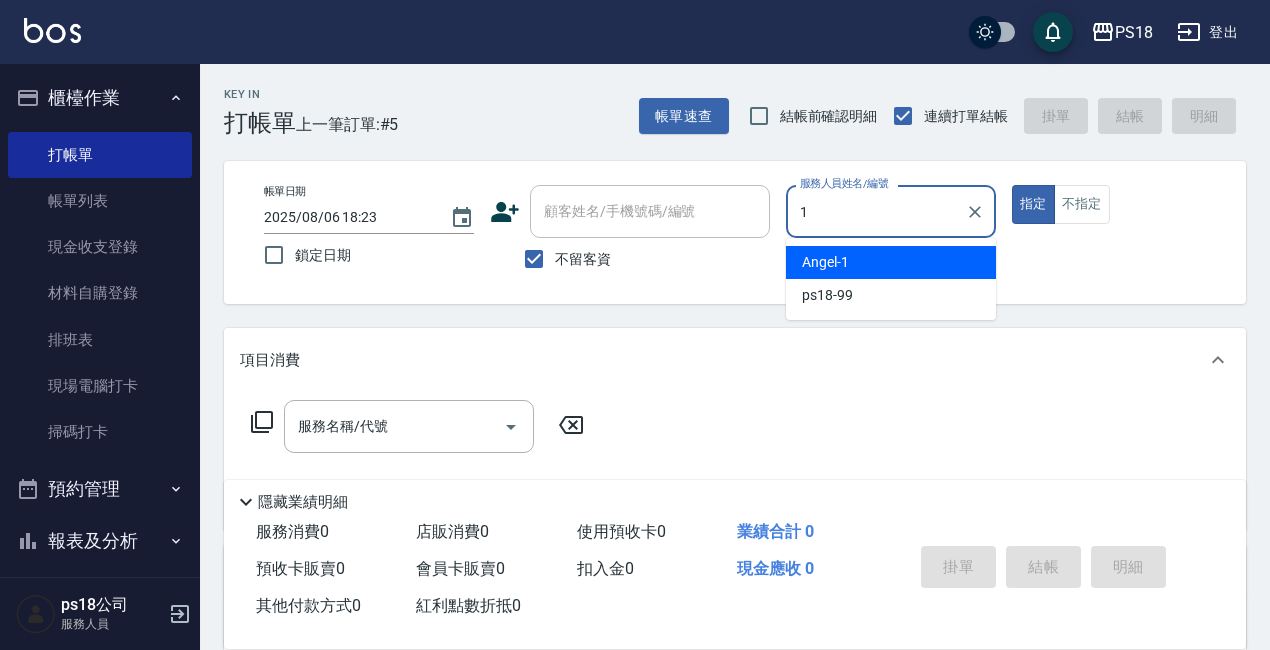 click on "[NAME] -1" at bounding box center (825, 262) 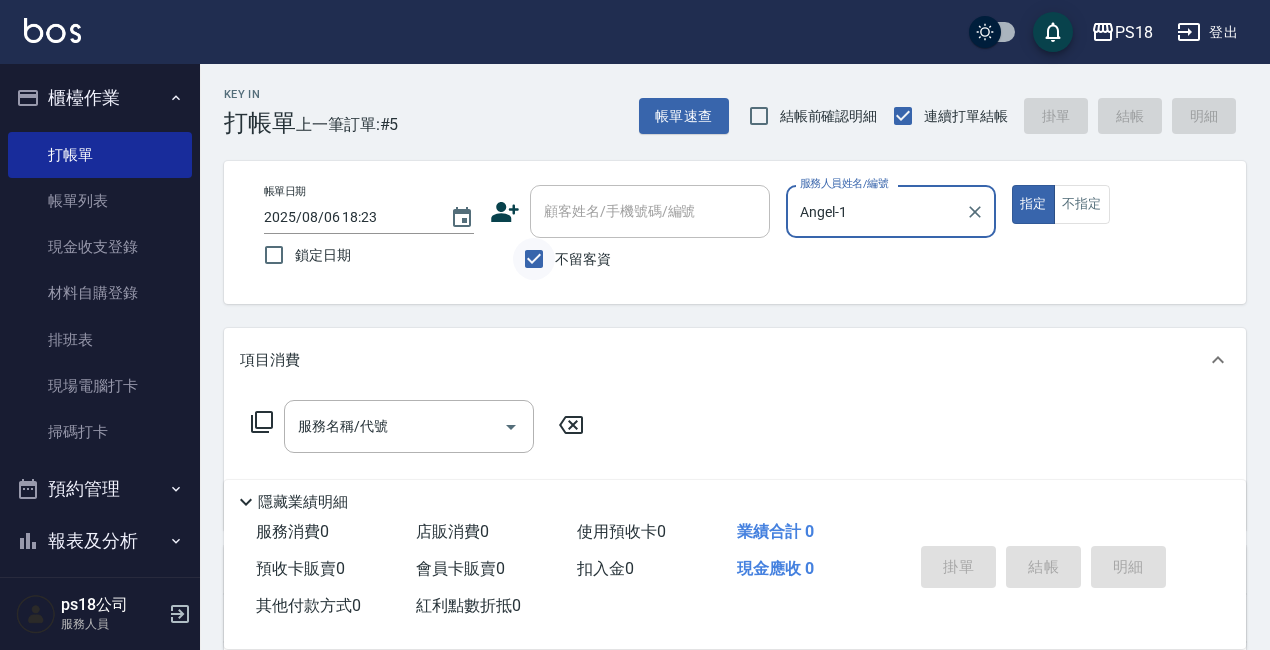 type on "Angel-1" 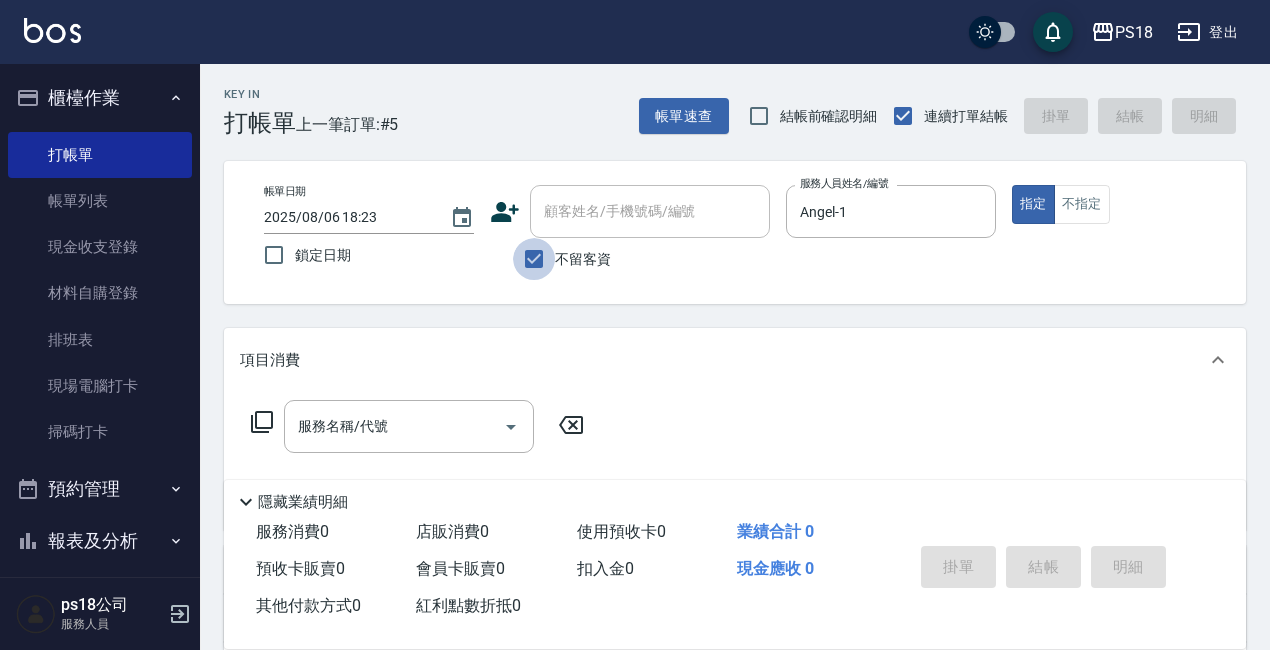 drag, startPoint x: 536, startPoint y: 260, endPoint x: 555, endPoint y: 220, distance: 44.28318 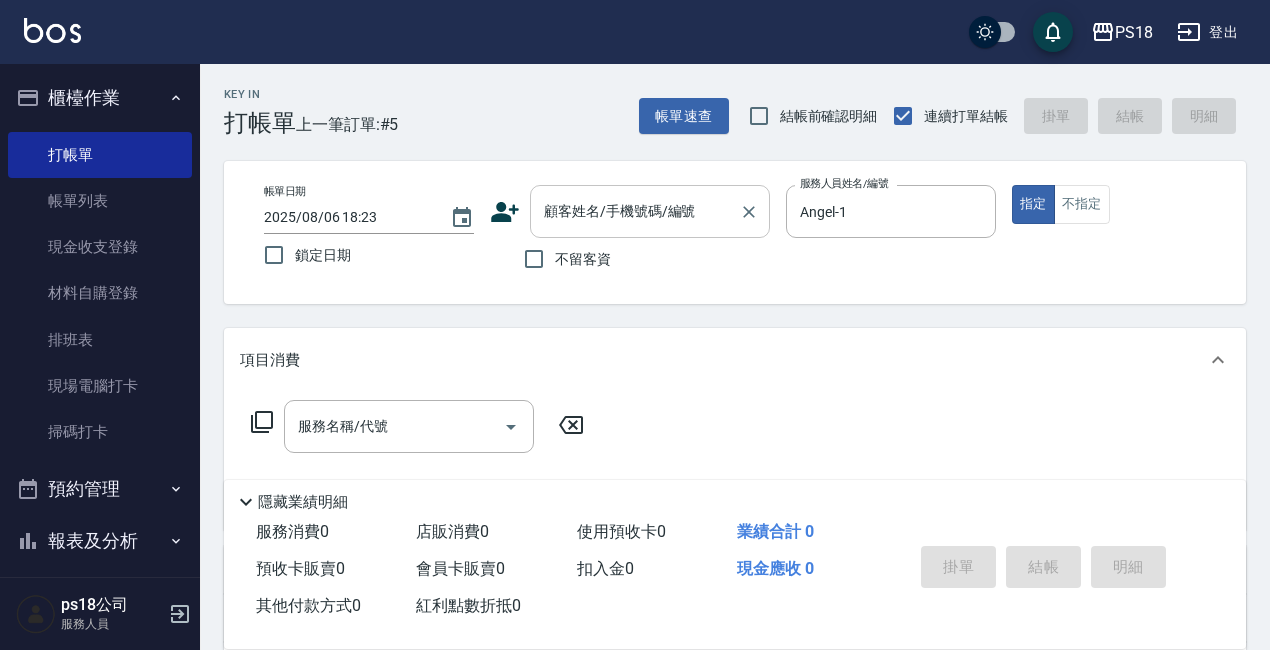 click on "顧客姓名/手機號碼/編號" at bounding box center (635, 211) 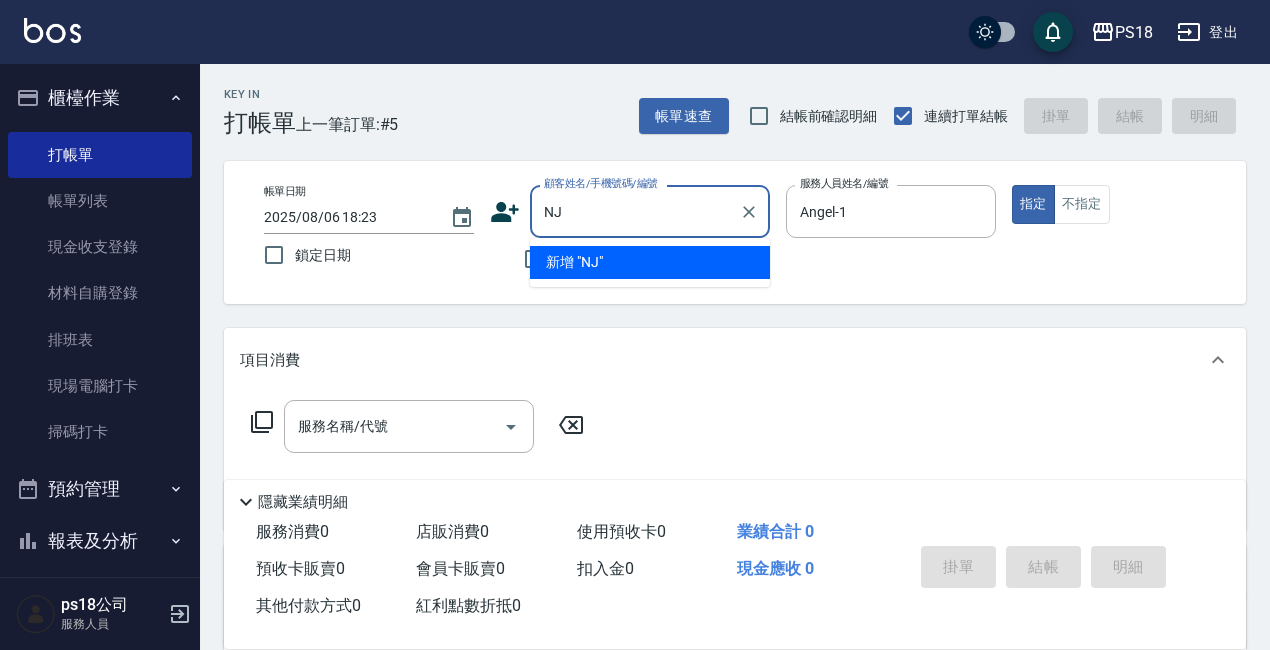 type on "N" 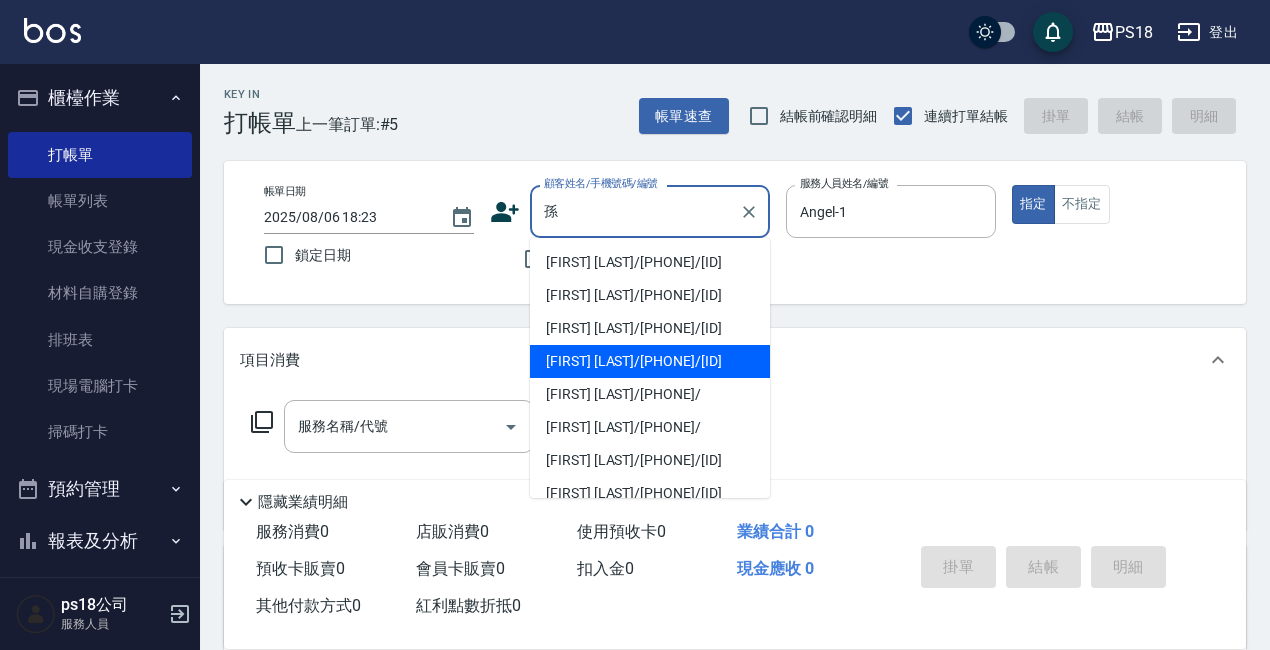 click on "[FIRST] [LAST]/[PHONE]/[ID]" at bounding box center [650, 361] 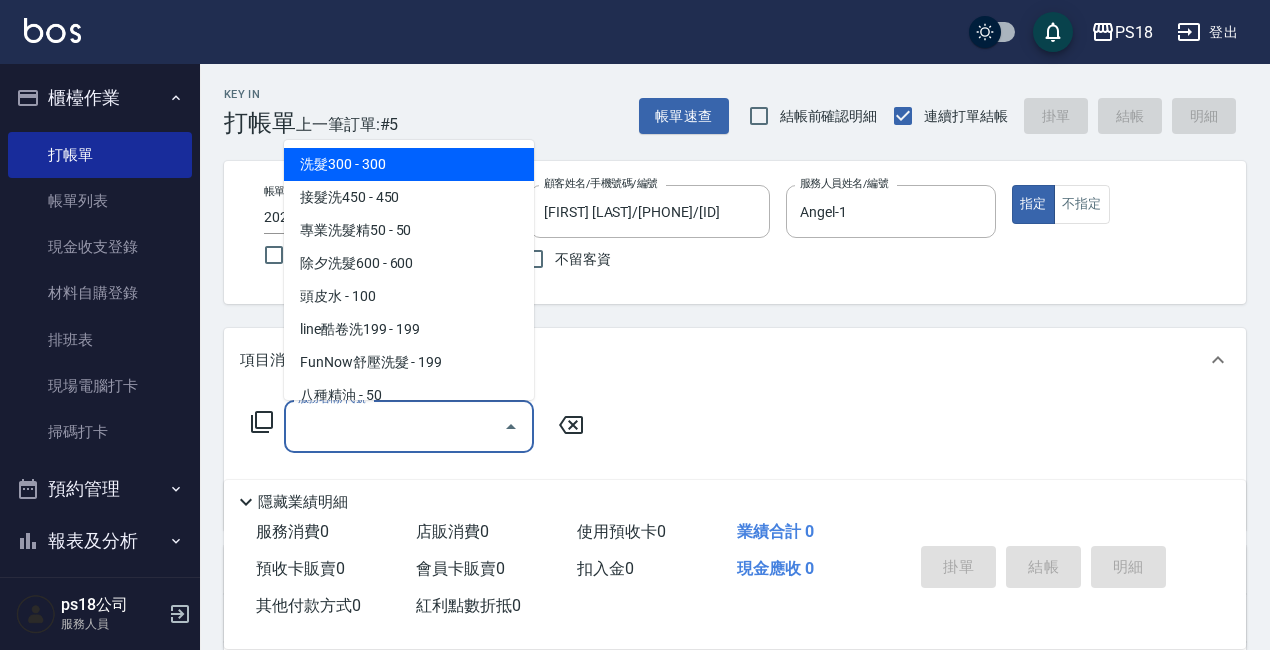 click on "服務名稱/代號" at bounding box center [394, 426] 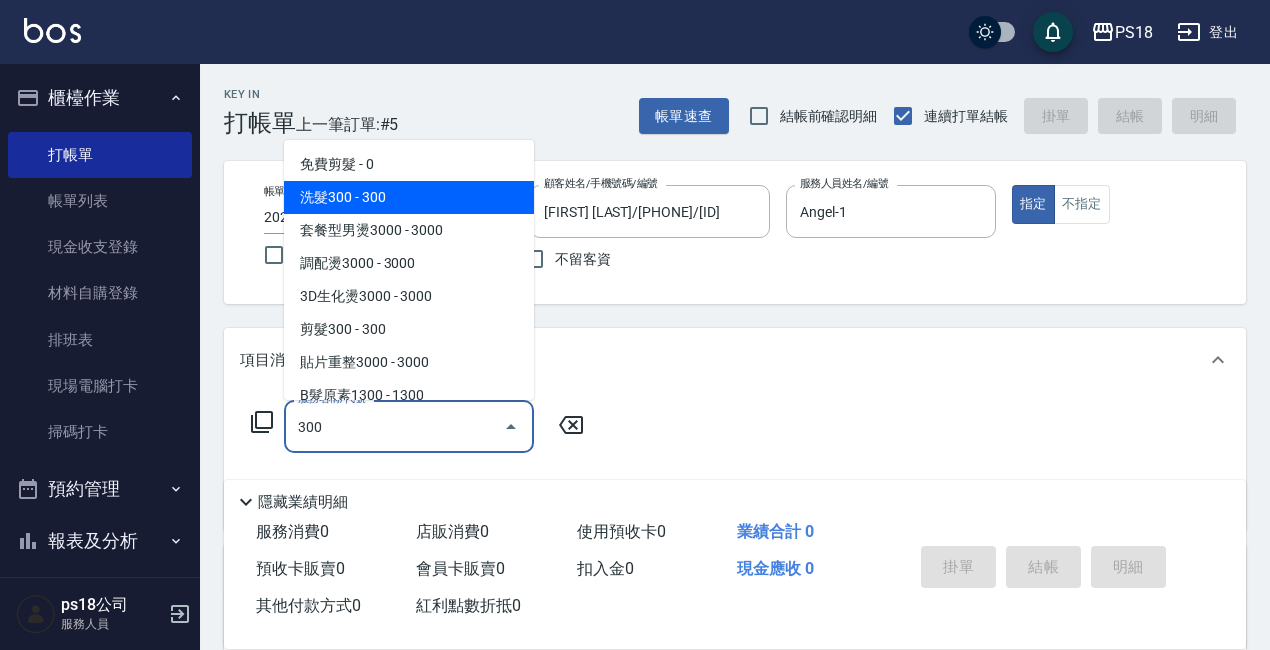 click on "洗髮300 - 300" at bounding box center [409, 197] 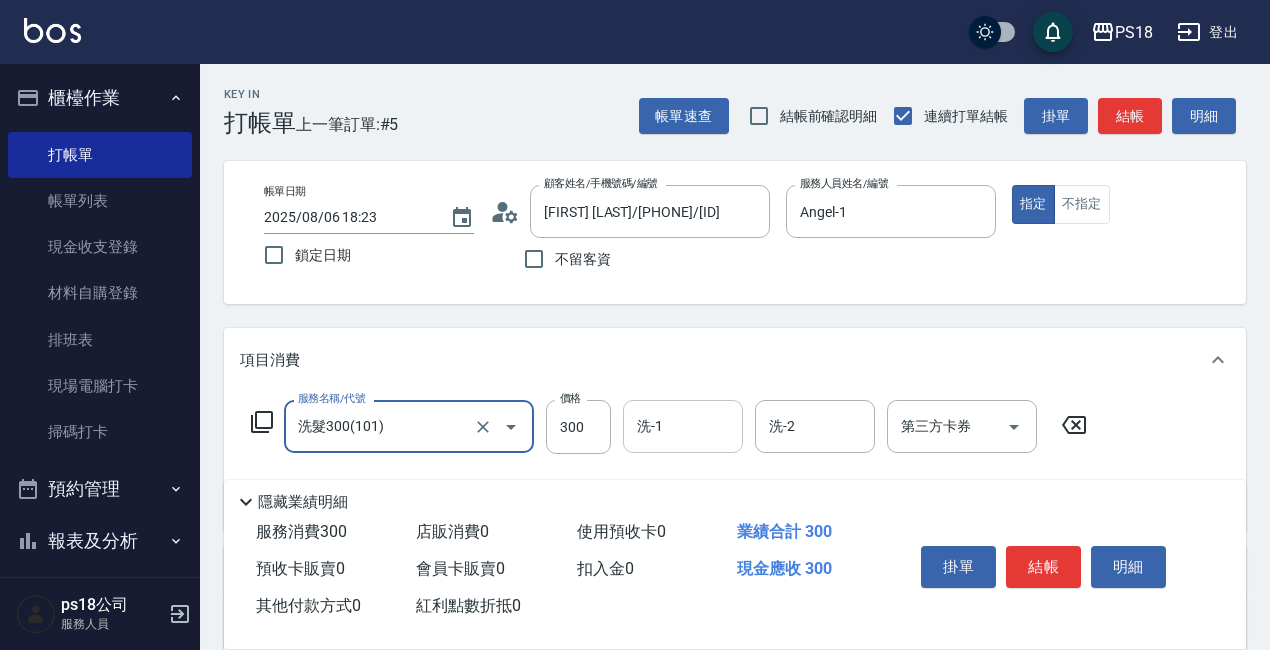 type on "洗髮300(101)" 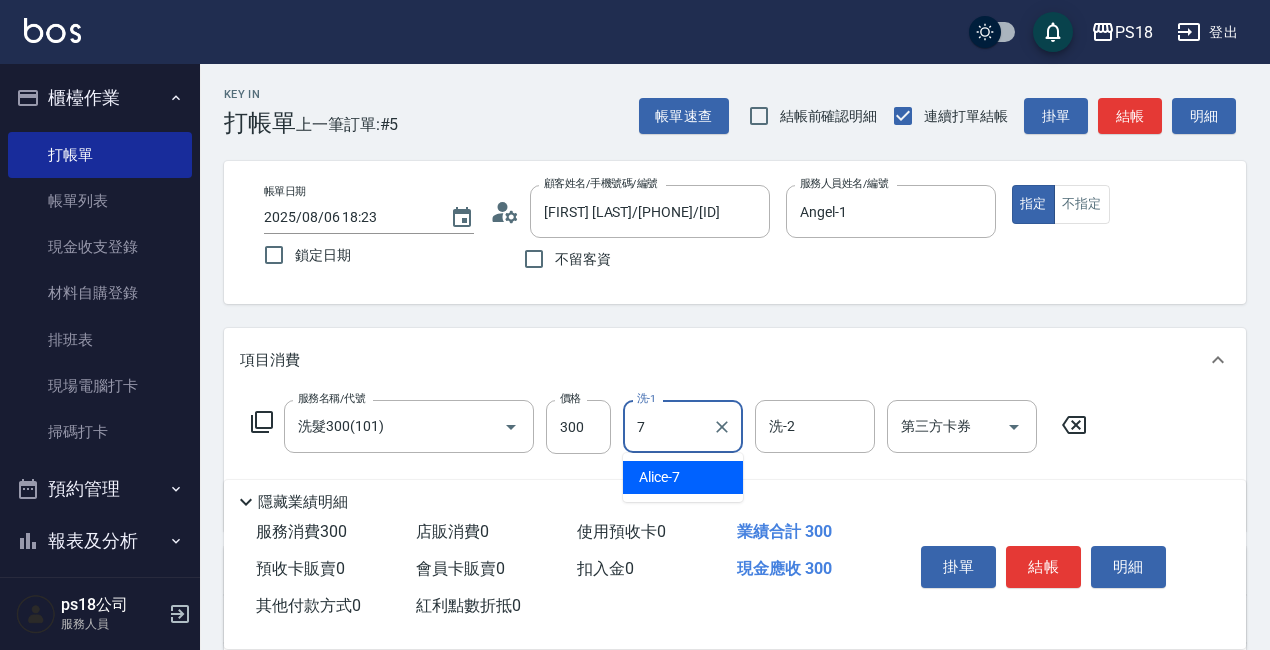 click on "[FIRST] -7" at bounding box center [659, 477] 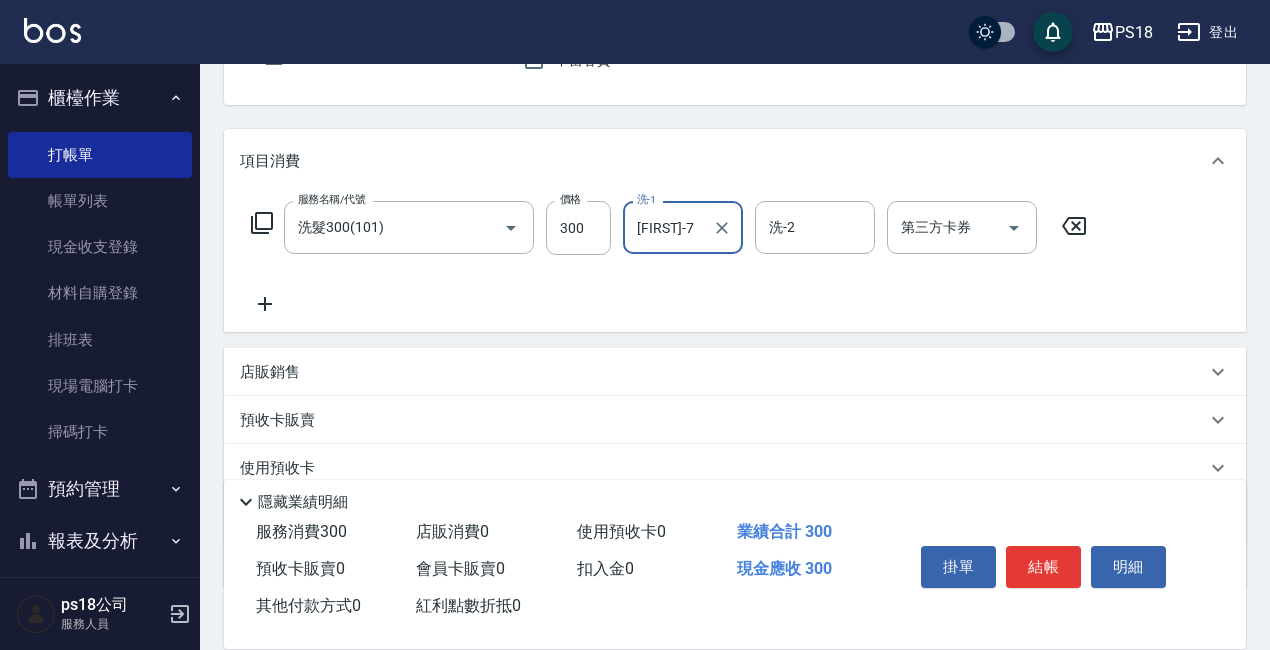 scroll, scrollTop: 200, scrollLeft: 0, axis: vertical 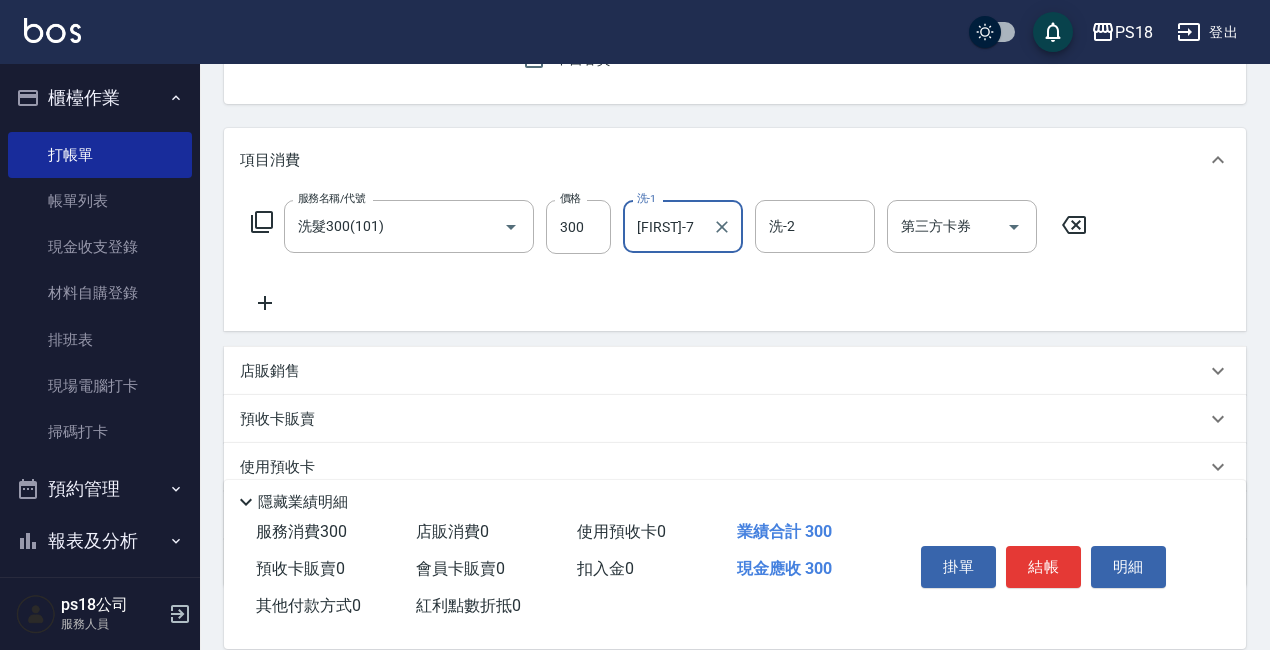type on "[FIRST]-7" 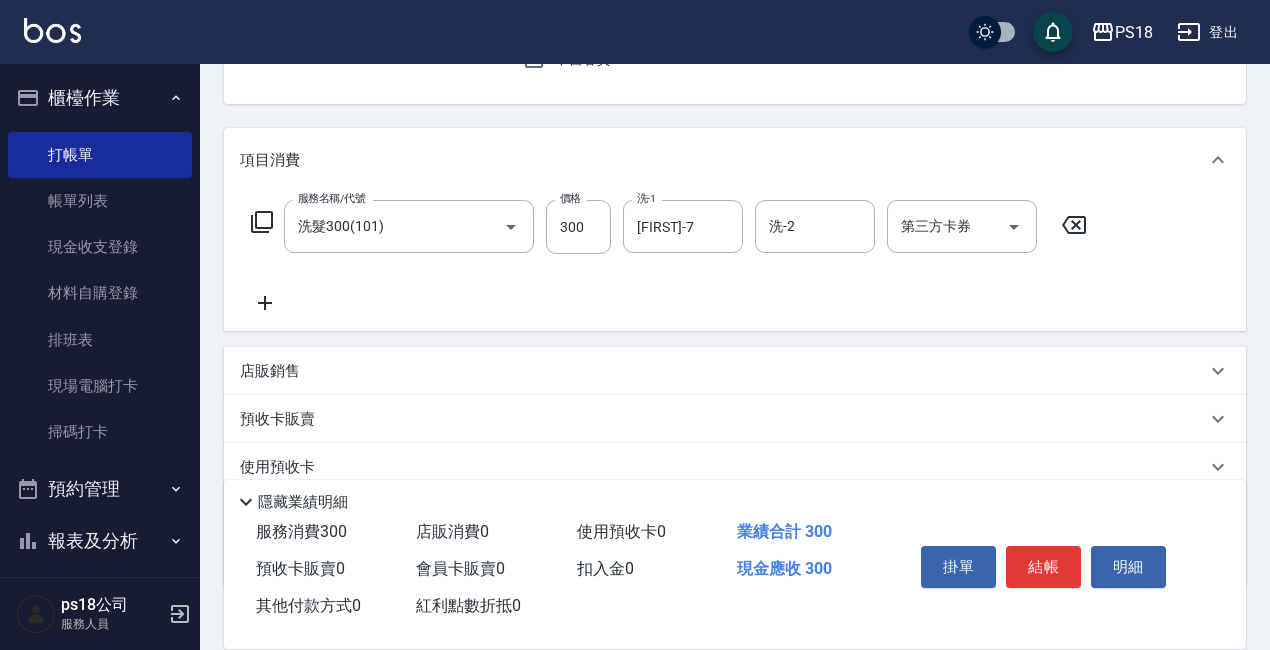 click 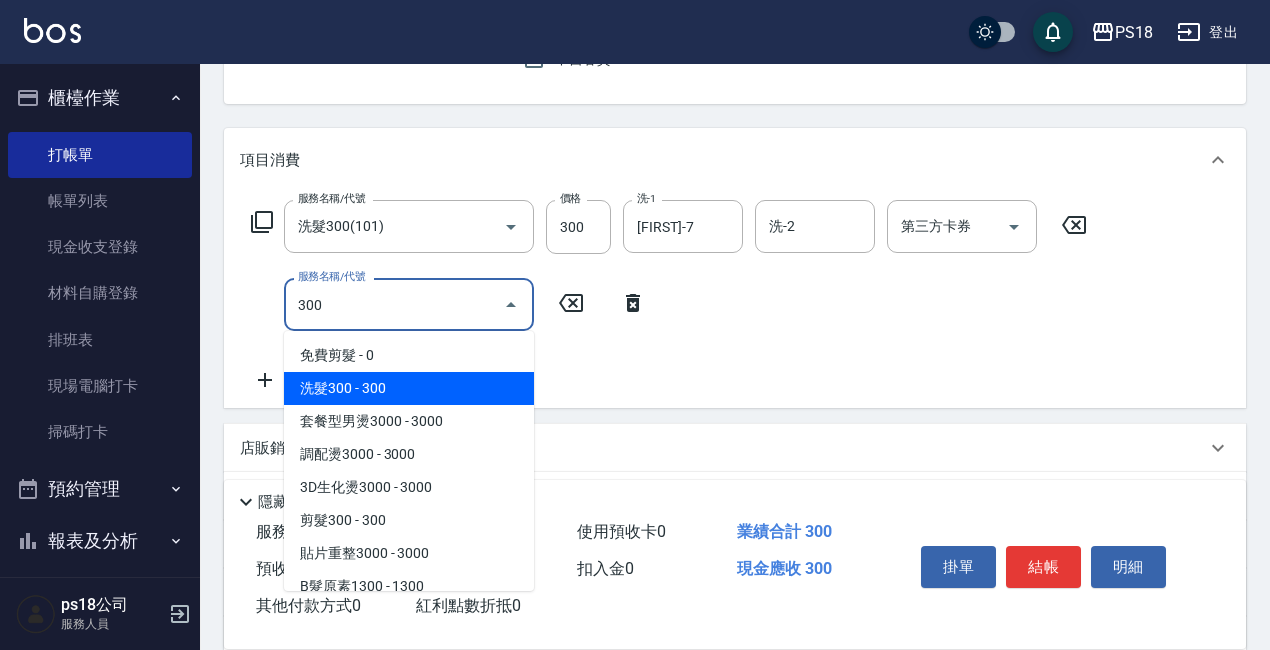 click on "洗髮300 - 300" at bounding box center [409, 388] 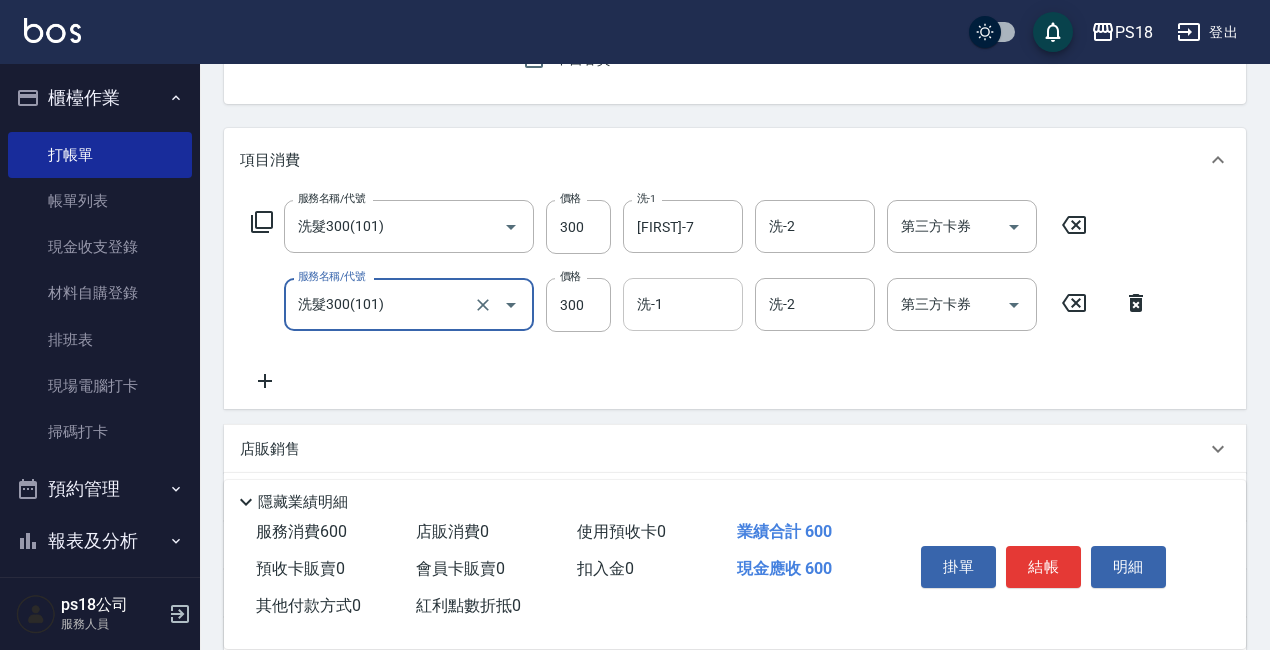 type on "洗髮300(101)" 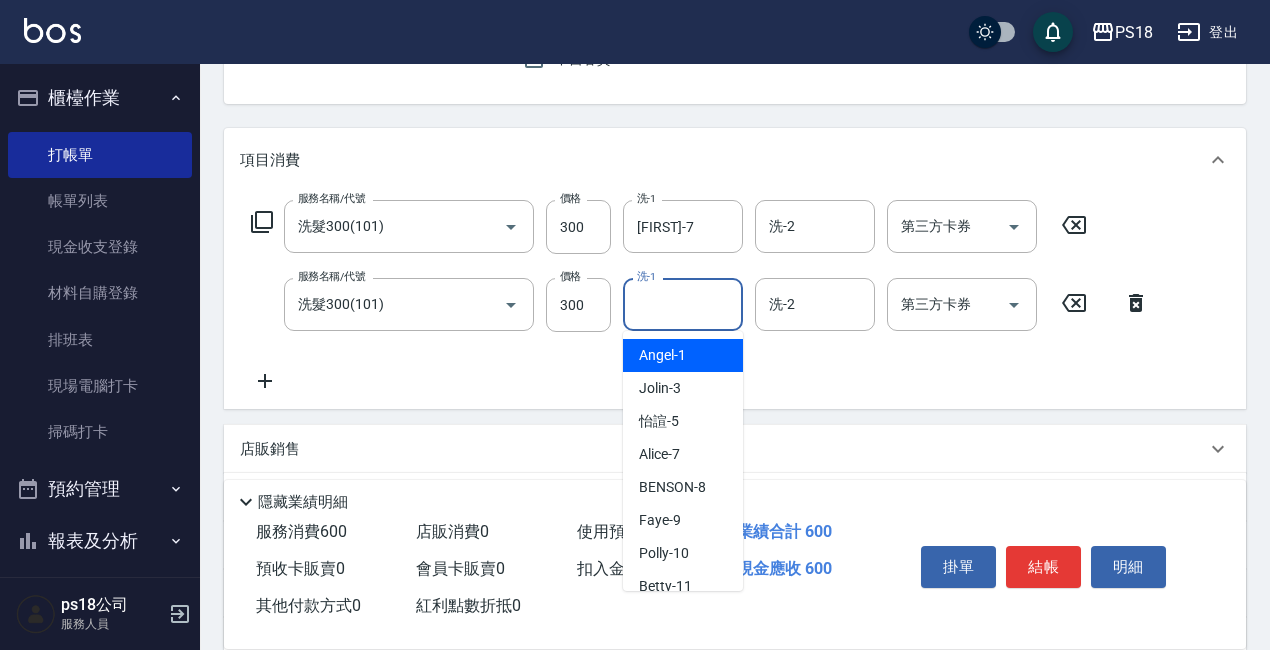 click on "洗-1 洗-1" at bounding box center (683, 304) 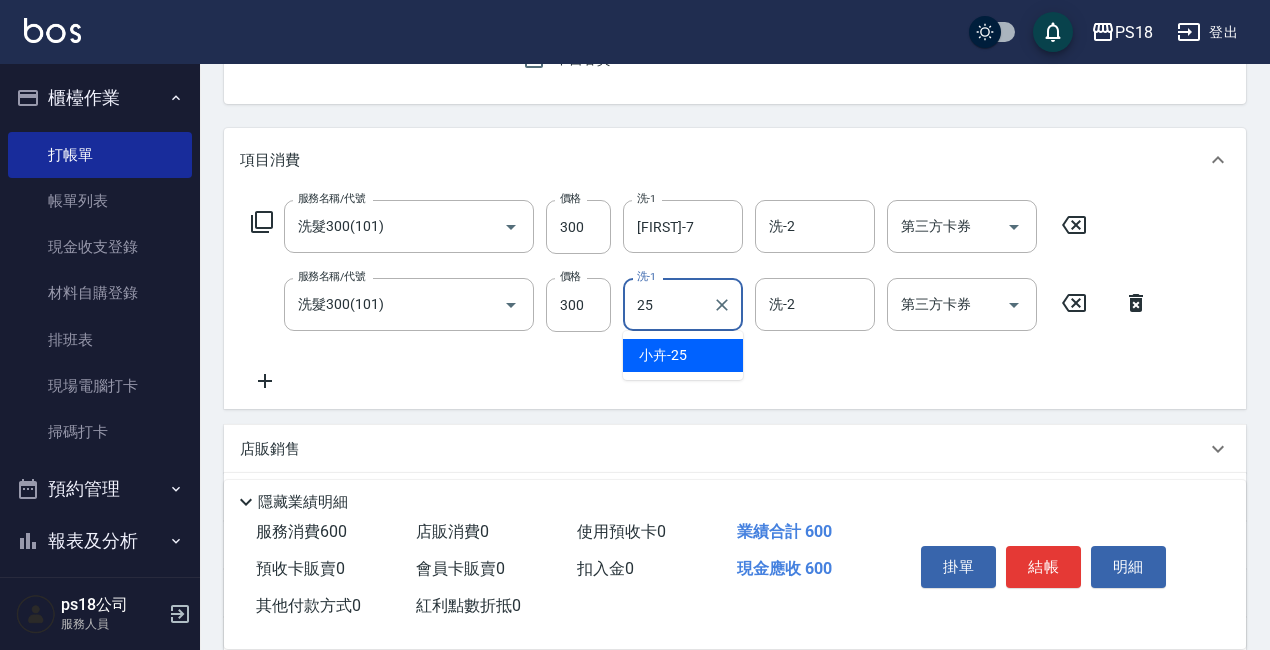 click on "[FIRST] -25" at bounding box center [683, 355] 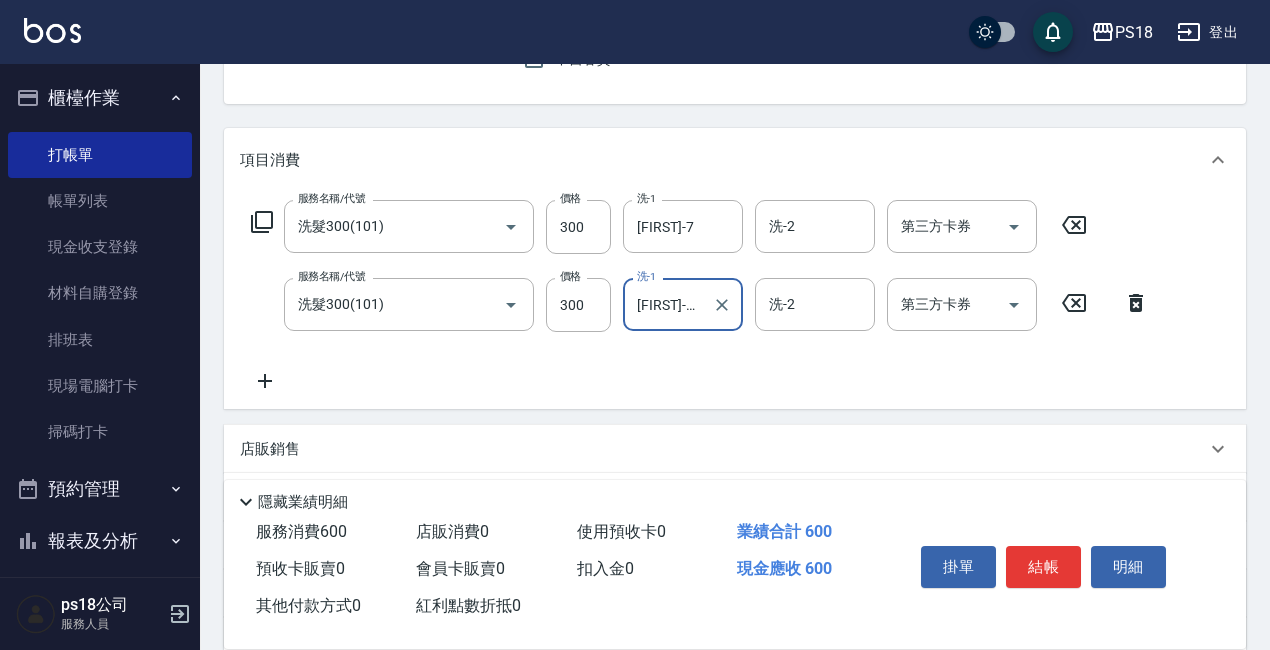 scroll, scrollTop: 400, scrollLeft: 0, axis: vertical 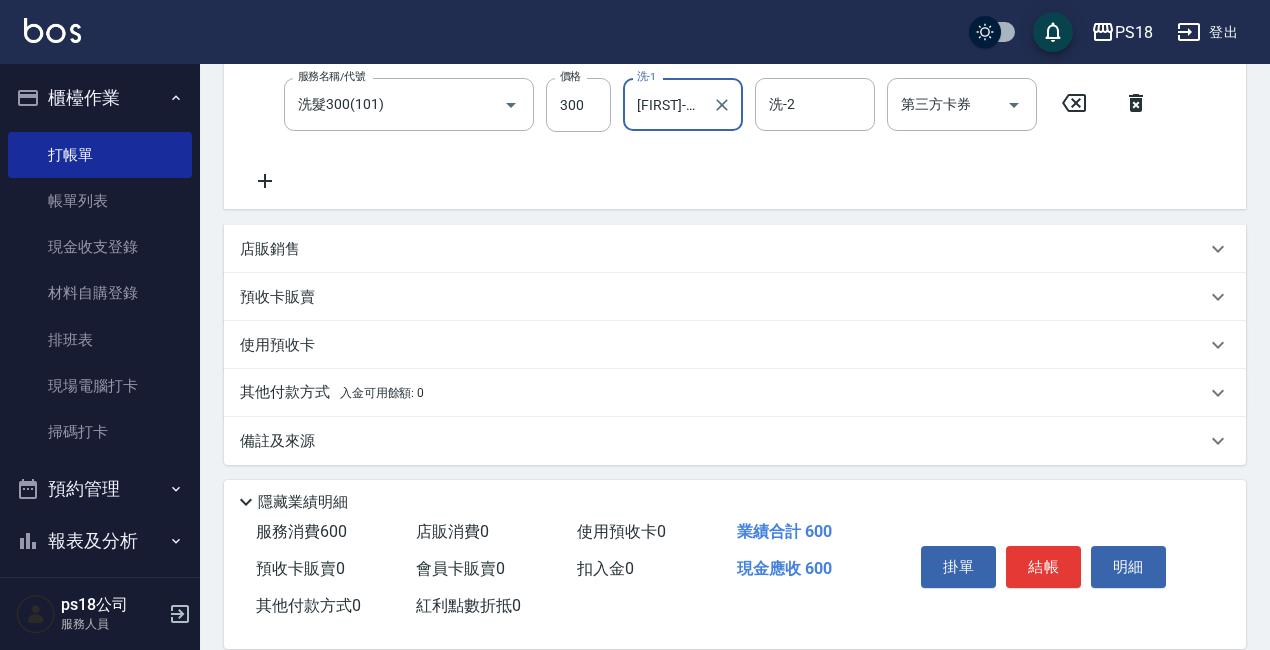 type on "[FIRST]-25" 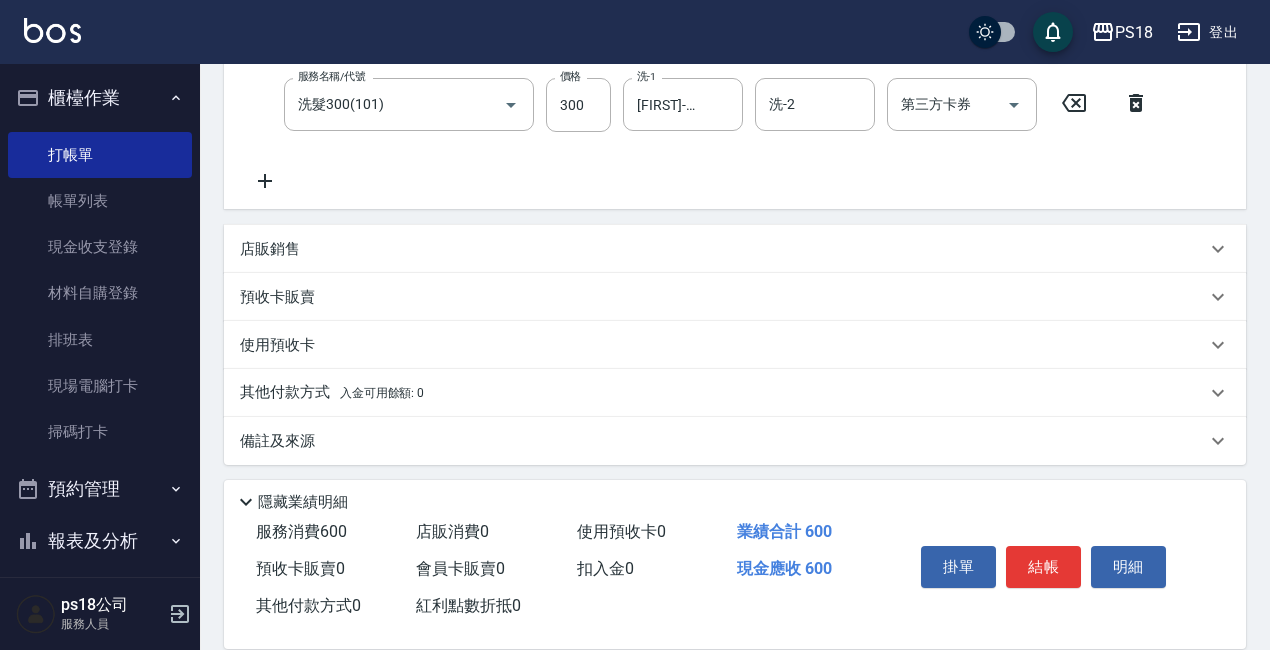click on "店販銷售" at bounding box center [270, 249] 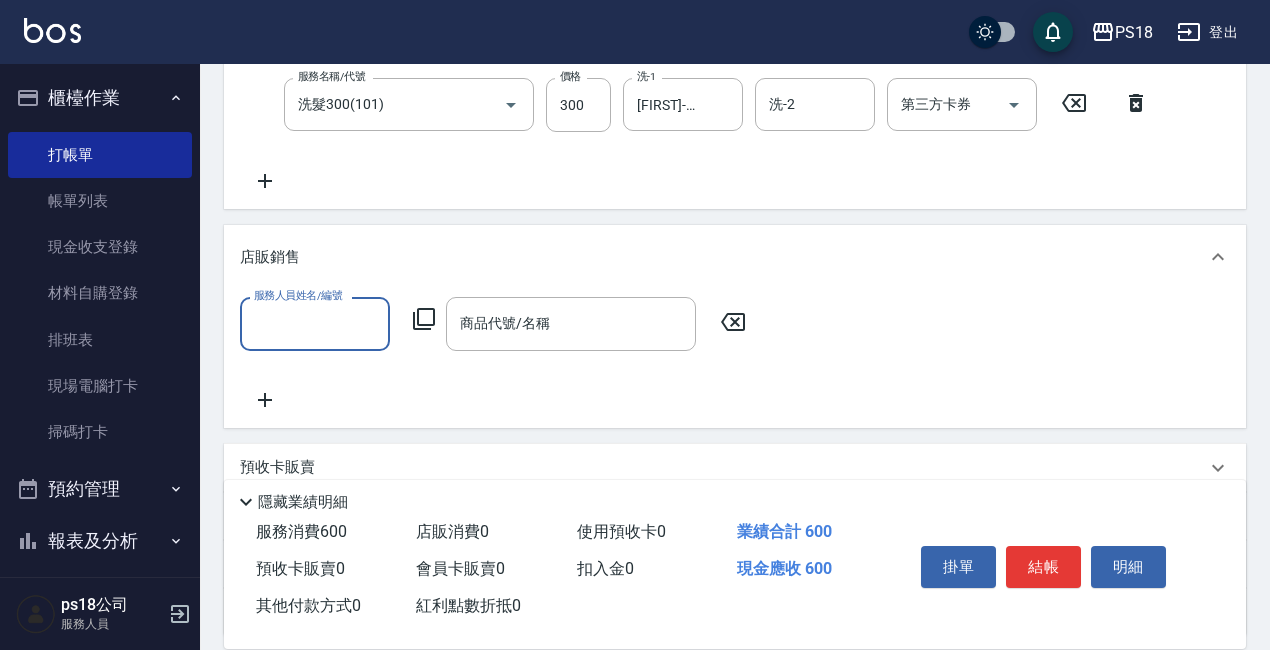 scroll, scrollTop: 0, scrollLeft: 0, axis: both 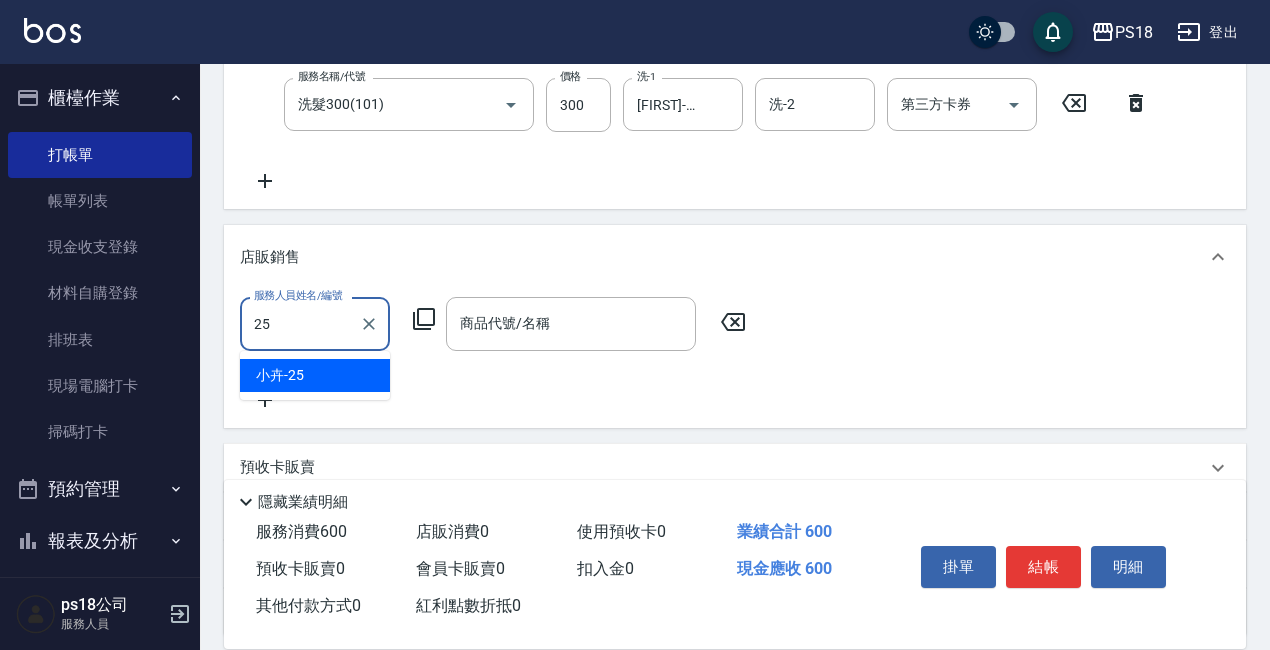type on "[FIRST]-25" 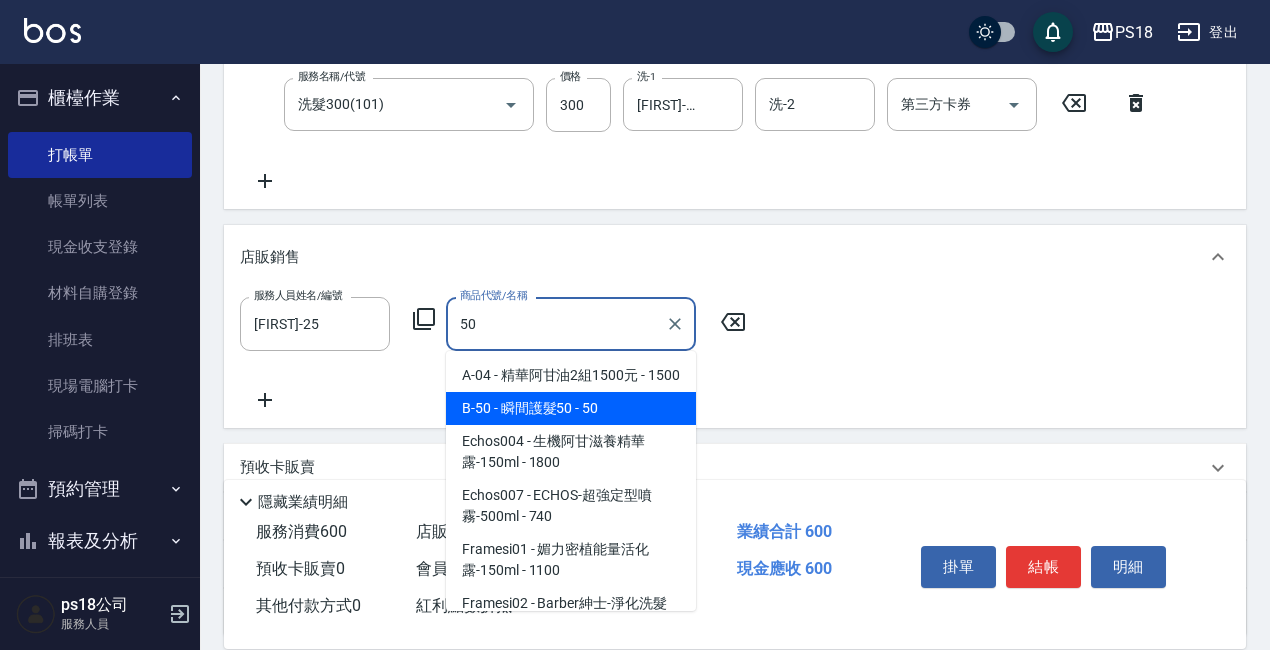 click on "B-50 - 瞬間護髮50 - 50" at bounding box center [571, 408] 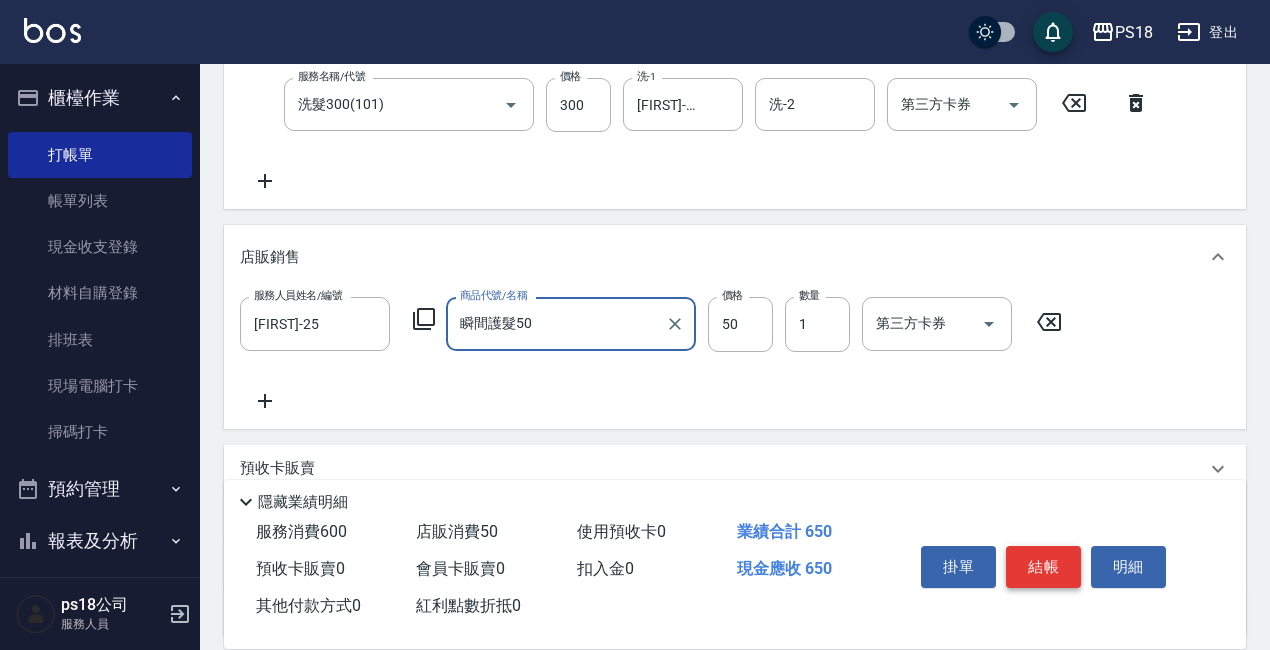type on "瞬間護髮50" 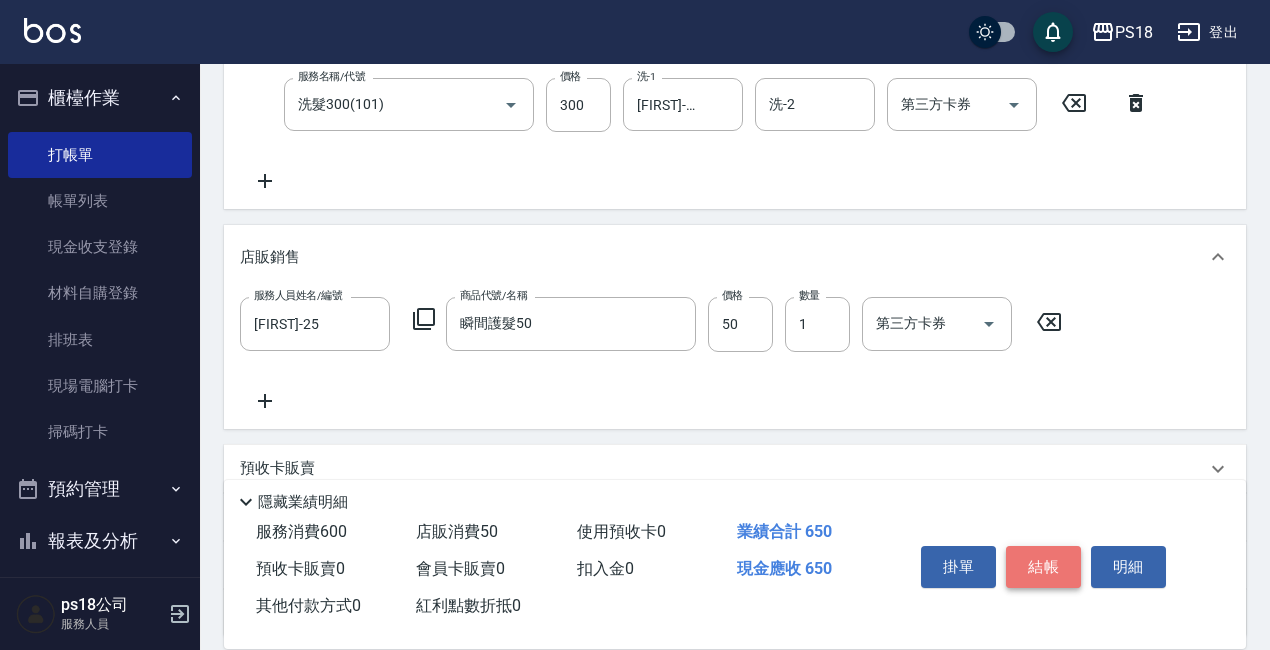 click on "結帳" at bounding box center (1043, 567) 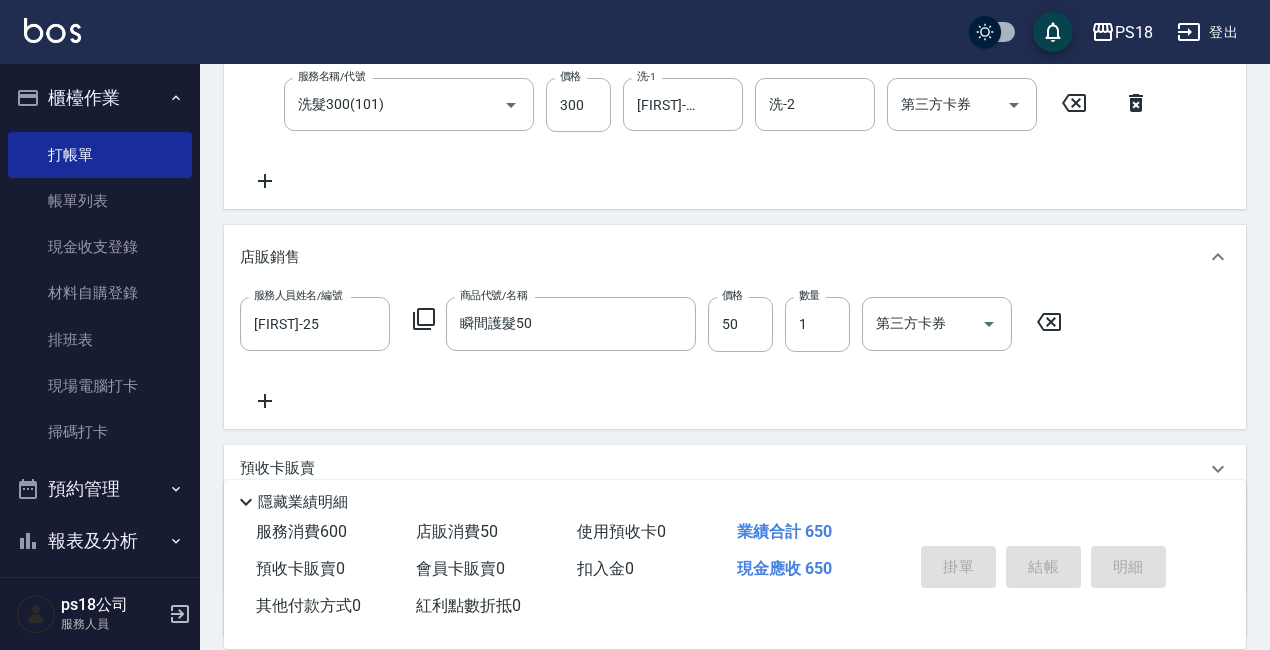 type on "[DATE] [TIME]" 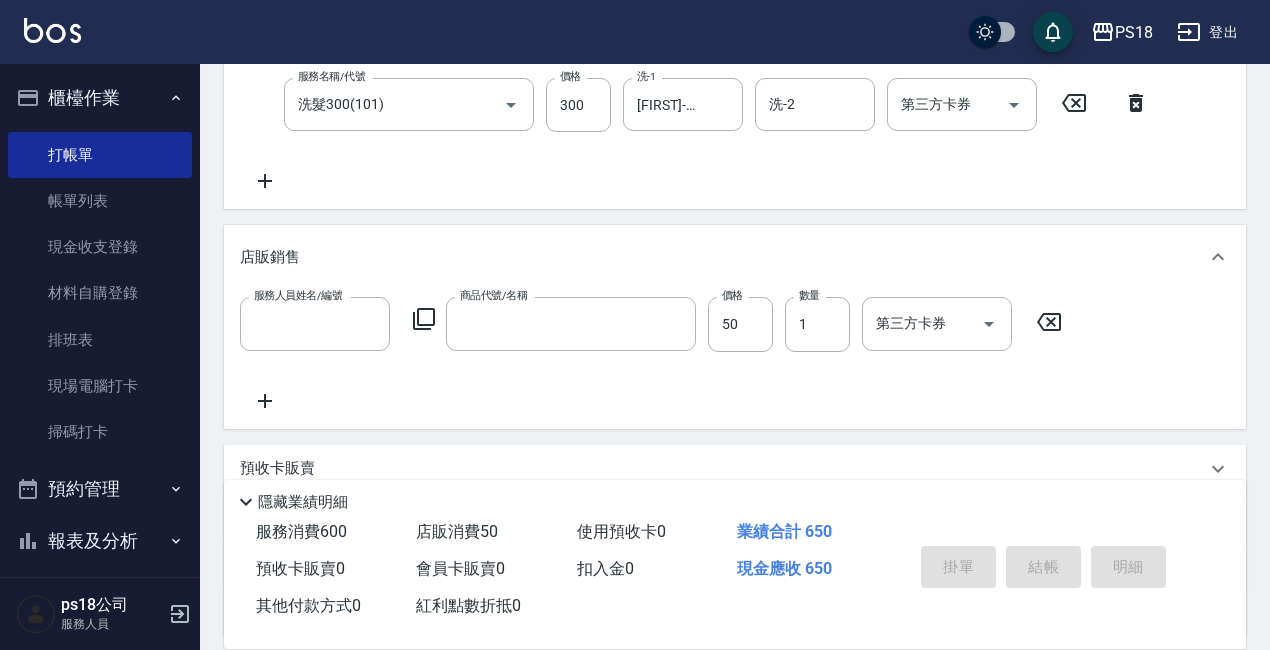 scroll, scrollTop: 0, scrollLeft: 0, axis: both 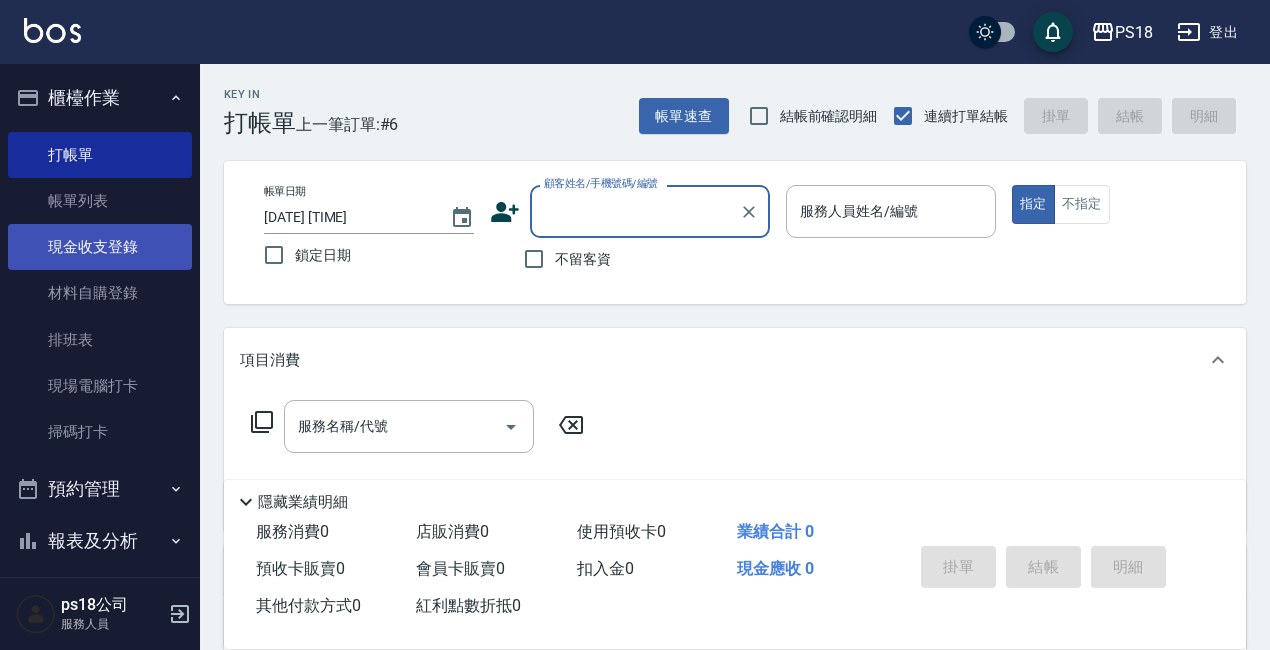 click on "現金收支登錄" at bounding box center (100, 247) 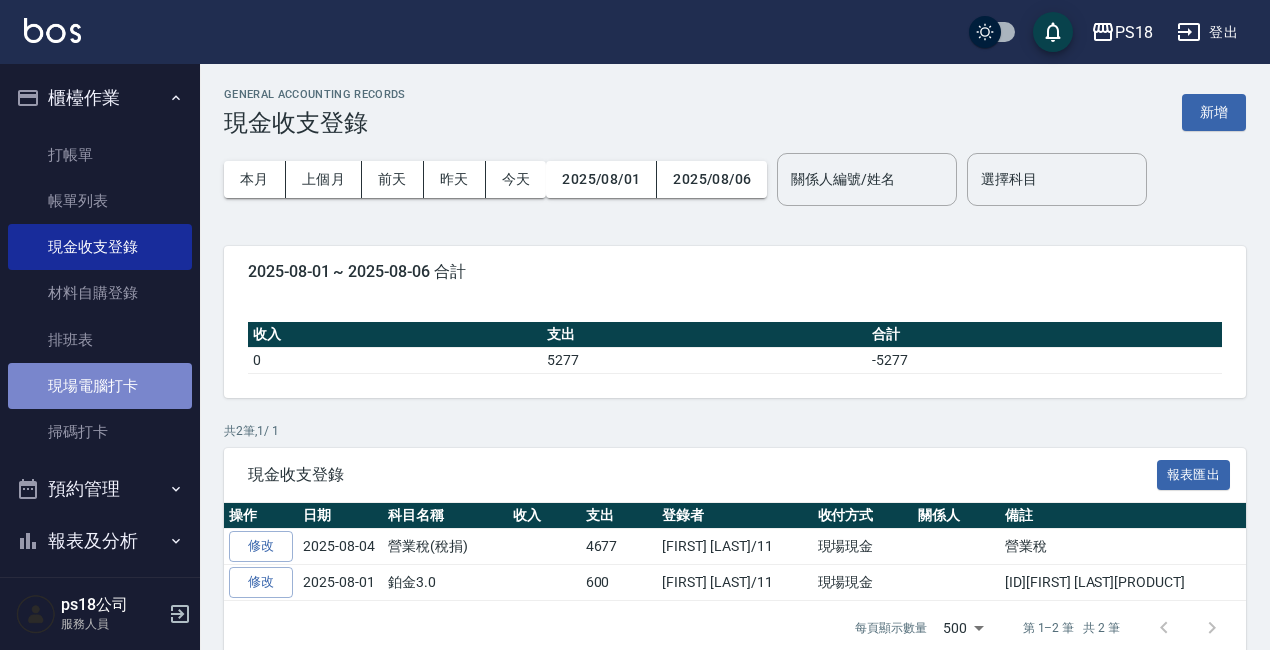click on "現場電腦打卡" at bounding box center [100, 386] 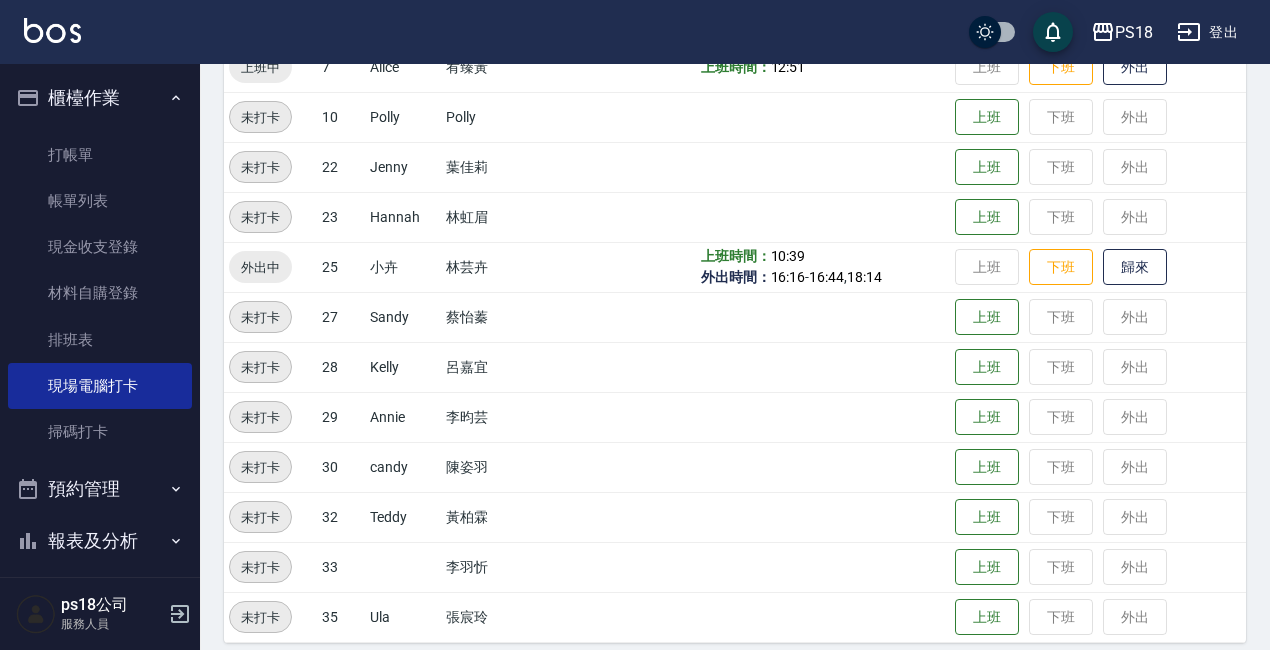 scroll, scrollTop: 448, scrollLeft: 0, axis: vertical 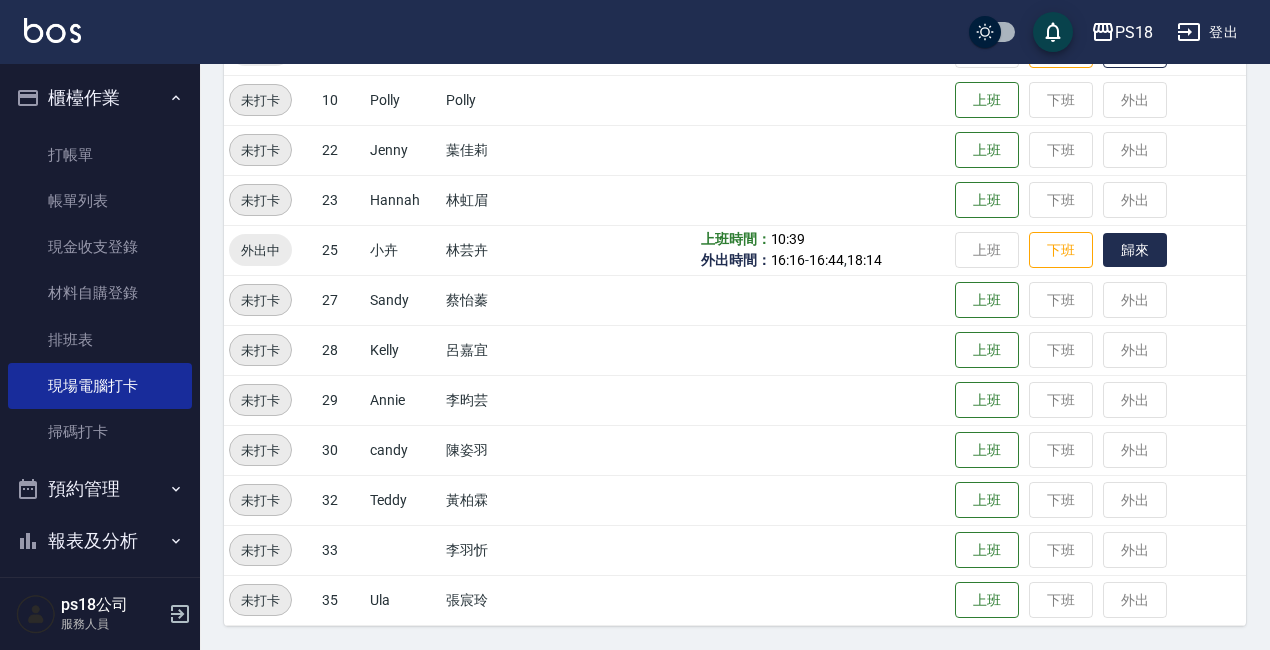 click on "歸來" at bounding box center [1135, 250] 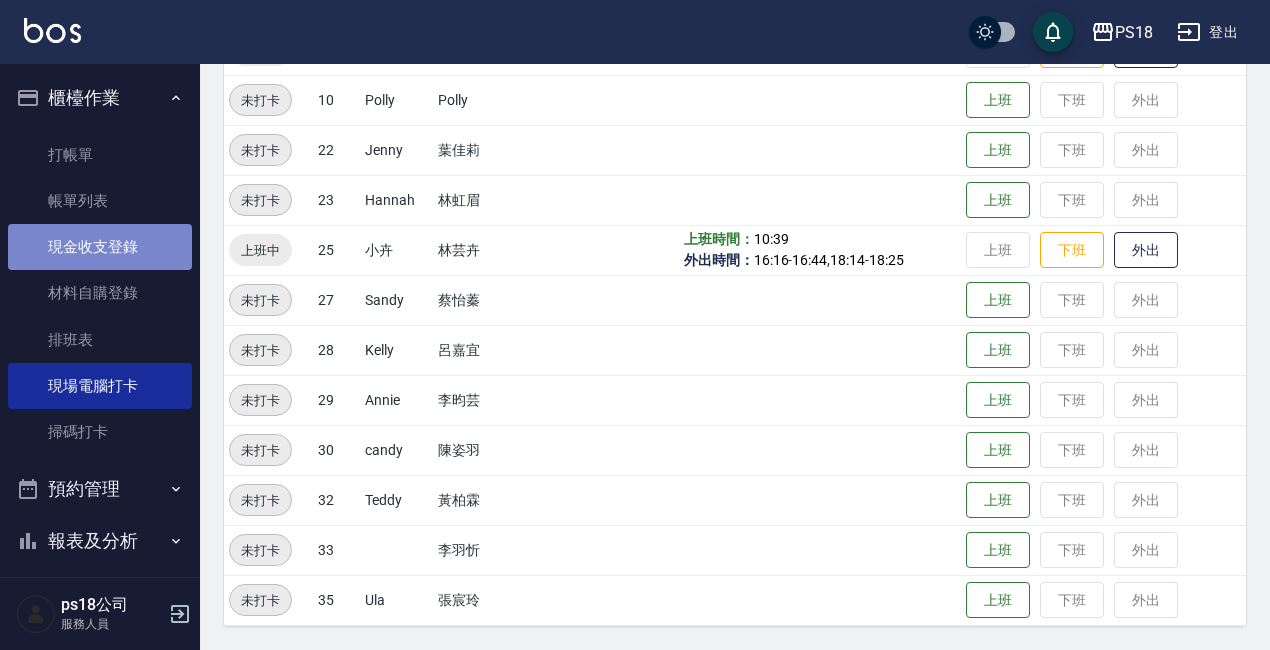 click on "現金收支登錄" at bounding box center (100, 247) 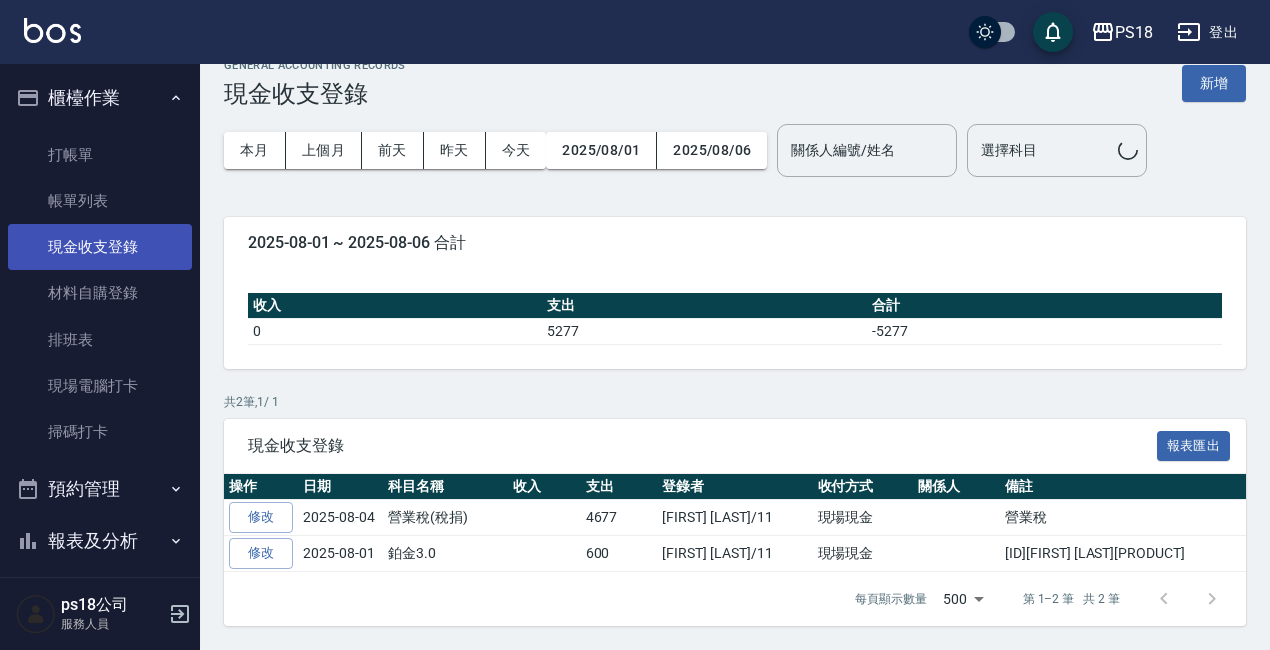 scroll, scrollTop: 0, scrollLeft: 0, axis: both 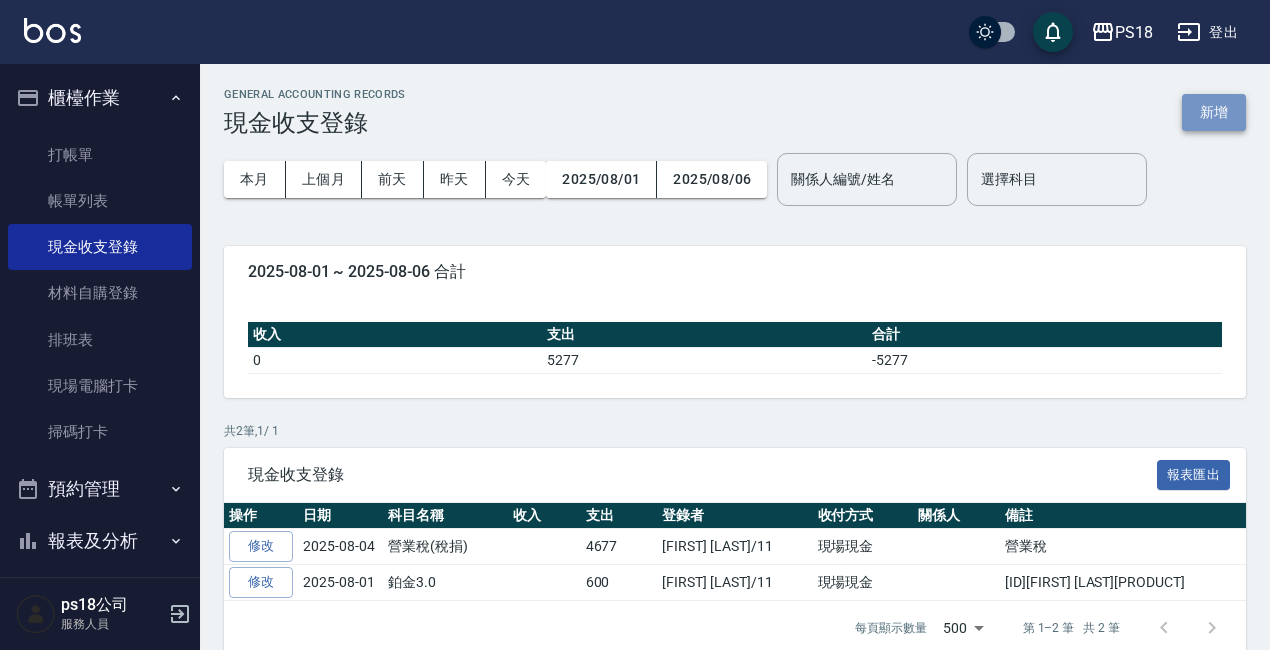 click on "新增" at bounding box center (1214, 112) 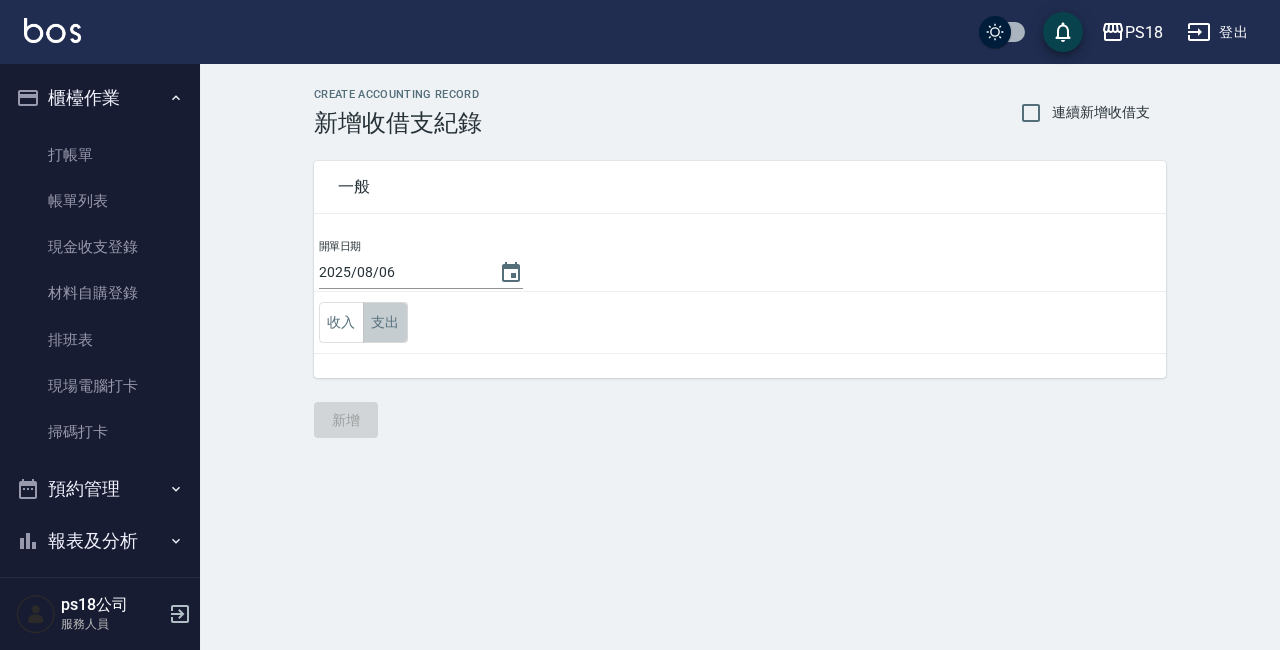 click on "支出" at bounding box center [385, 322] 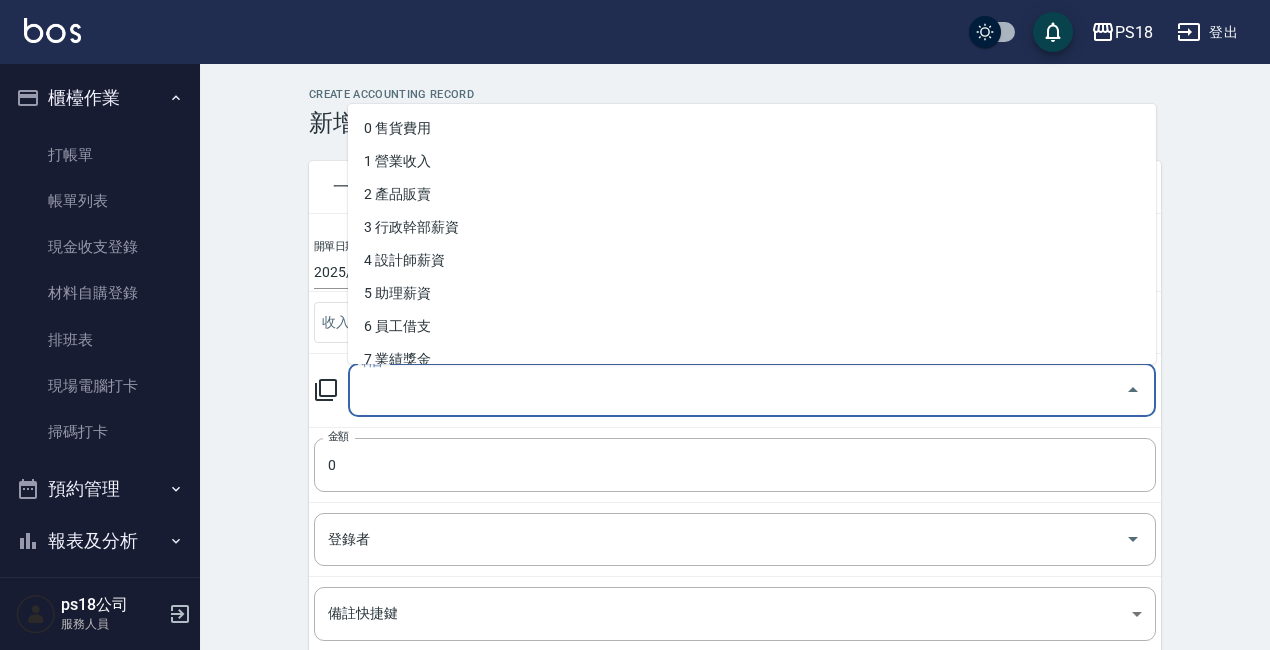 click on "科目" at bounding box center (737, 390) 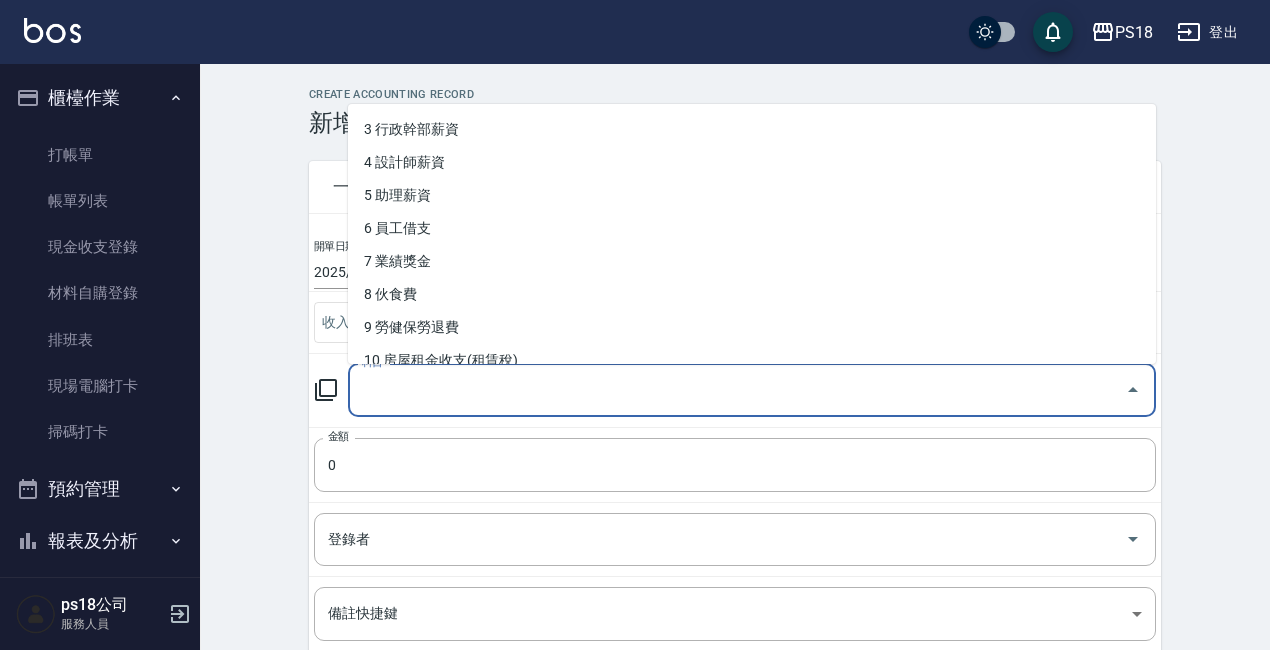 scroll, scrollTop: 400, scrollLeft: 0, axis: vertical 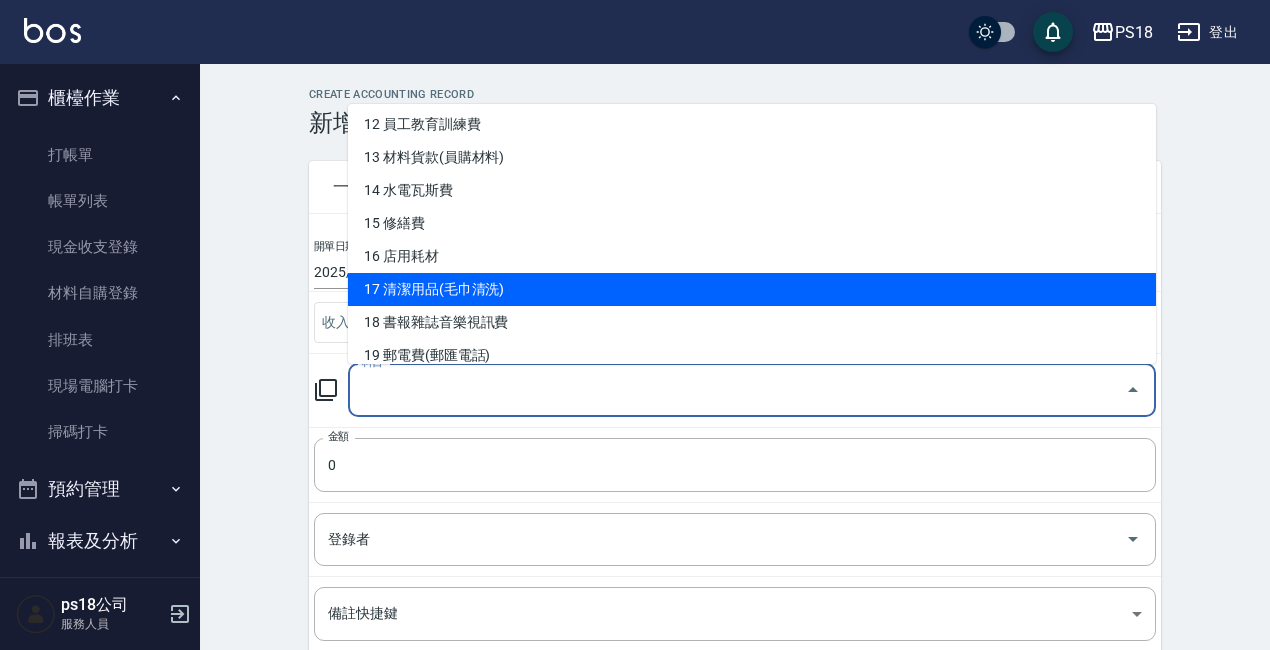 click on "17 清潔用品(毛巾清洗)" at bounding box center (752, 289) 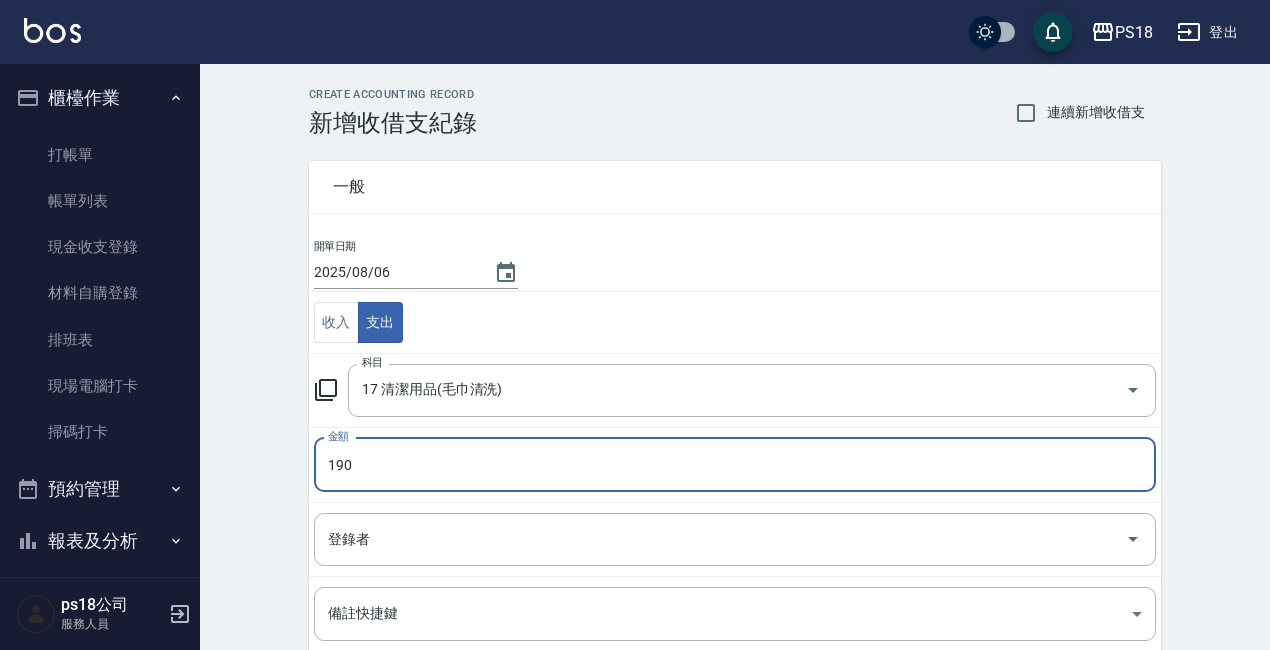 type on "190" 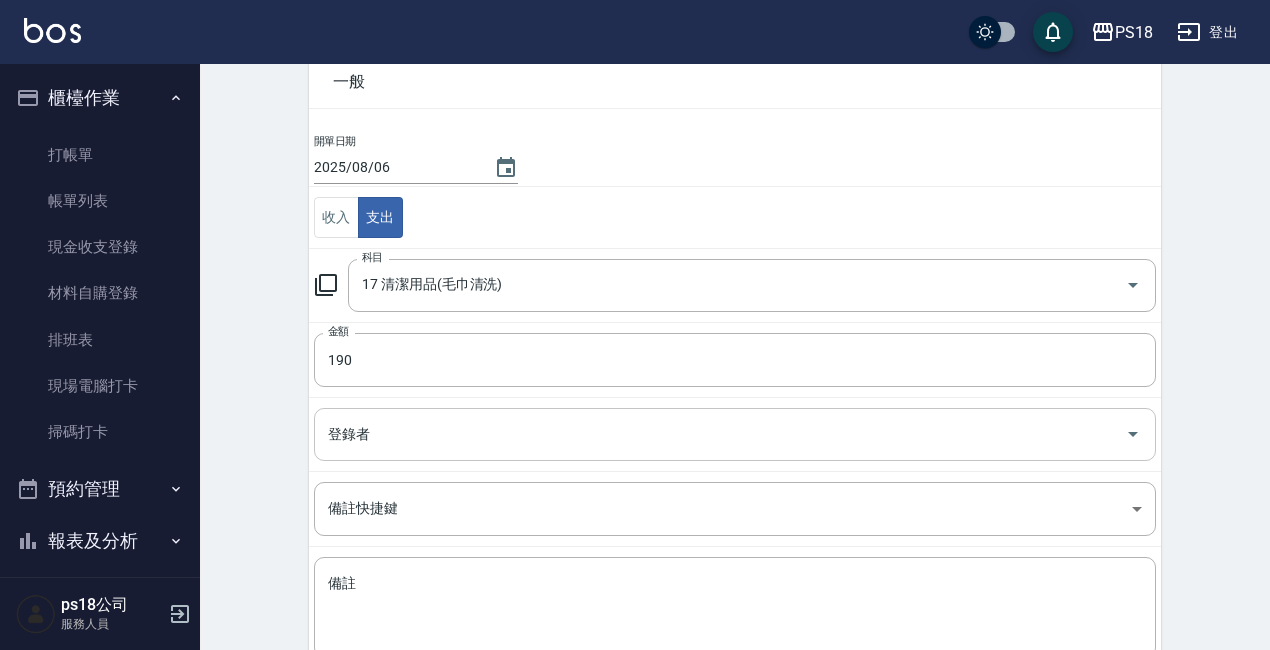 scroll, scrollTop: 200, scrollLeft: 0, axis: vertical 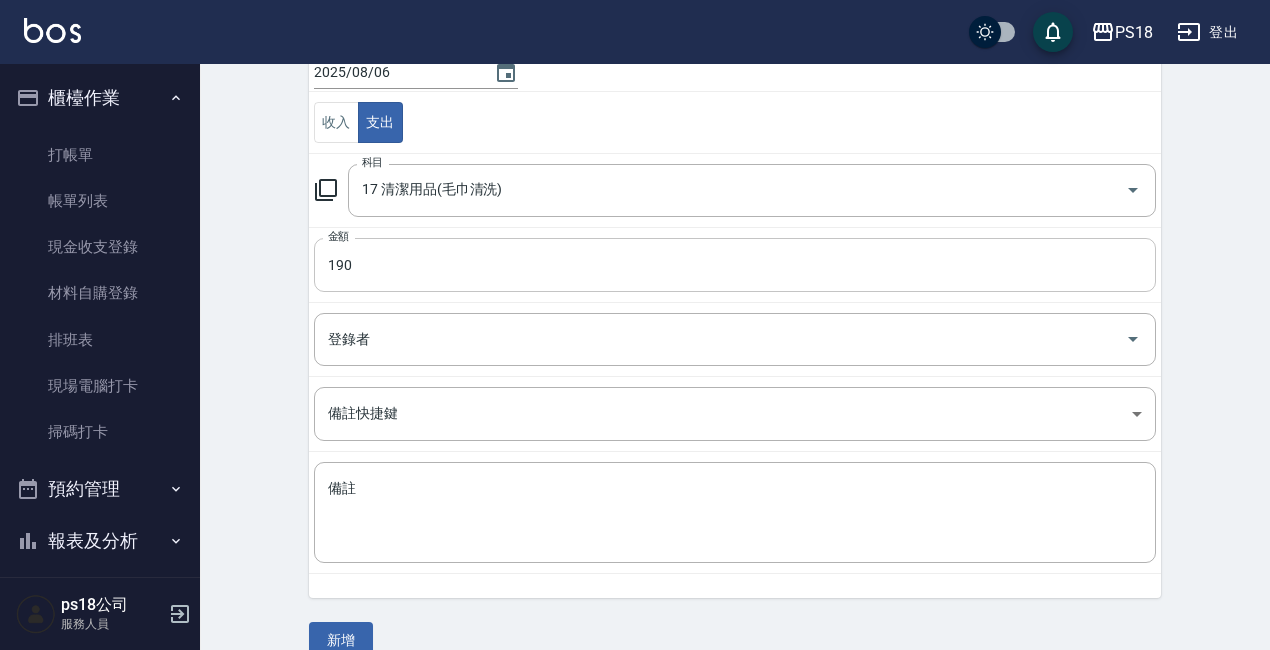 click on "190" at bounding box center [735, 265] 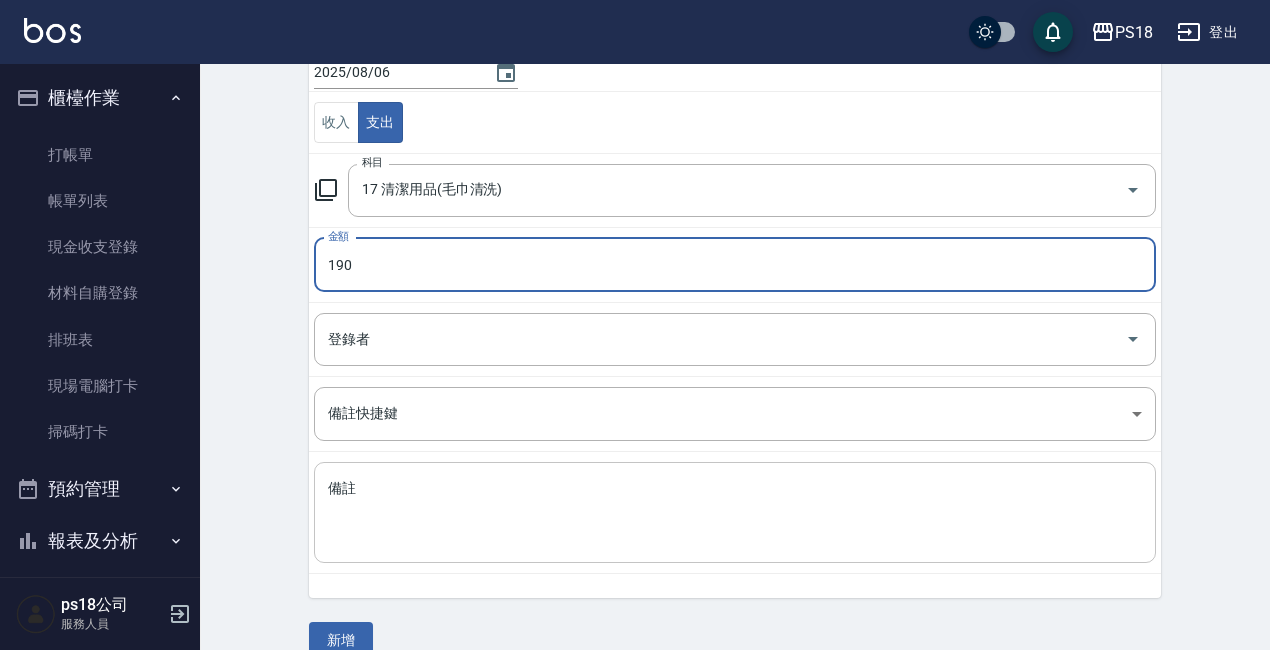 click on "備註" at bounding box center (735, 513) 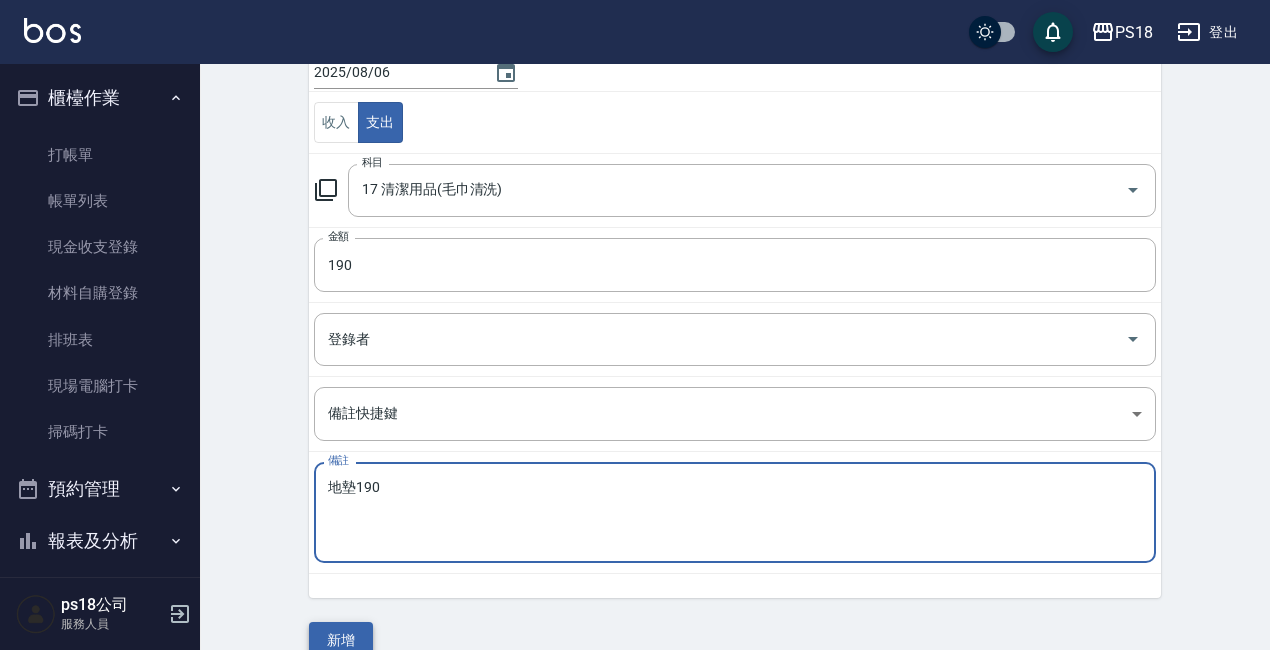 type on "地墊190" 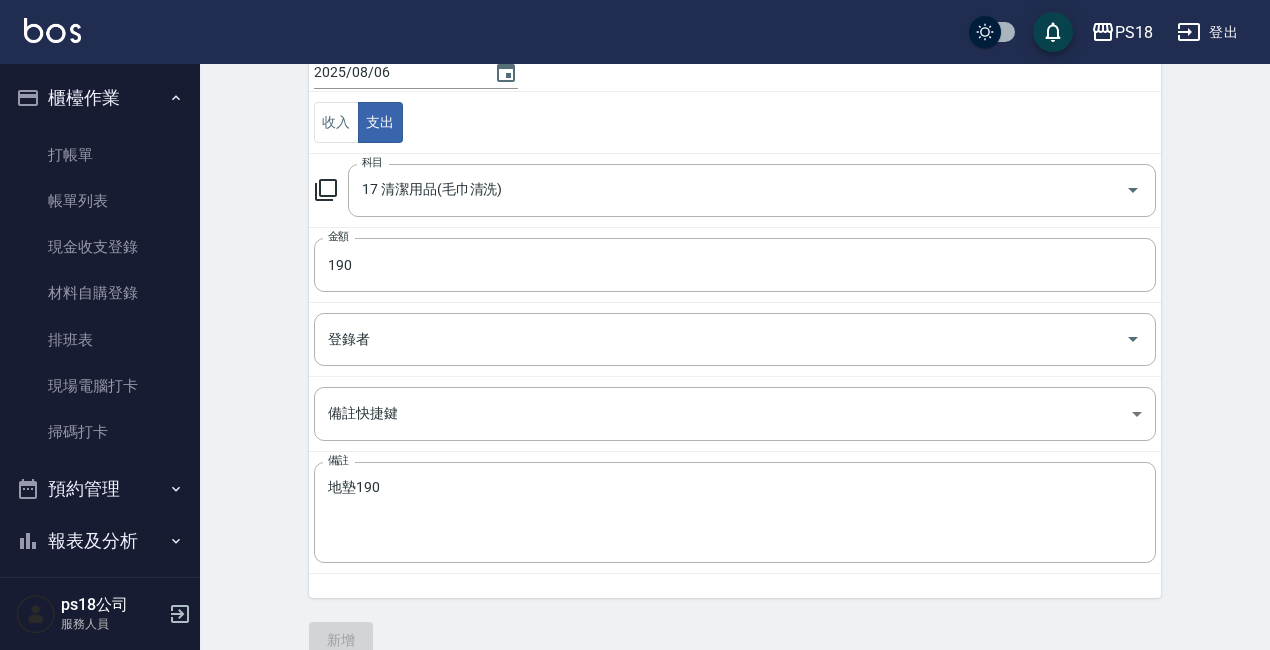 scroll, scrollTop: 0, scrollLeft: 0, axis: both 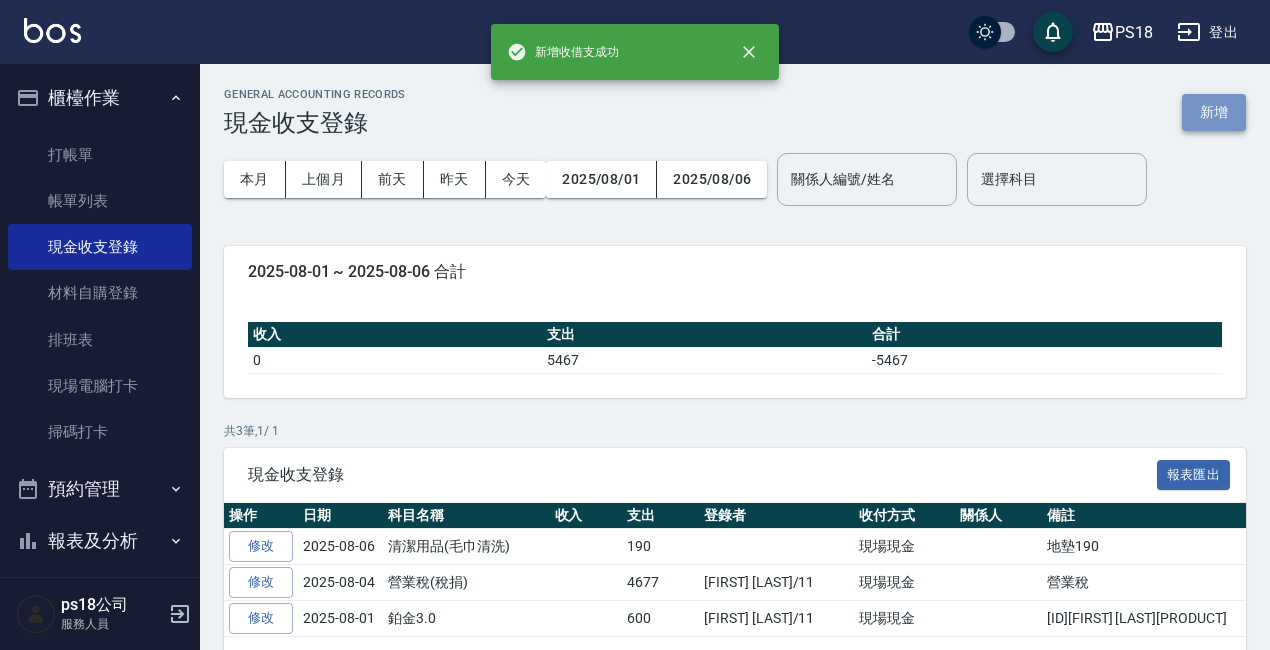 click on "新增" at bounding box center (1214, 112) 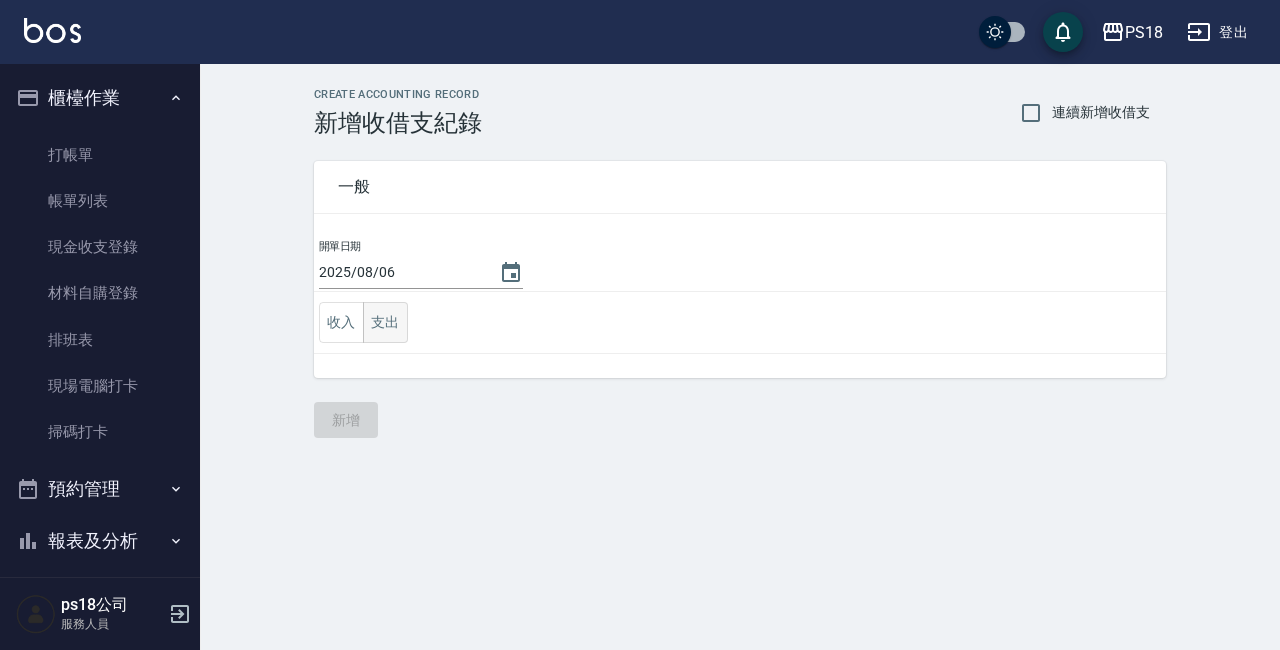 click on "支出" at bounding box center [385, 322] 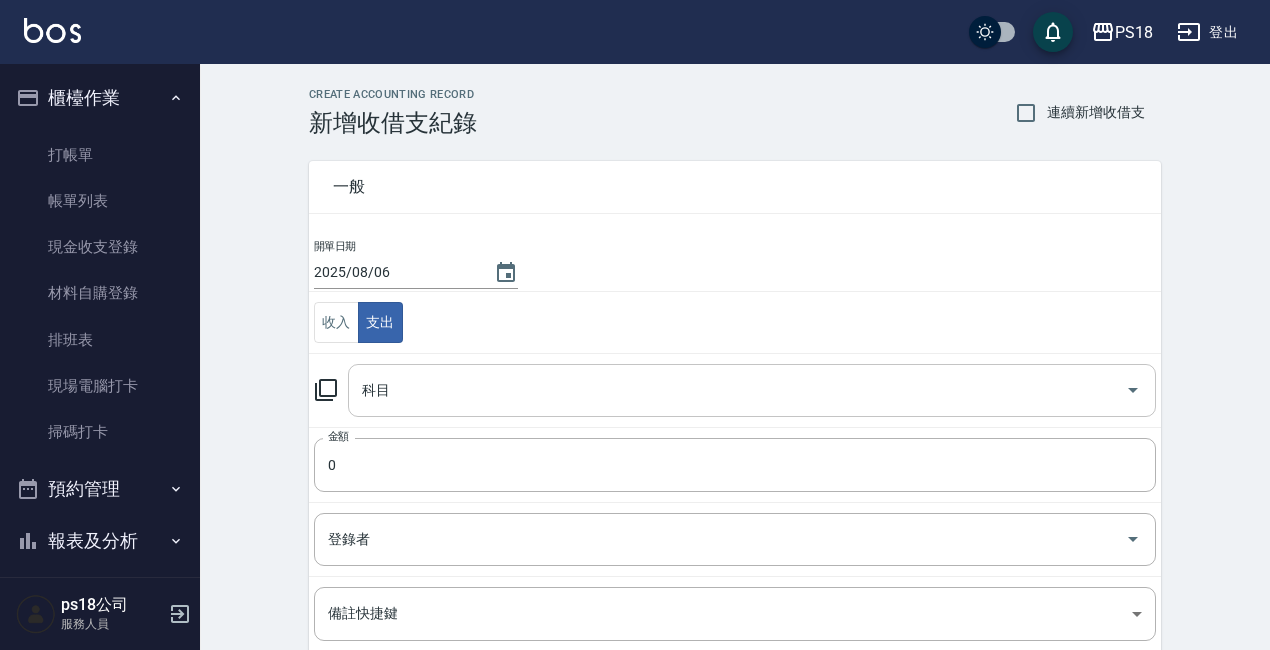 click on "科目" at bounding box center (737, 390) 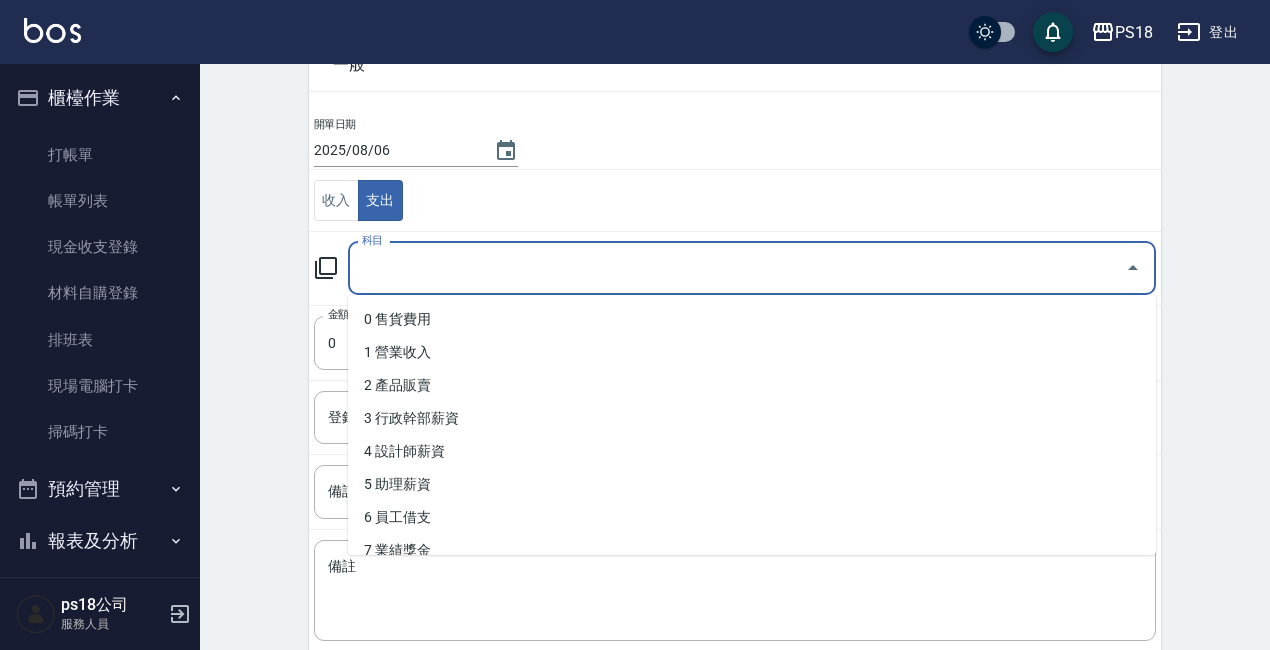 scroll, scrollTop: 233, scrollLeft: 0, axis: vertical 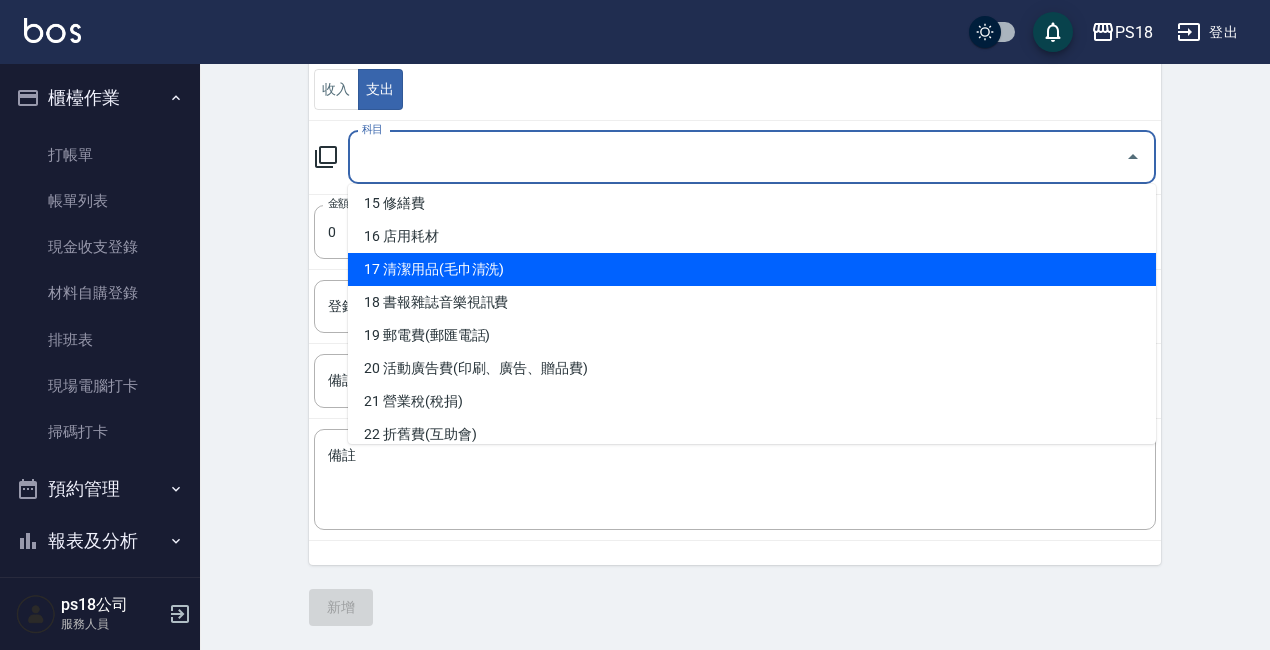 click on "17 清潔用品(毛巾清洗)" at bounding box center (752, 269) 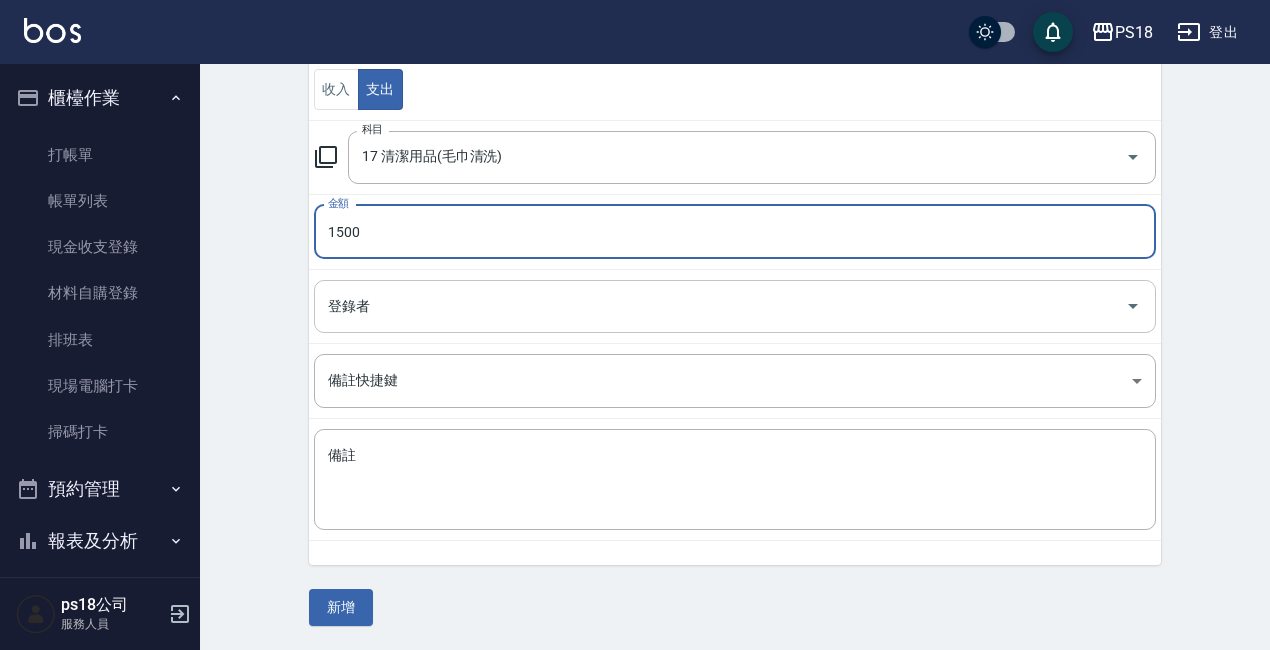 type on "1500" 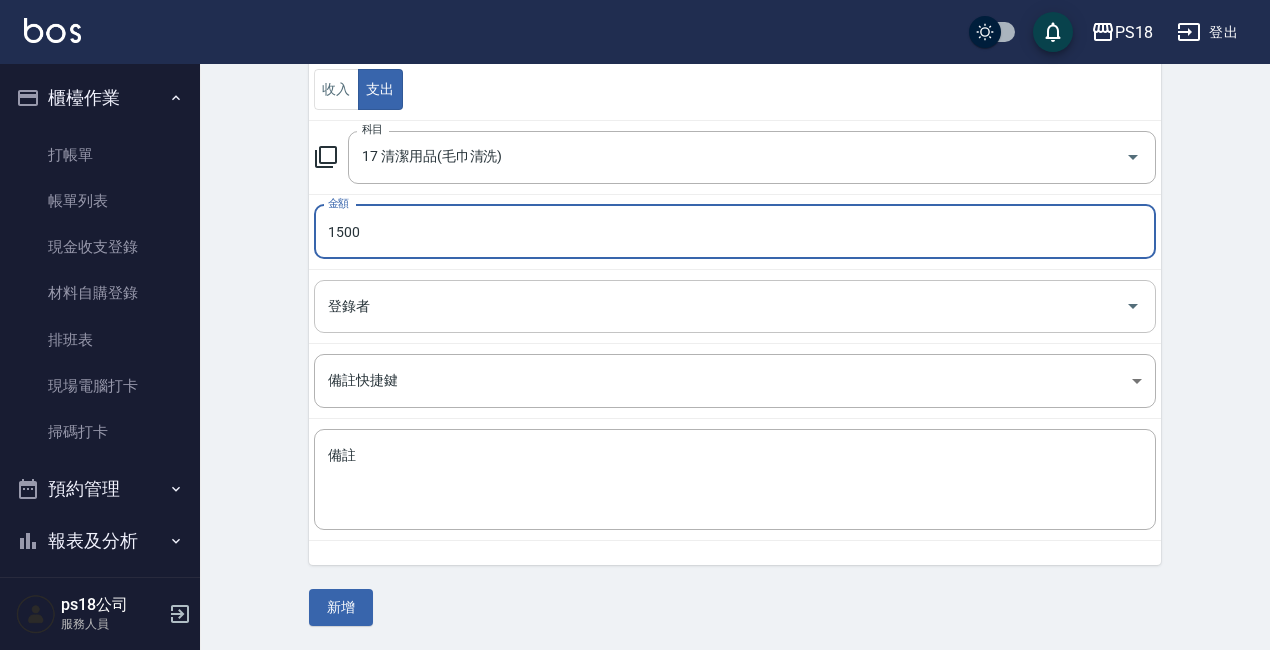 click on "登錄者" at bounding box center (720, 306) 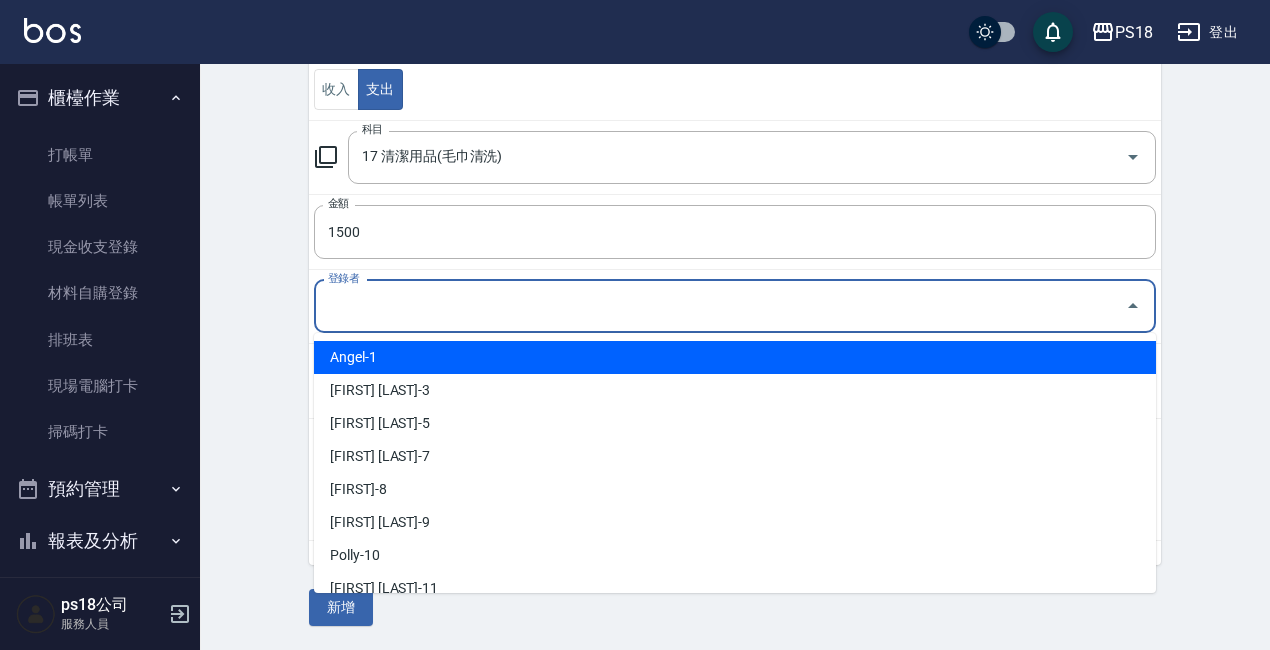 click on "Angel-1" at bounding box center [735, 357] 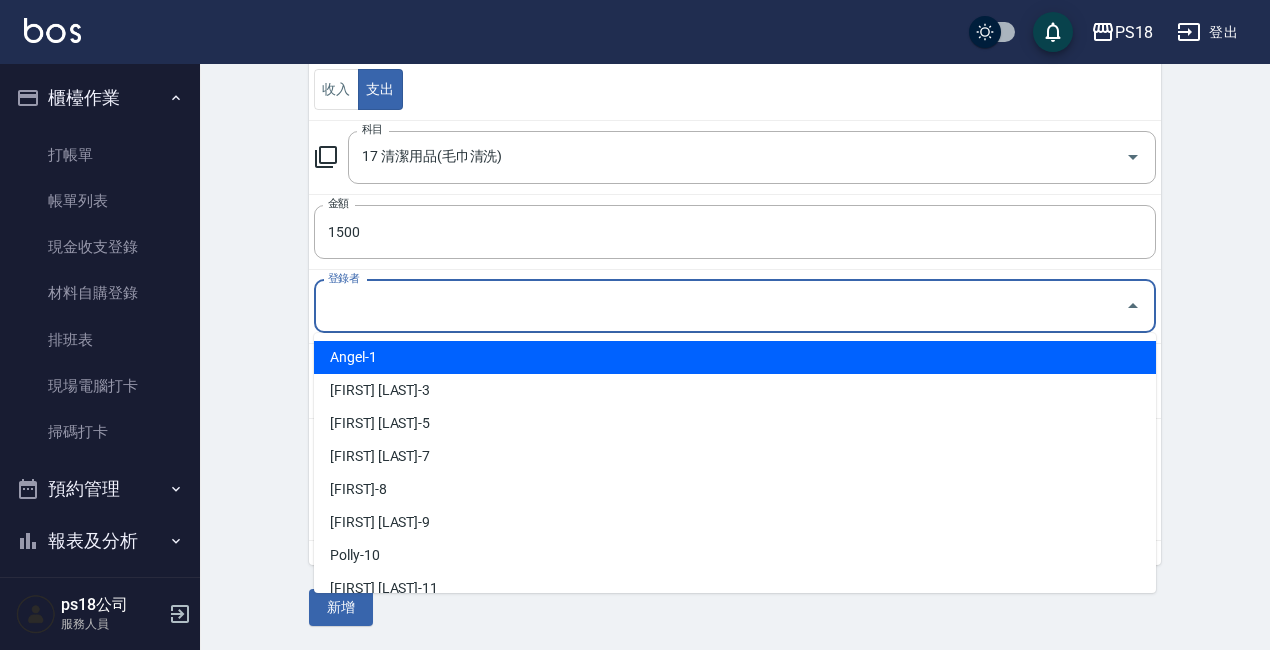 type on "Angel-1" 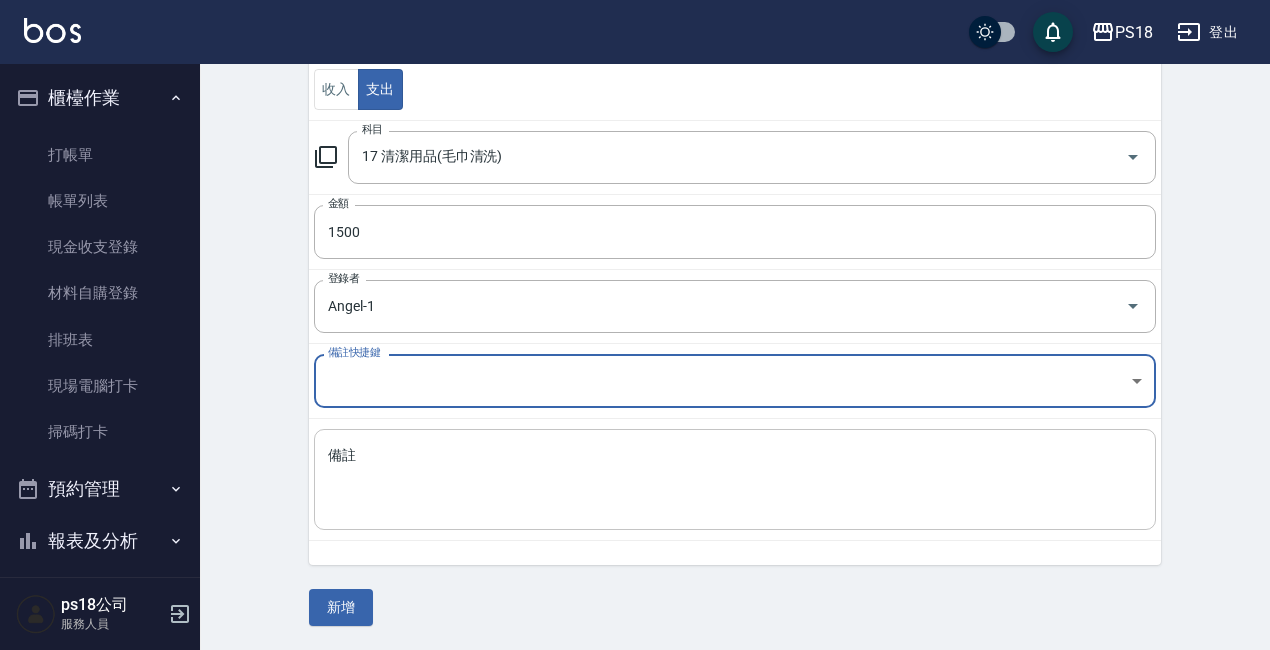 click on "備註" at bounding box center [735, 480] 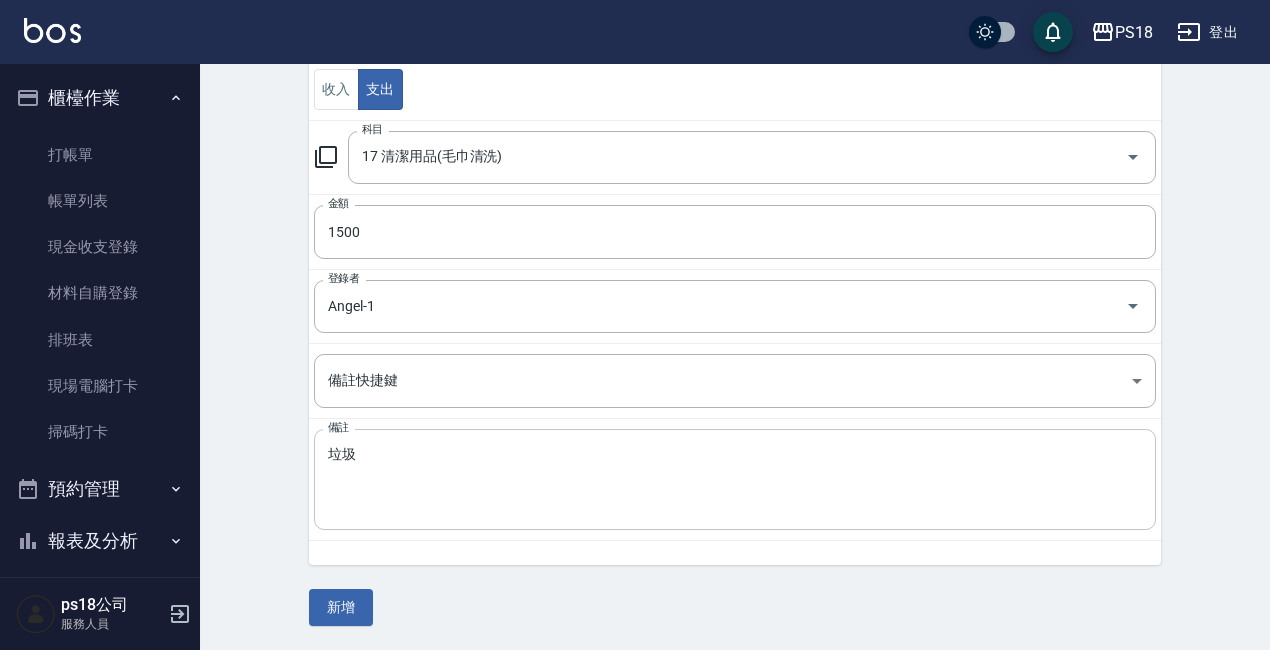 click on "垃圾 x 備註" at bounding box center (735, 479) 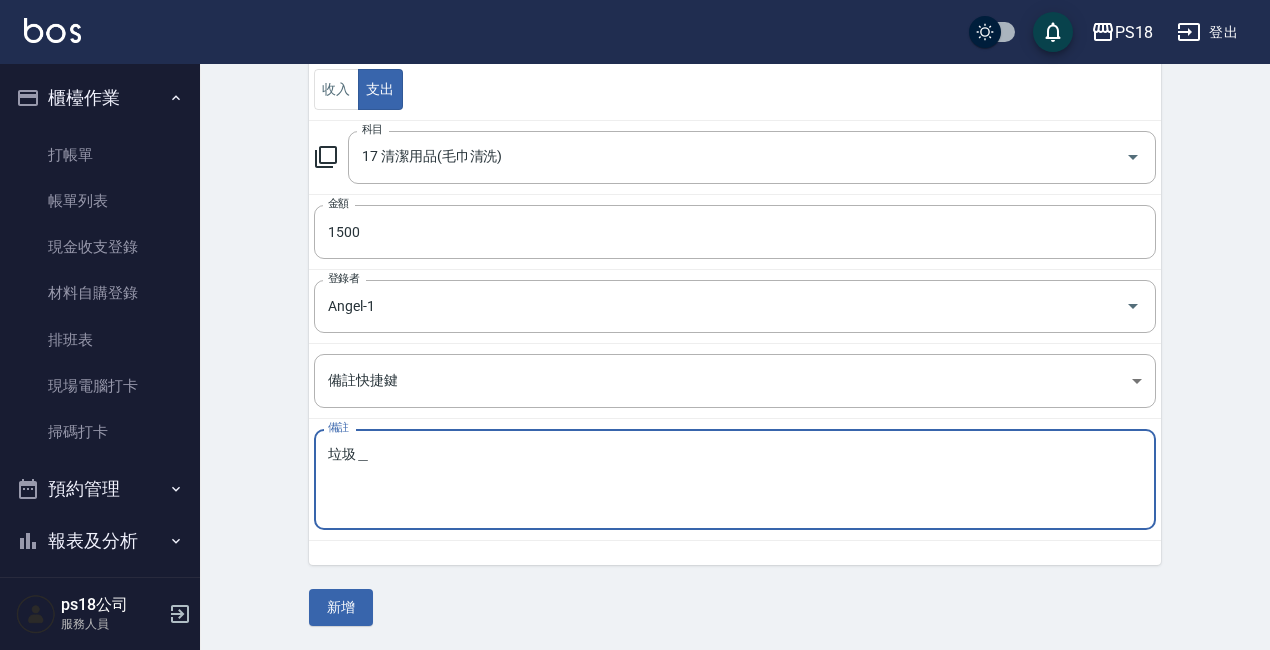 click on "垃圾＿" at bounding box center [735, 480] 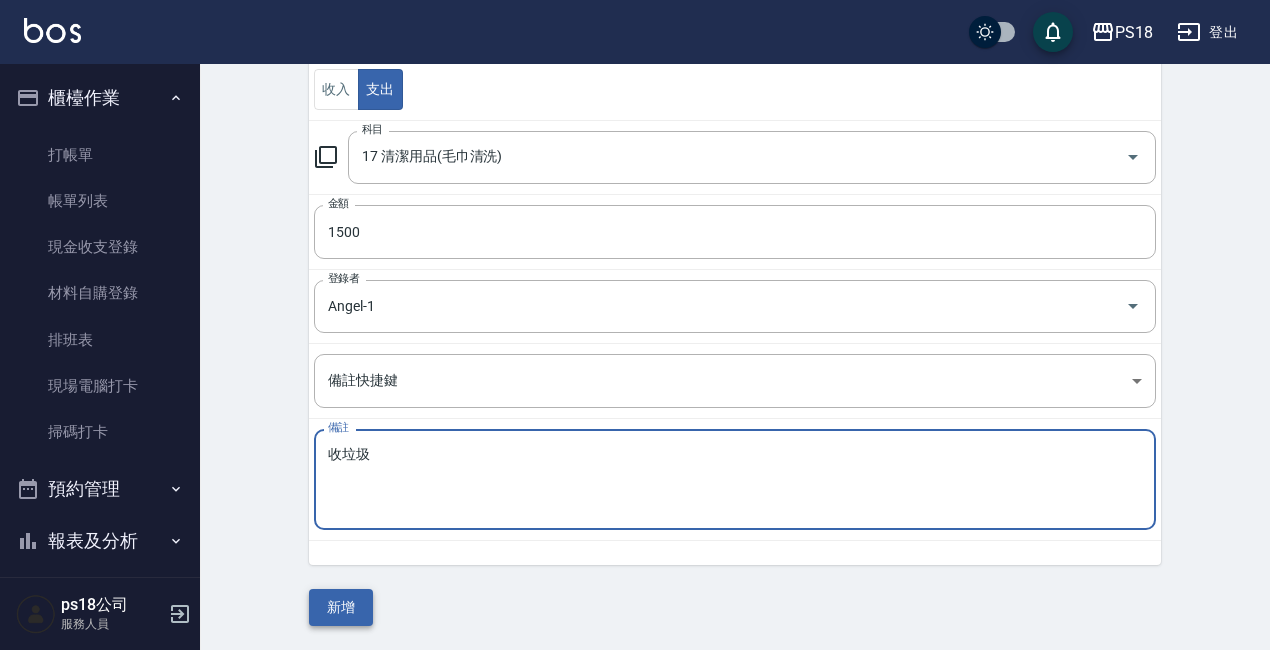 type on "收垃圾" 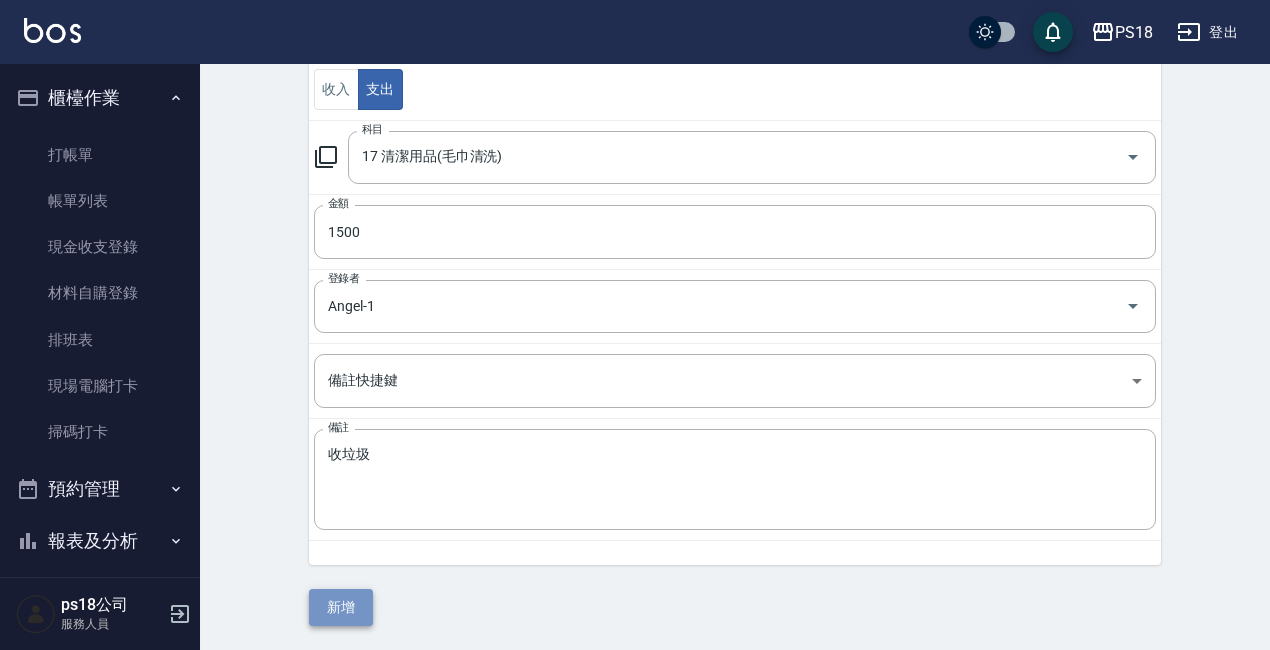 click on "新增" at bounding box center [341, 607] 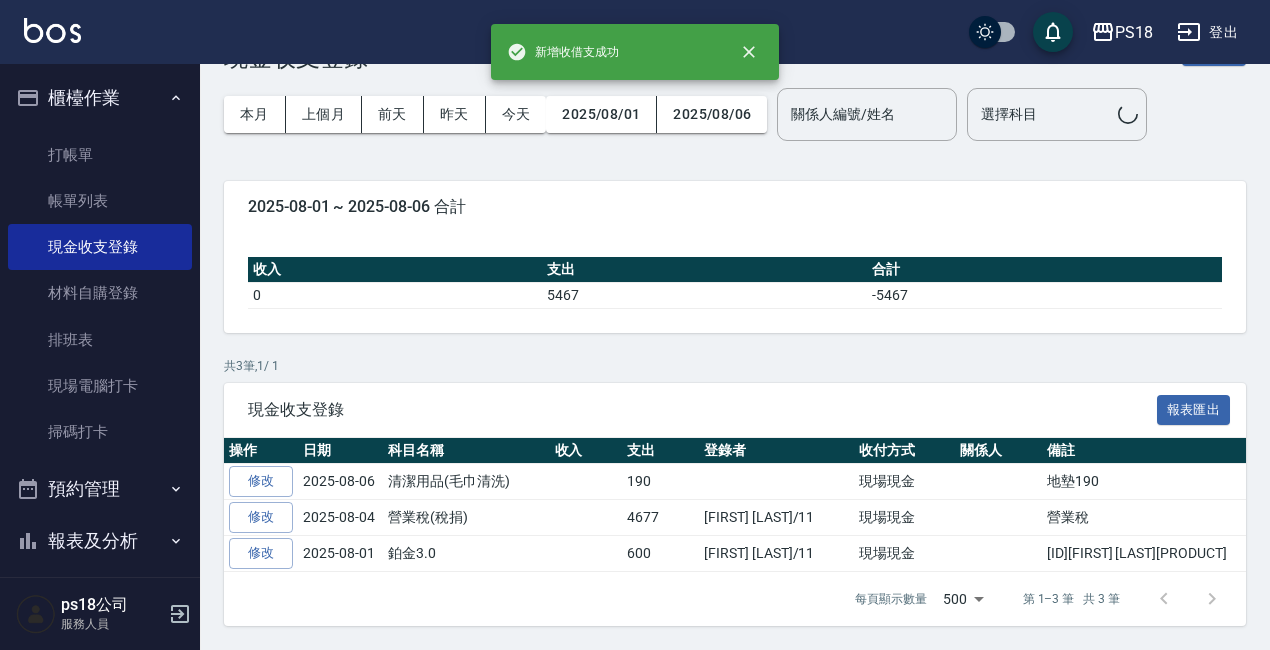 scroll, scrollTop: 0, scrollLeft: 0, axis: both 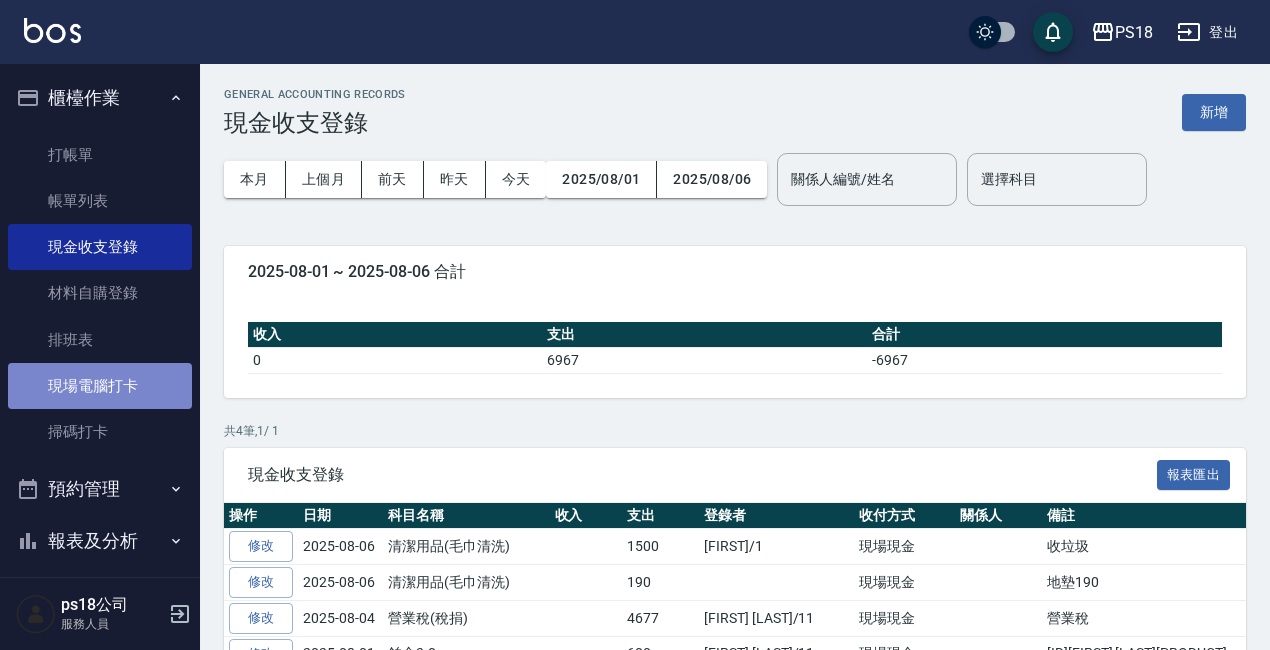 click on "現場電腦打卡" at bounding box center [100, 386] 